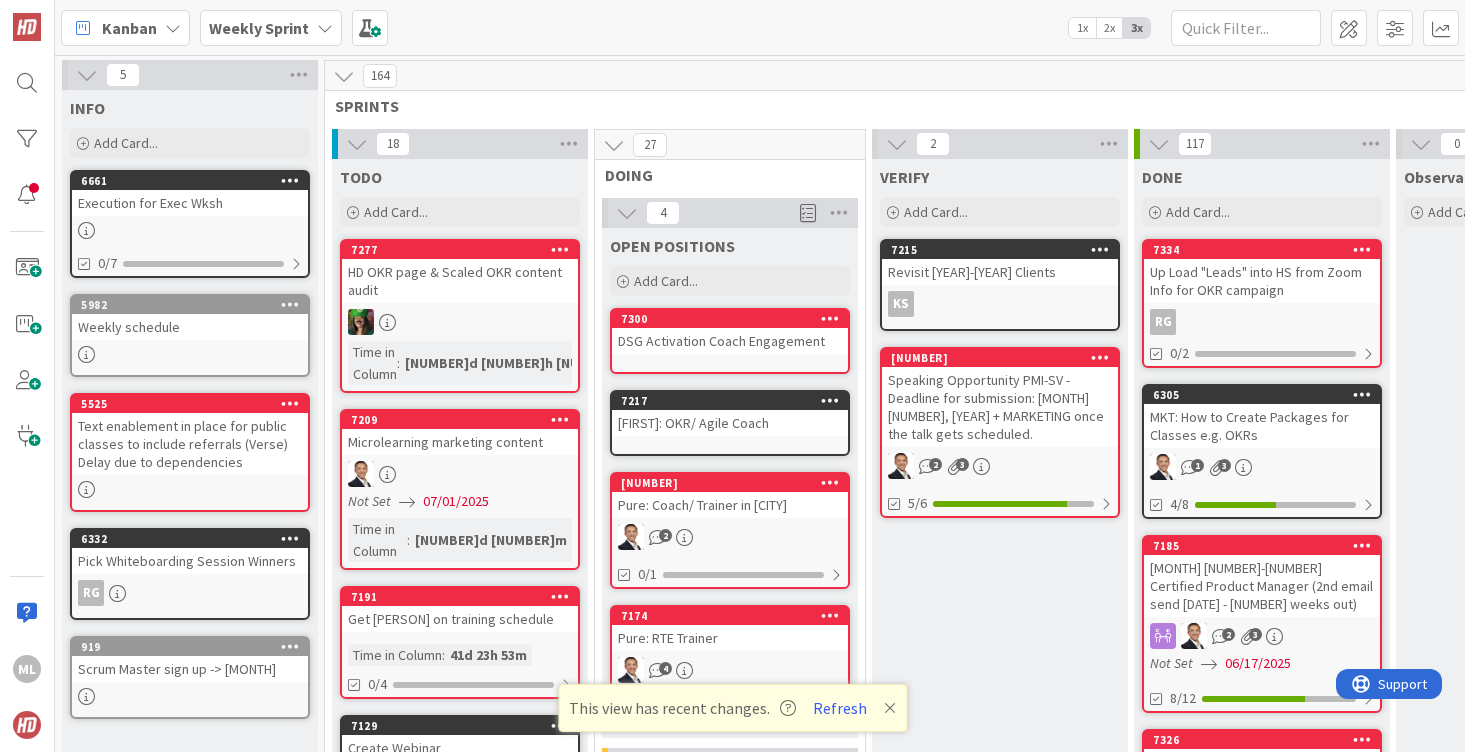 scroll, scrollTop: 0, scrollLeft: 0, axis: both 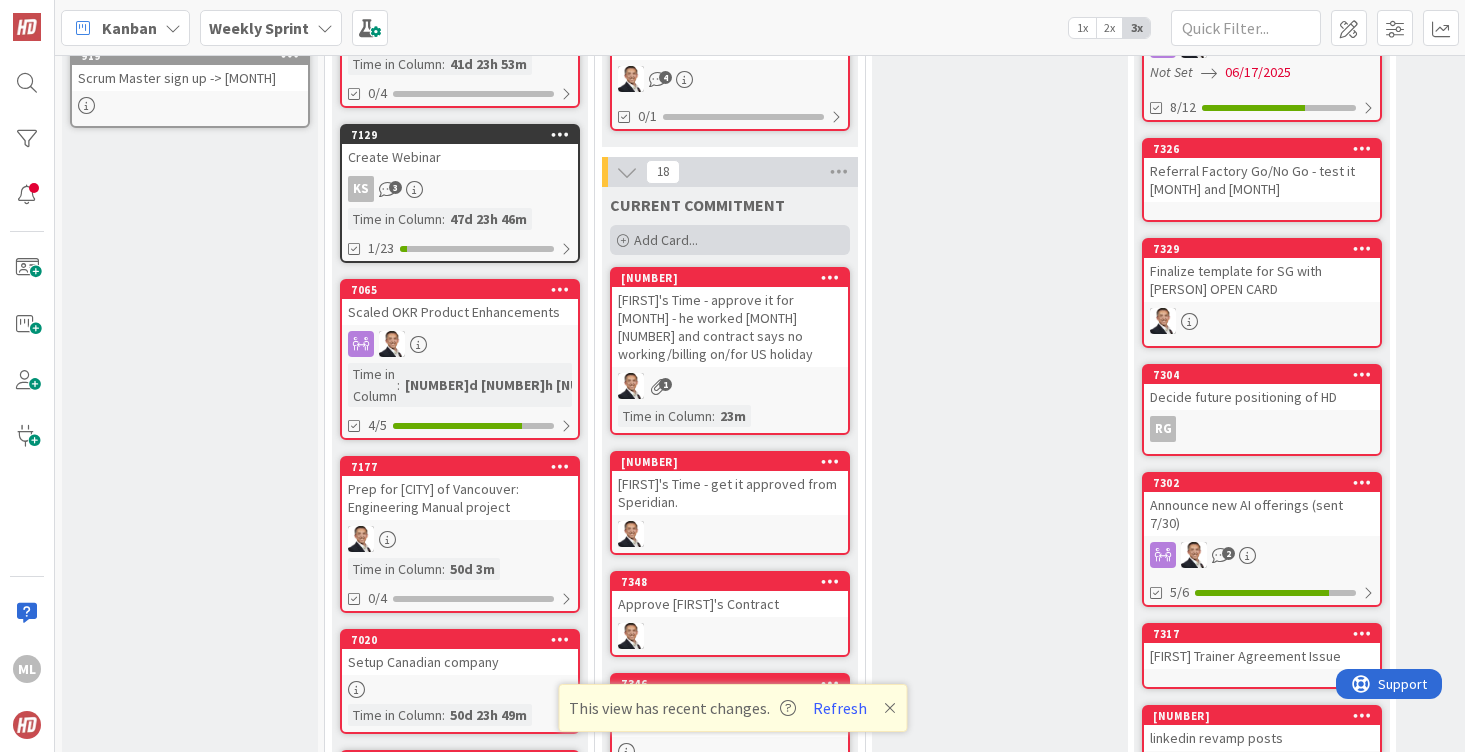 click on "Add Card..." at bounding box center (730, 240) 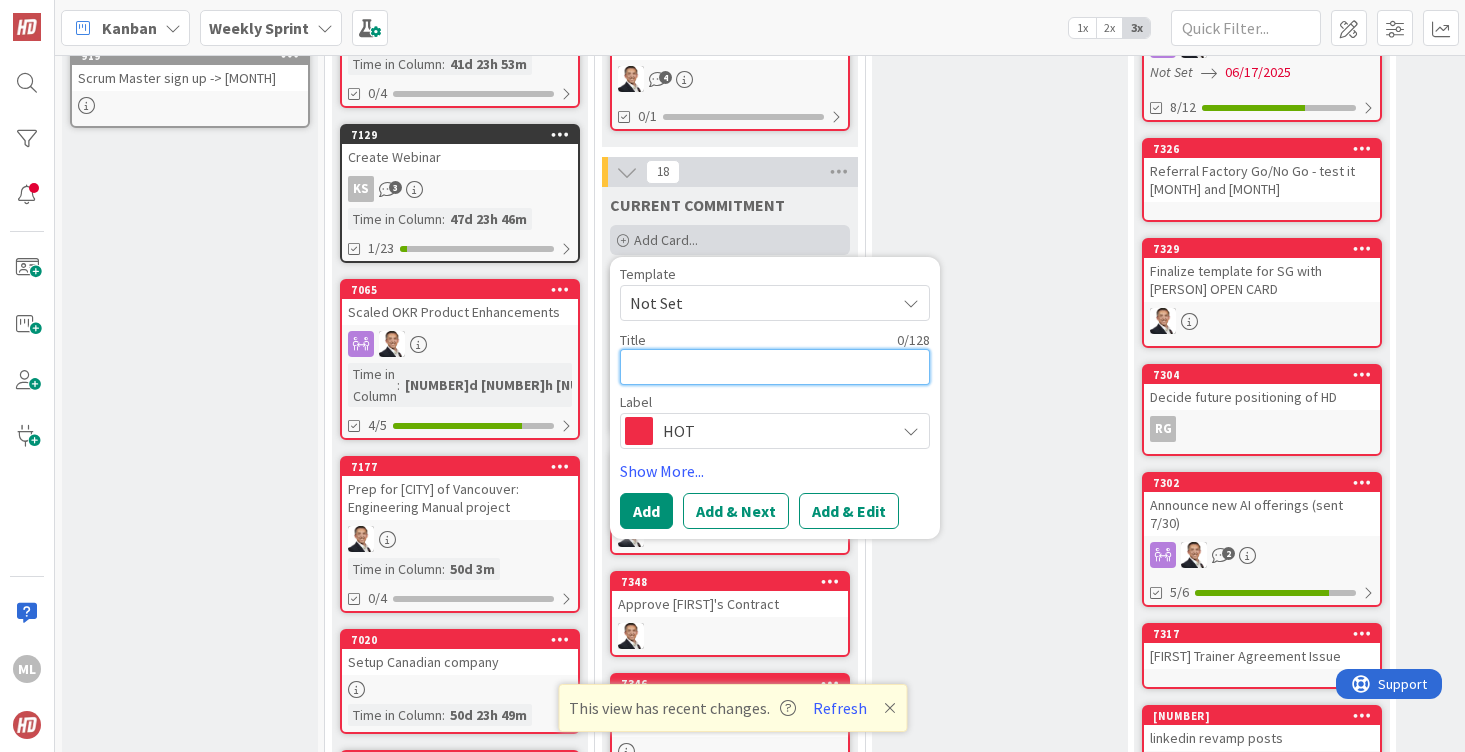 type on "A" 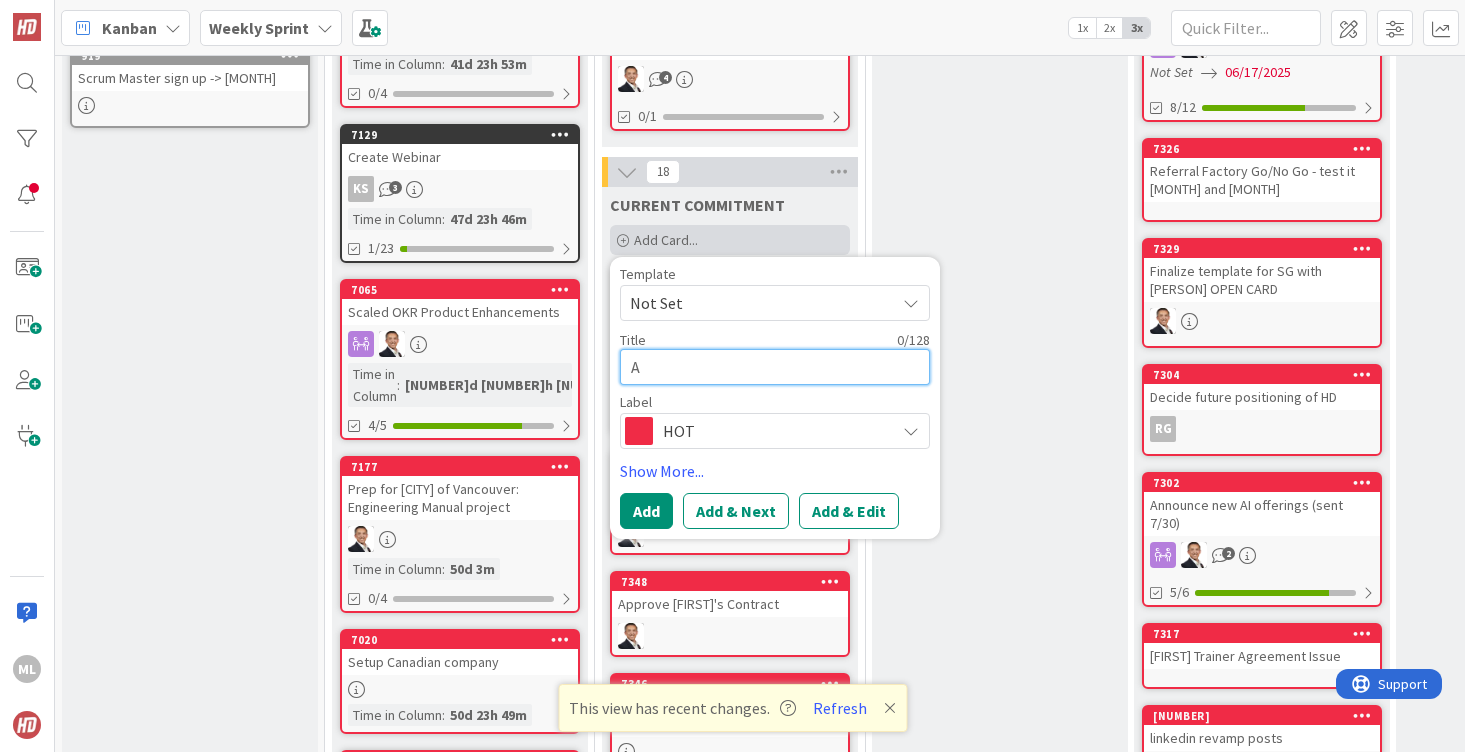type on "Ap" 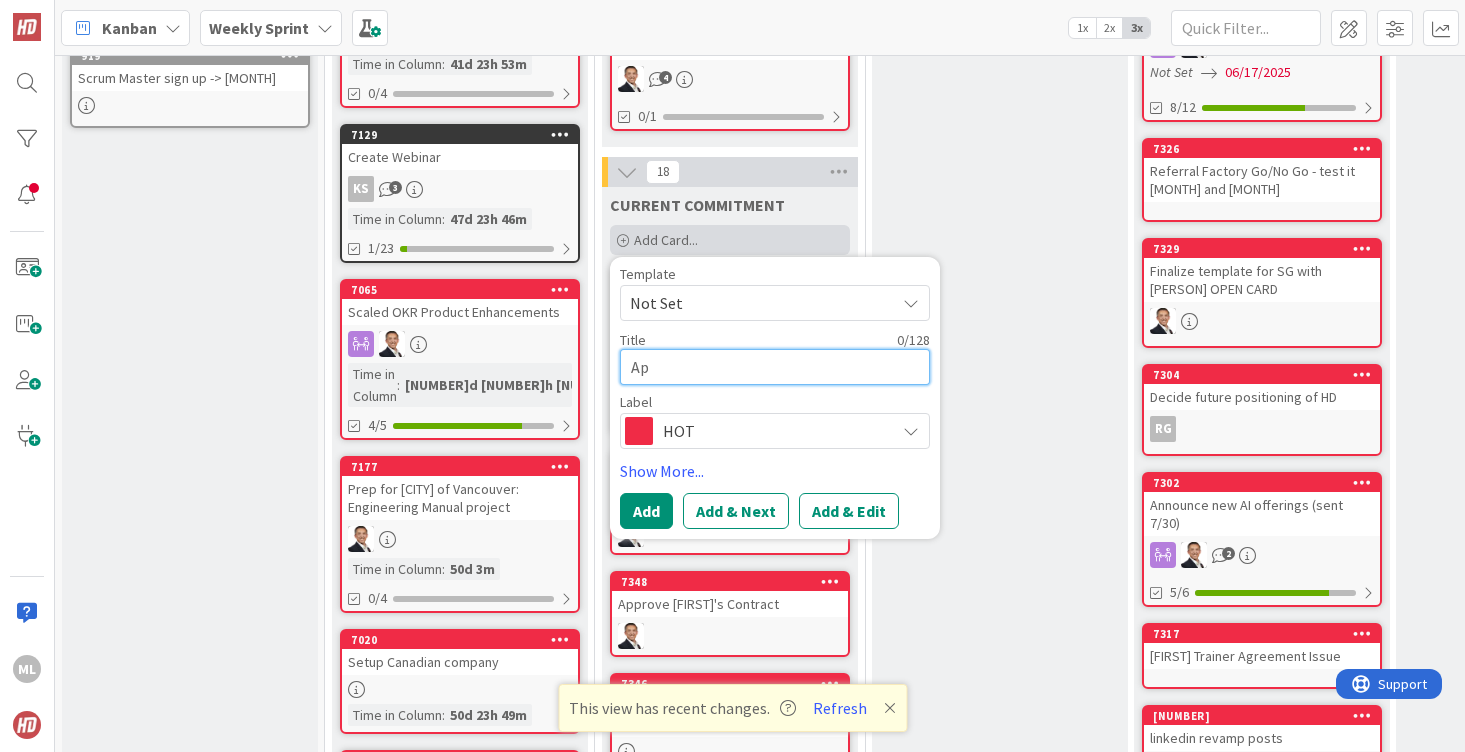 type on "x" 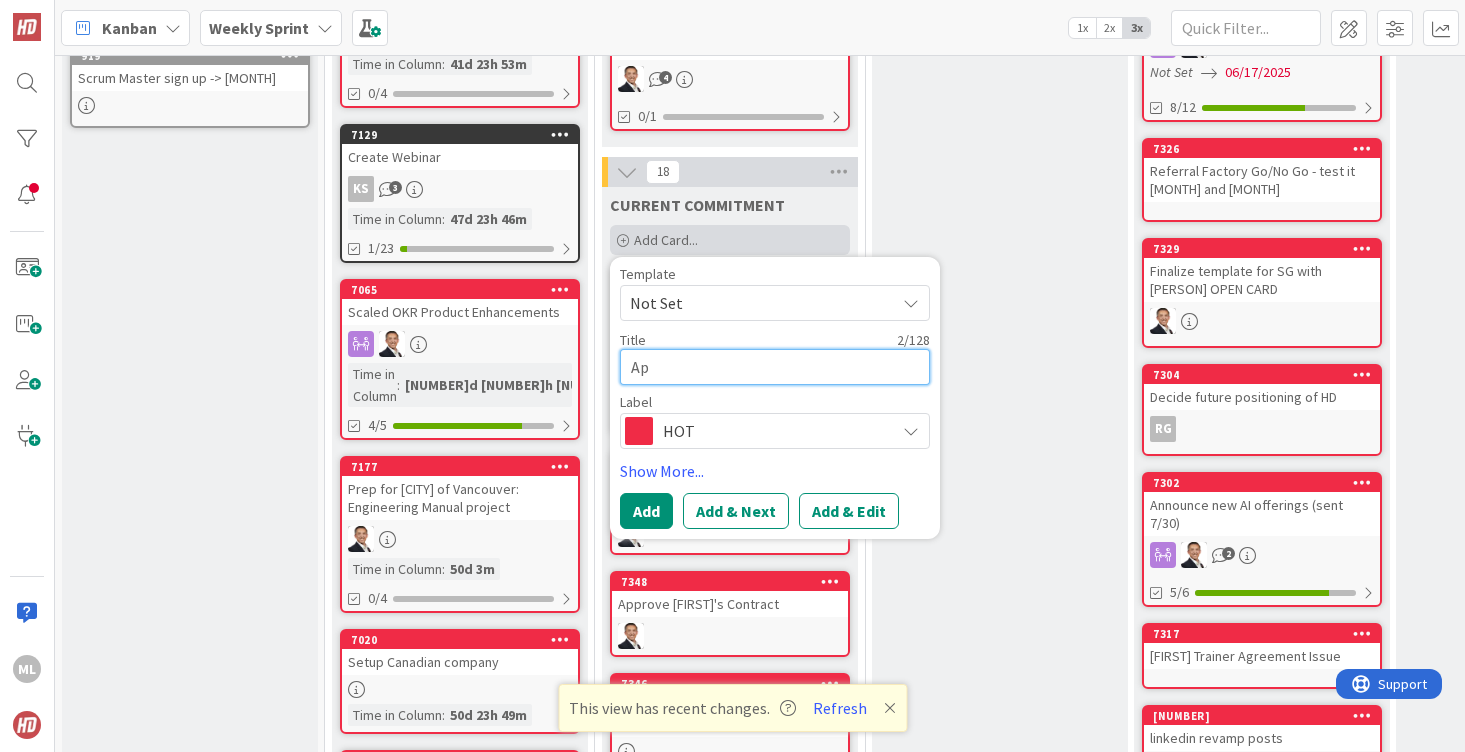 type on "App" 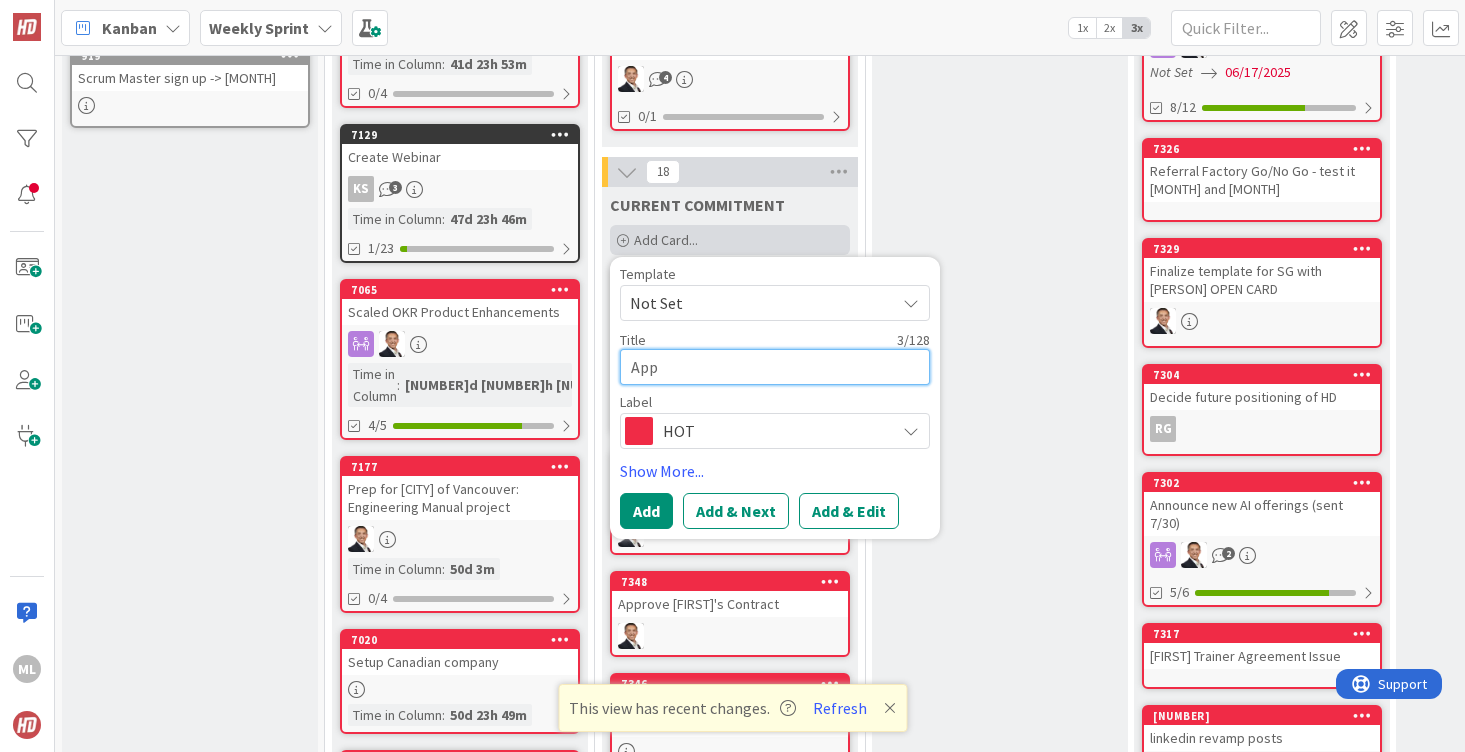 type on "Appo" 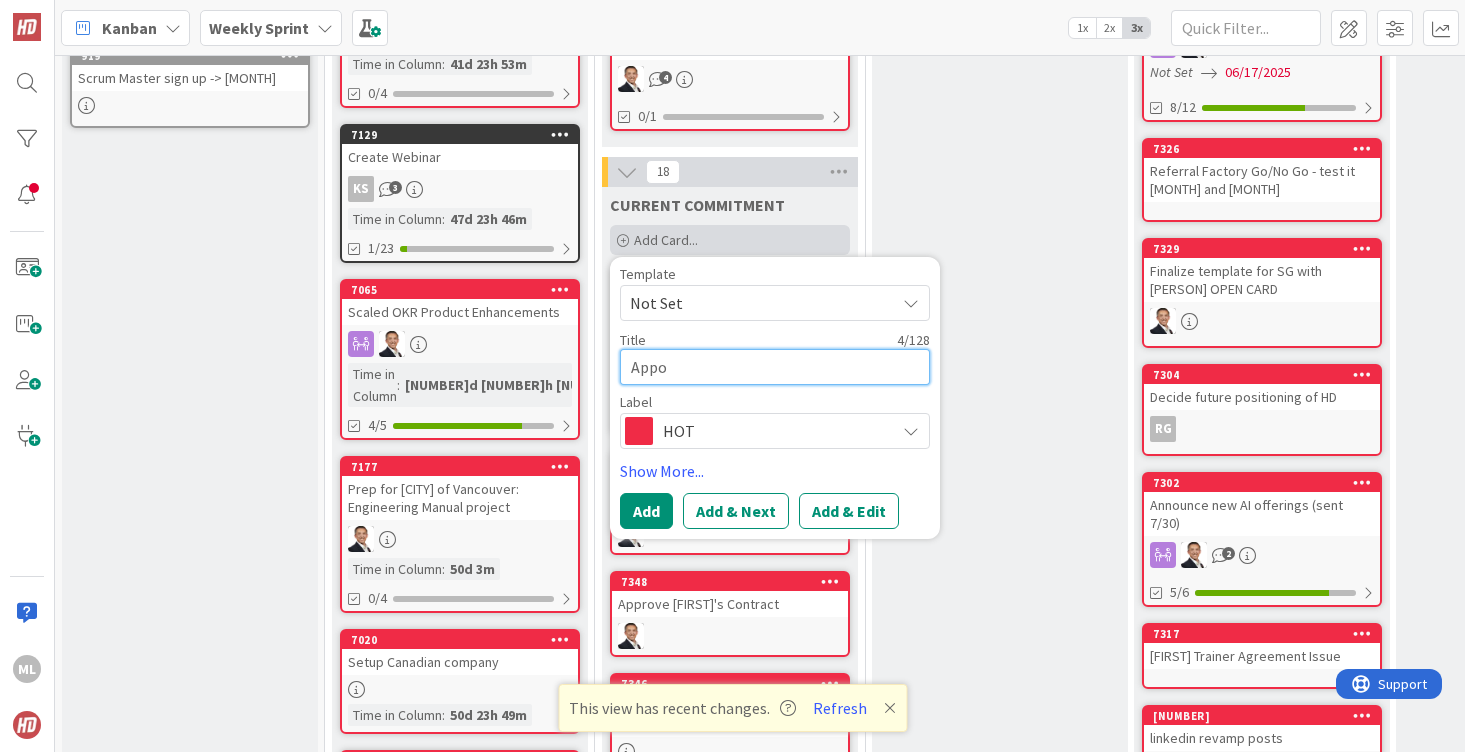 type on "Appor" 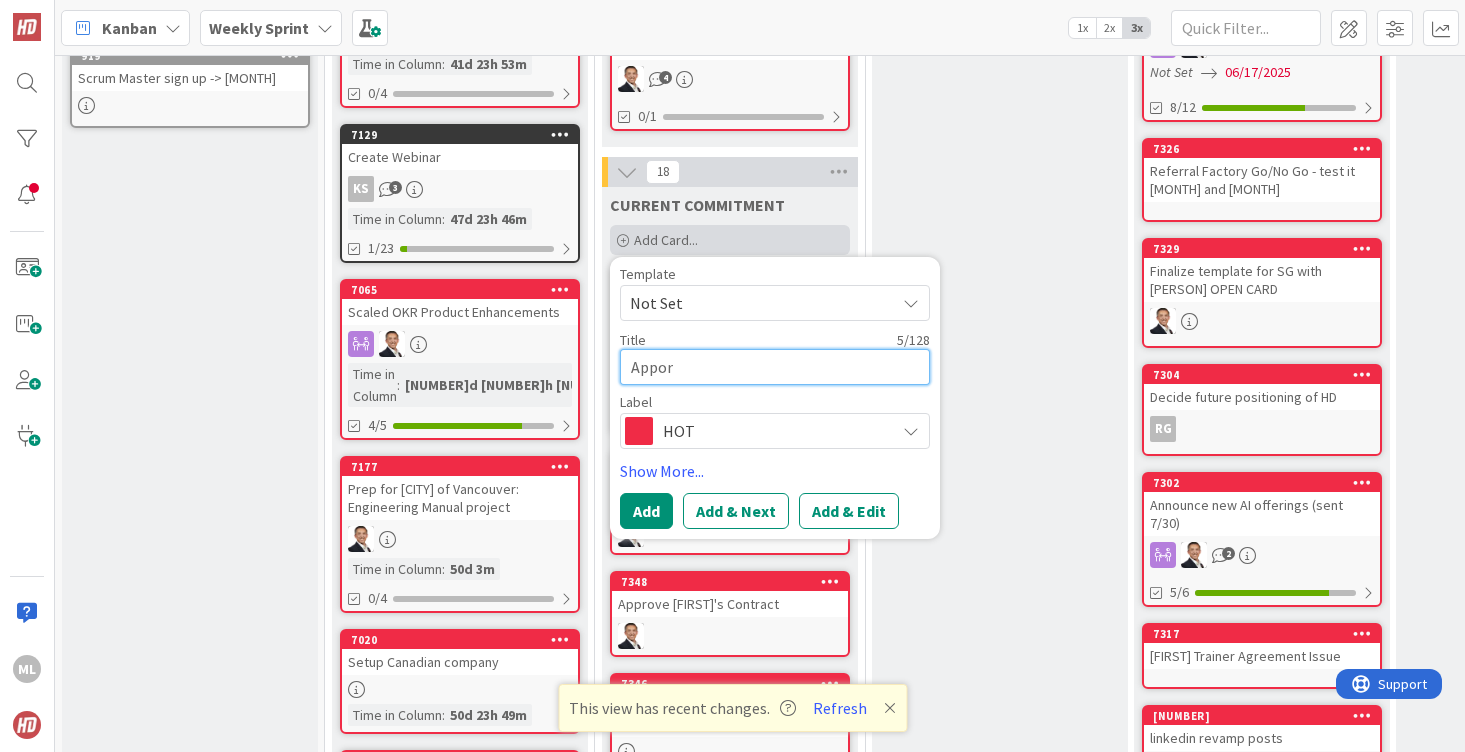 type on "Appo" 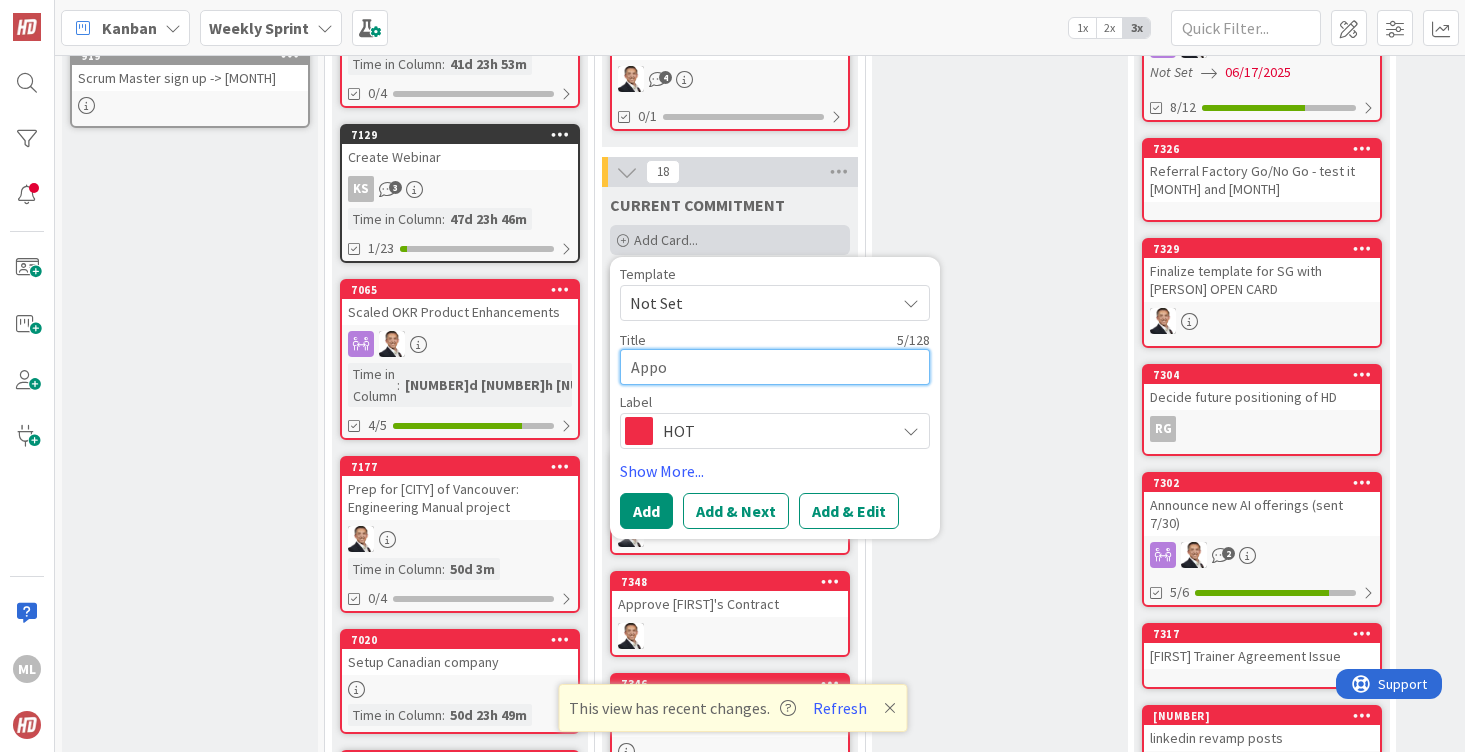 type on "App" 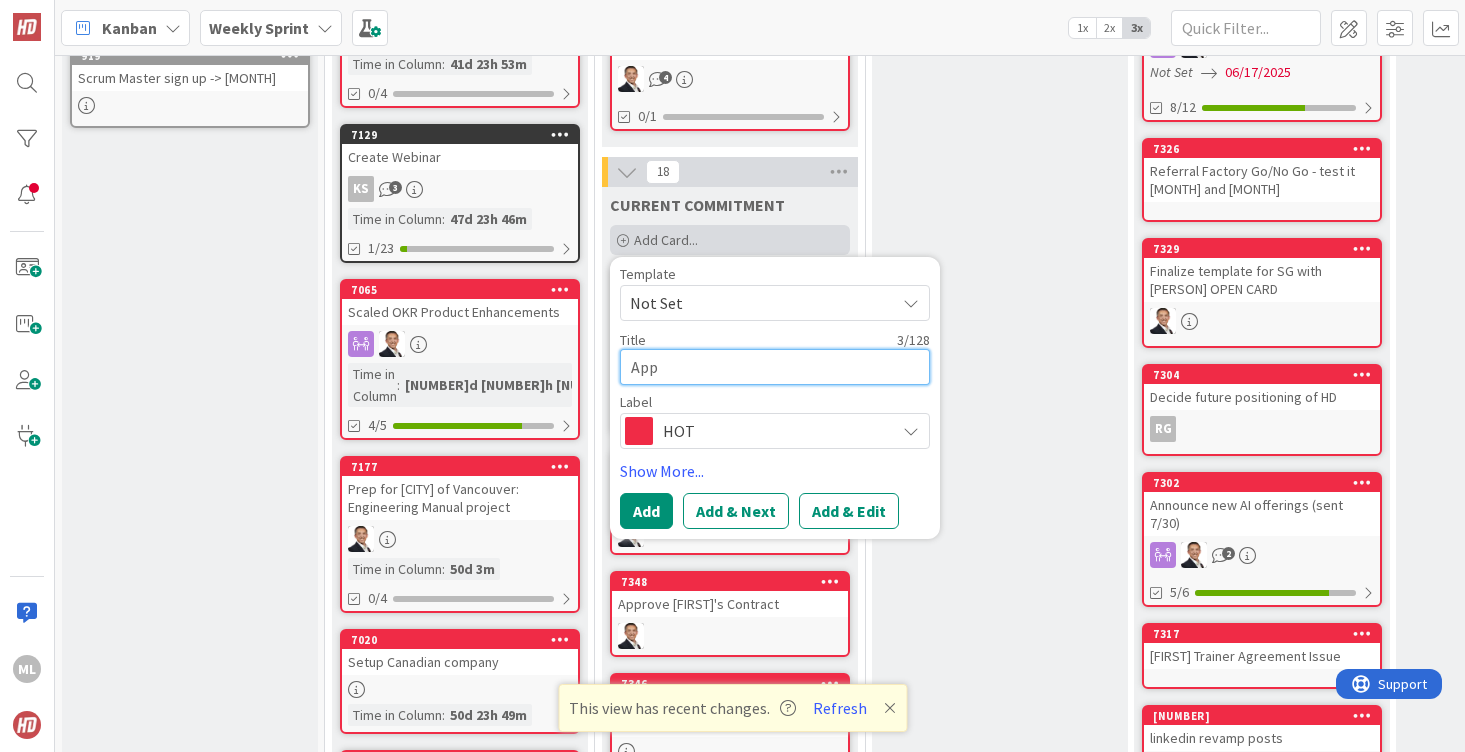 type on "Appr" 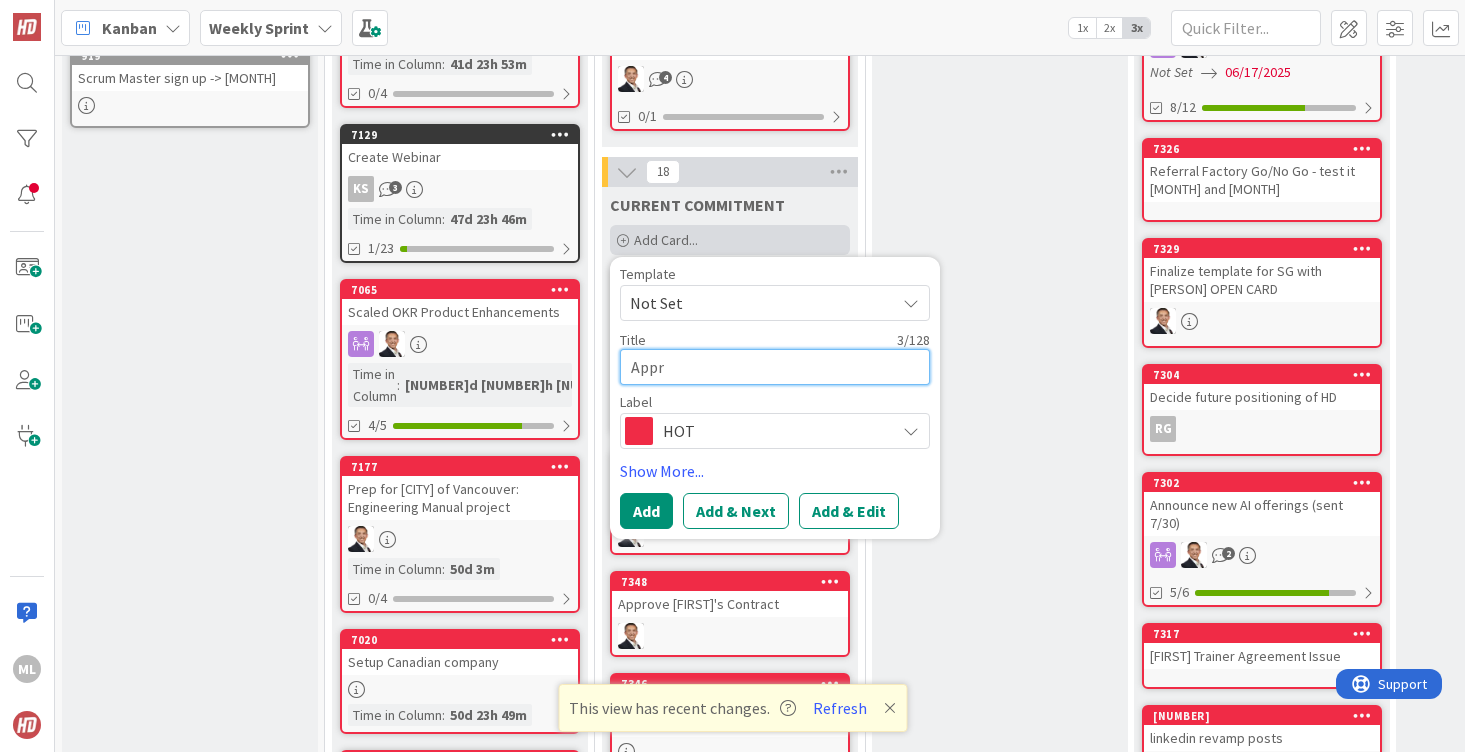 type on "Appro" 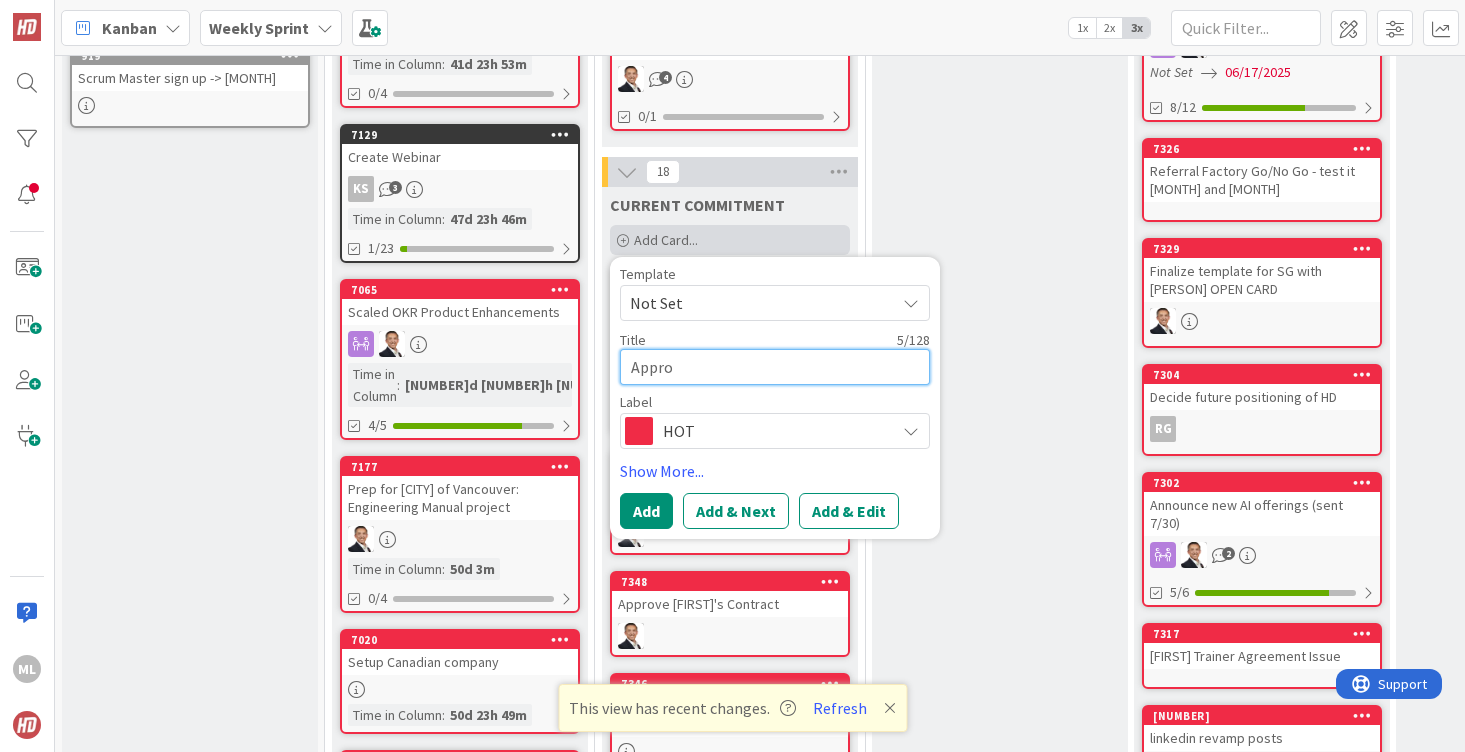 type on "Appr" 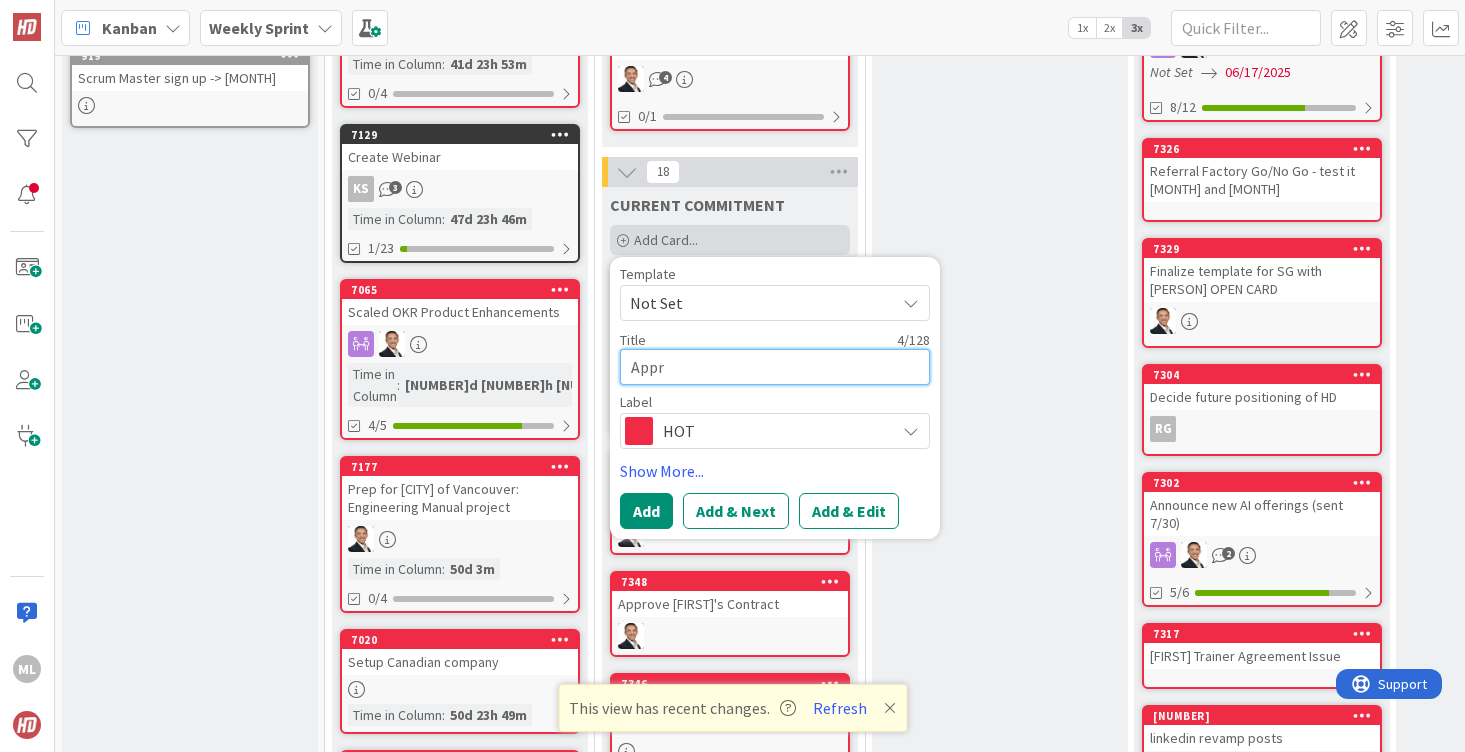 type on "Appro" 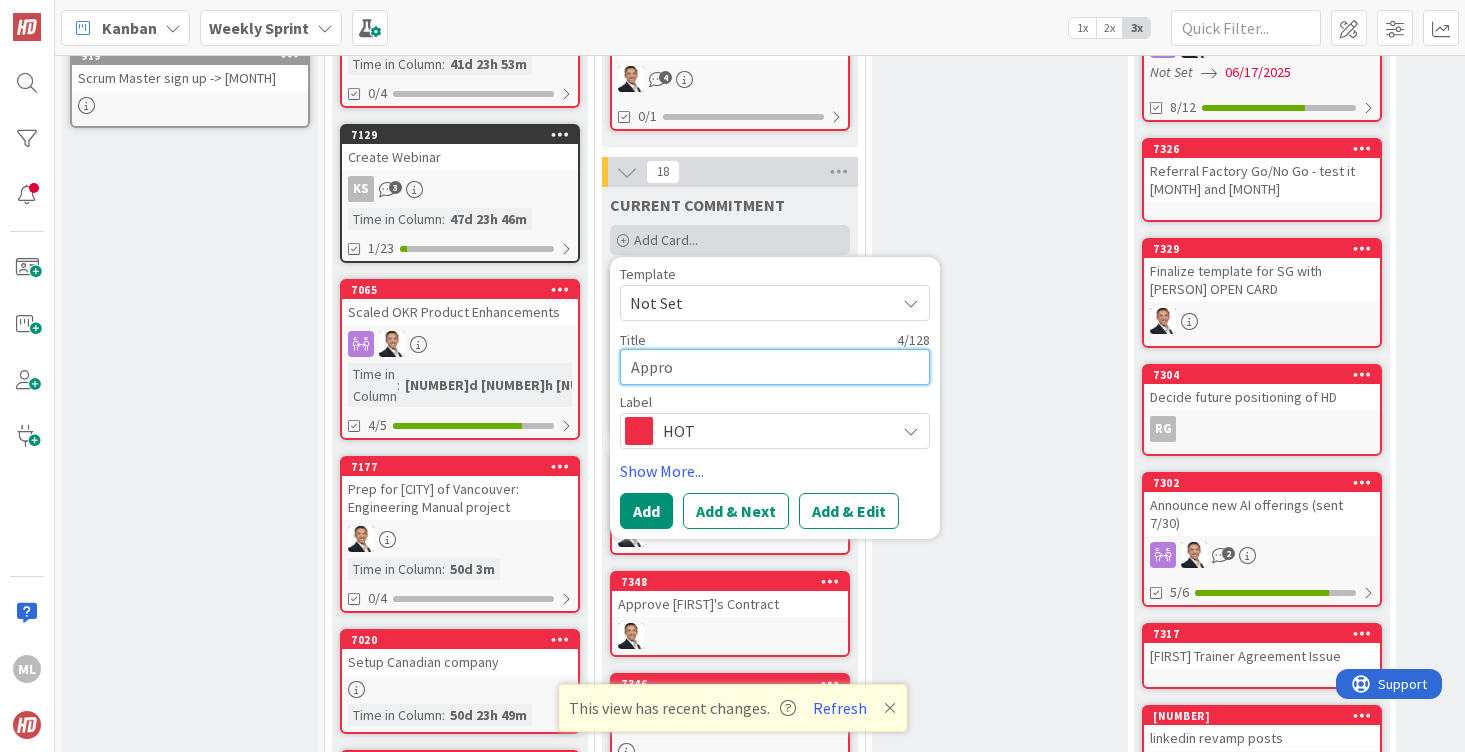 type on "Approv" 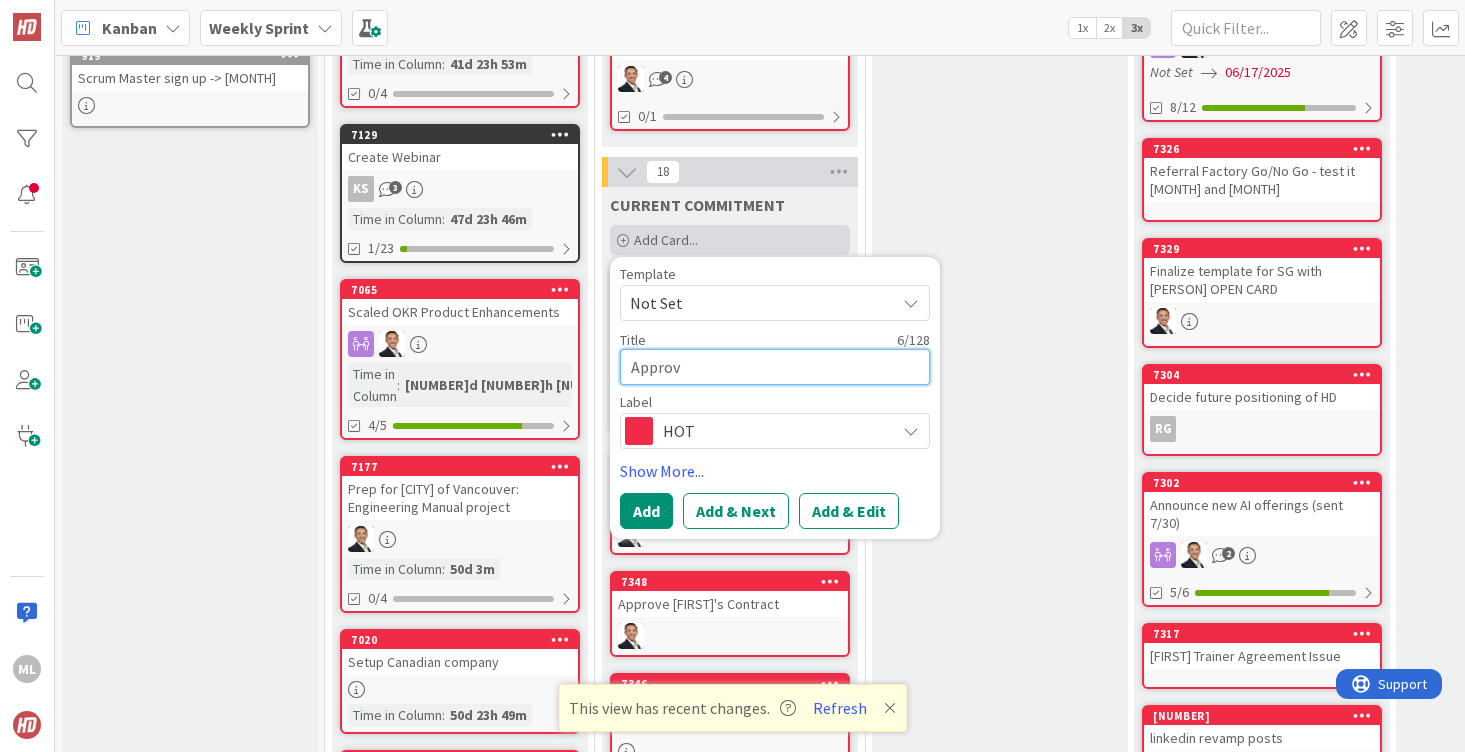 type on "Approve" 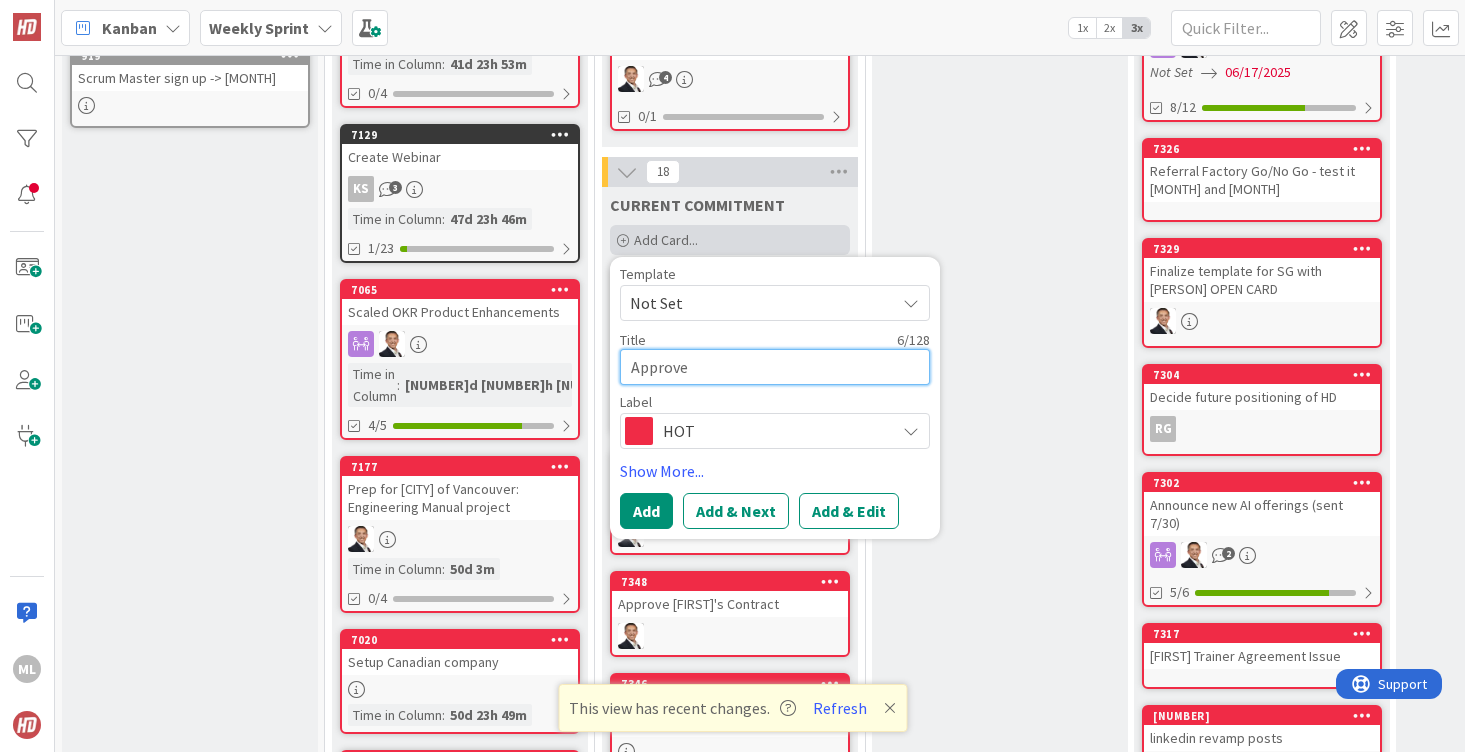 type on "Approve" 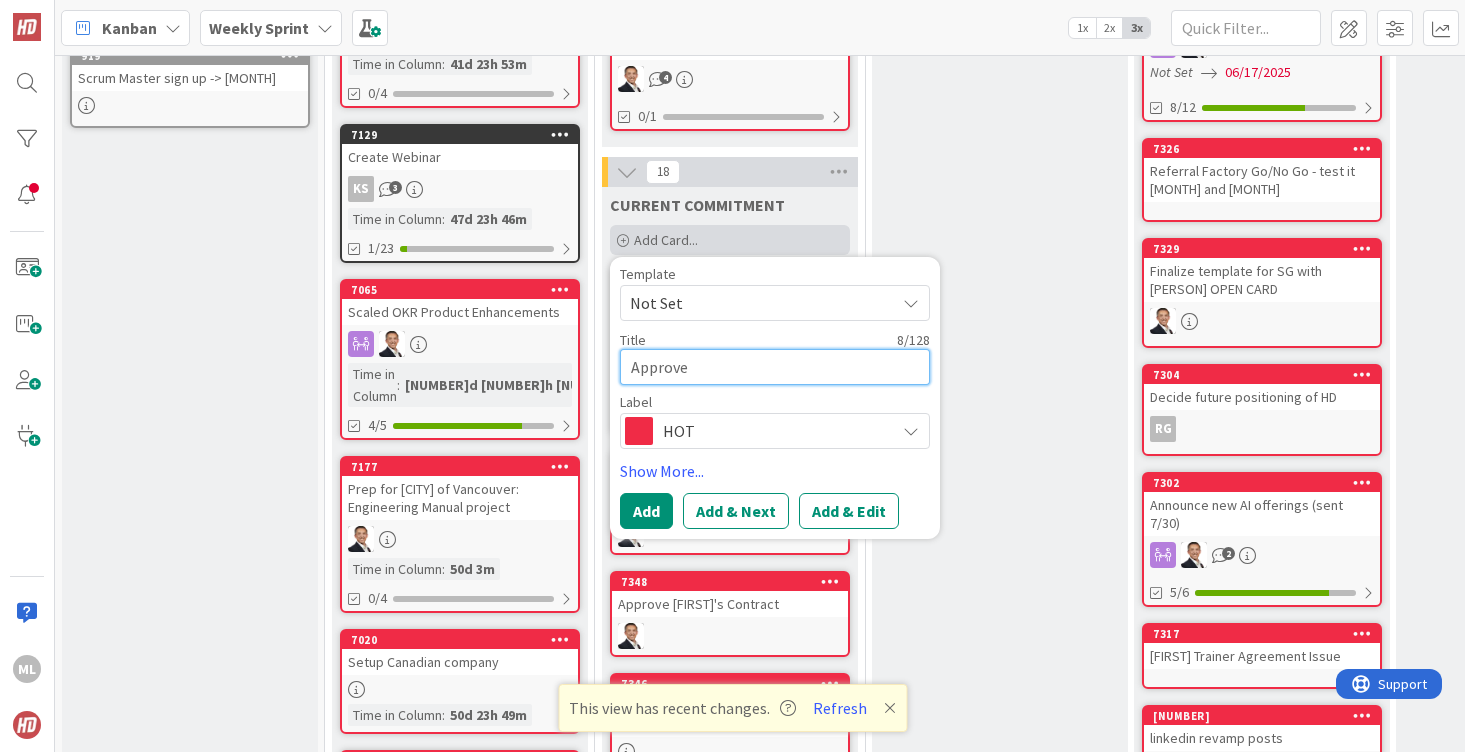 type on "Approve [FIRST]" 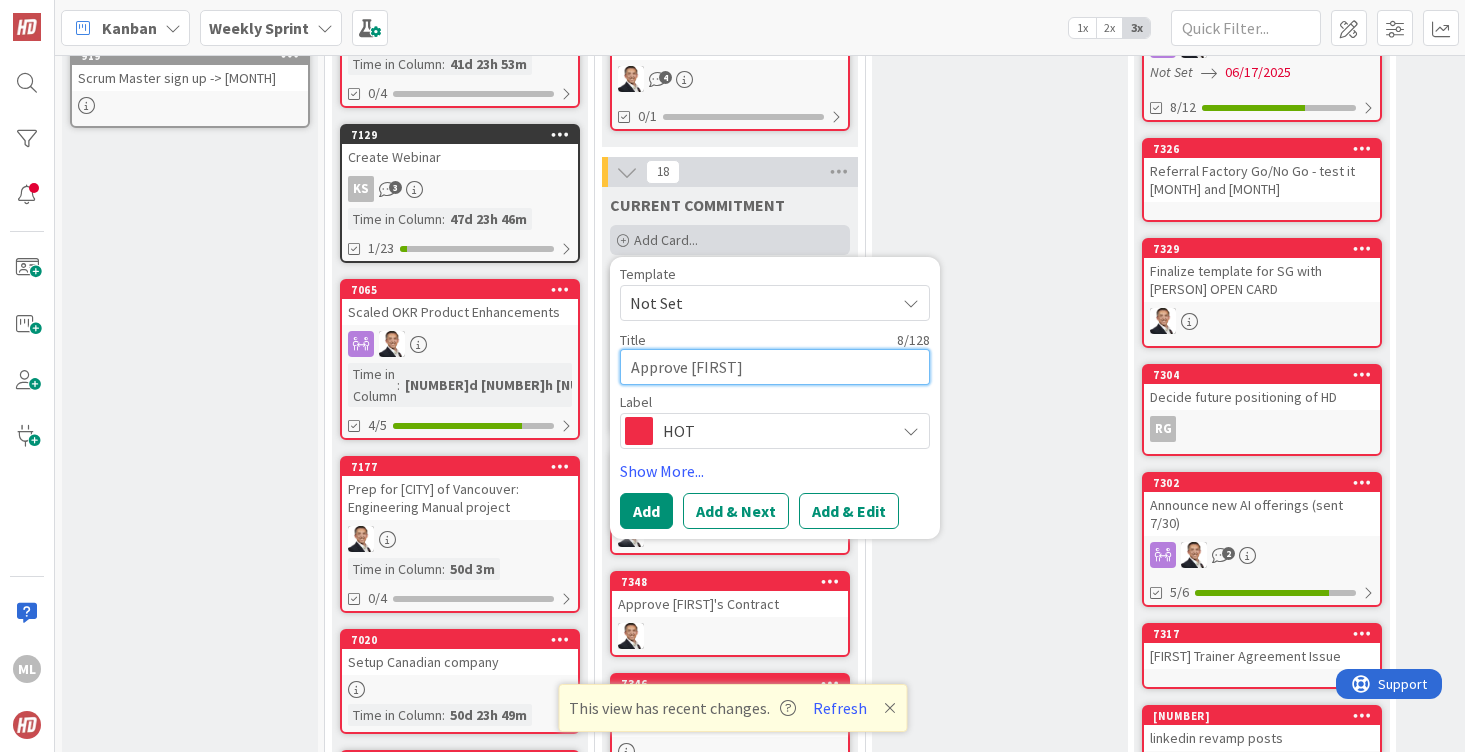 type on "Approve Je" 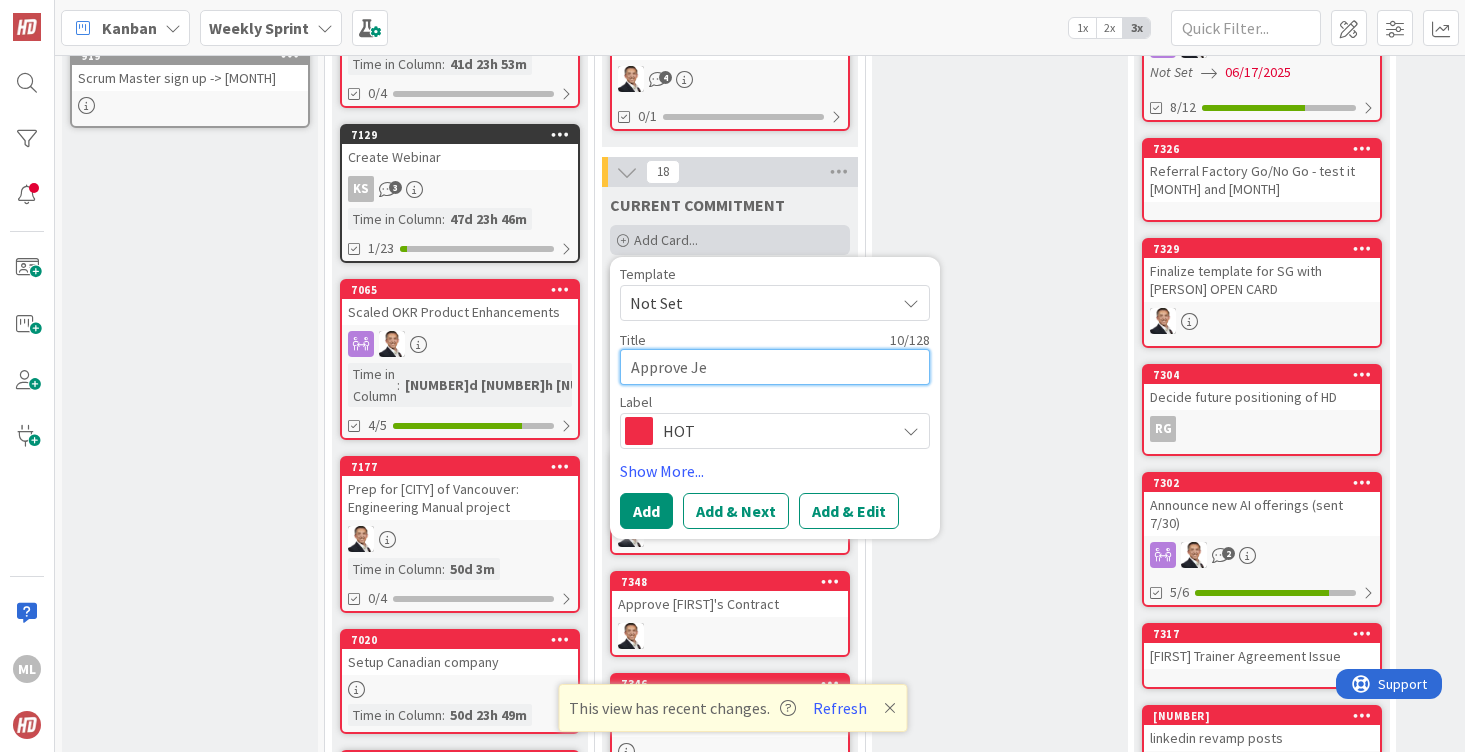 type on "Approve [FIRST]" 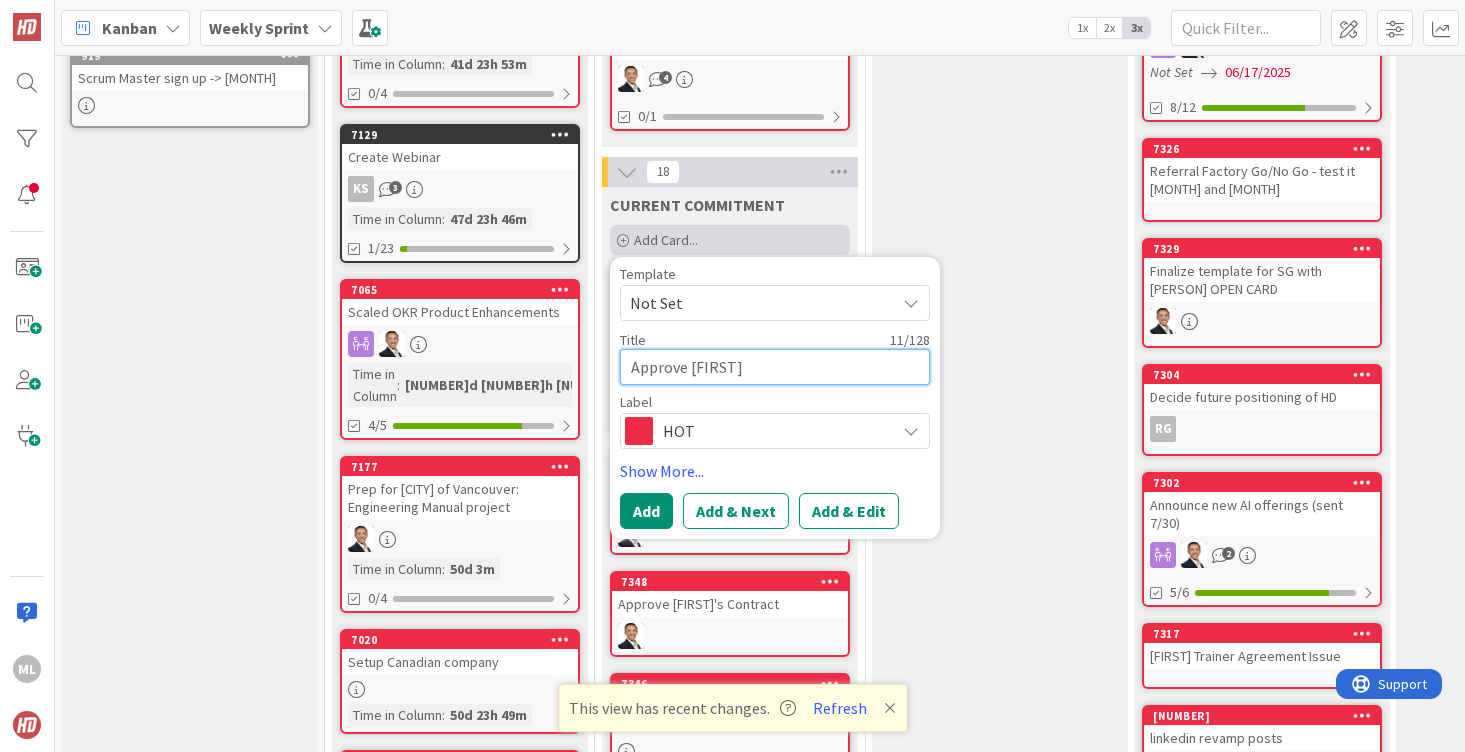 type on "Approve [FIRST]" 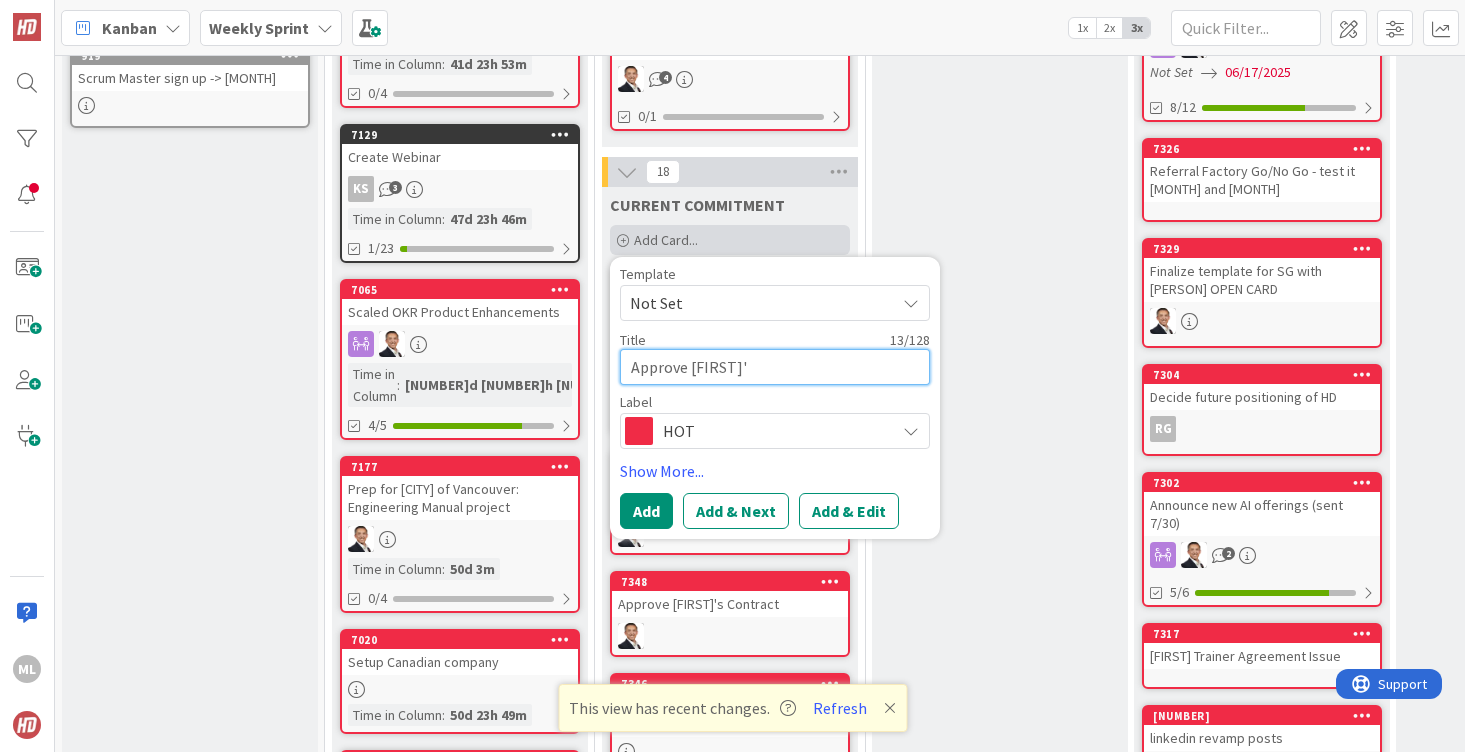 type on "Approve [FIRST]'" 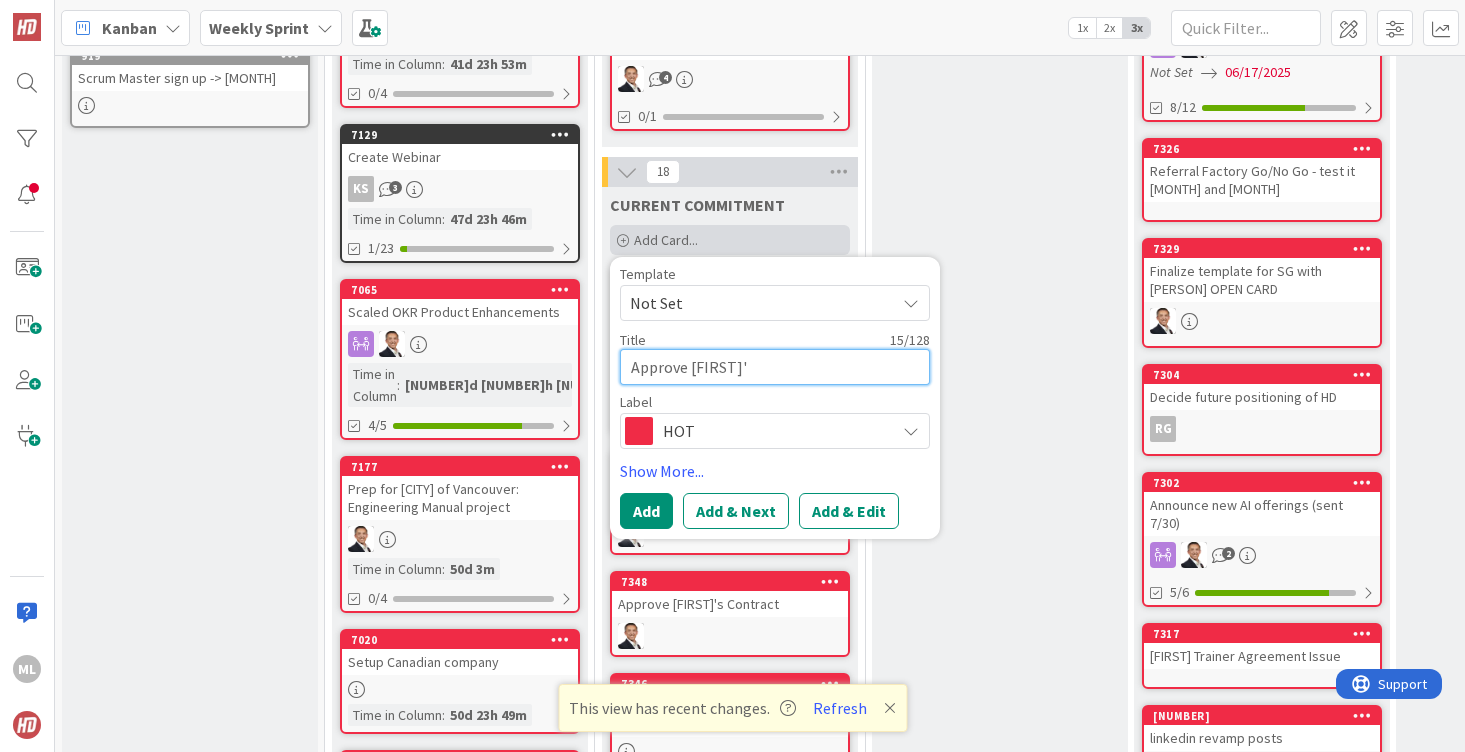 type on "Approve [FIRST]'s E" 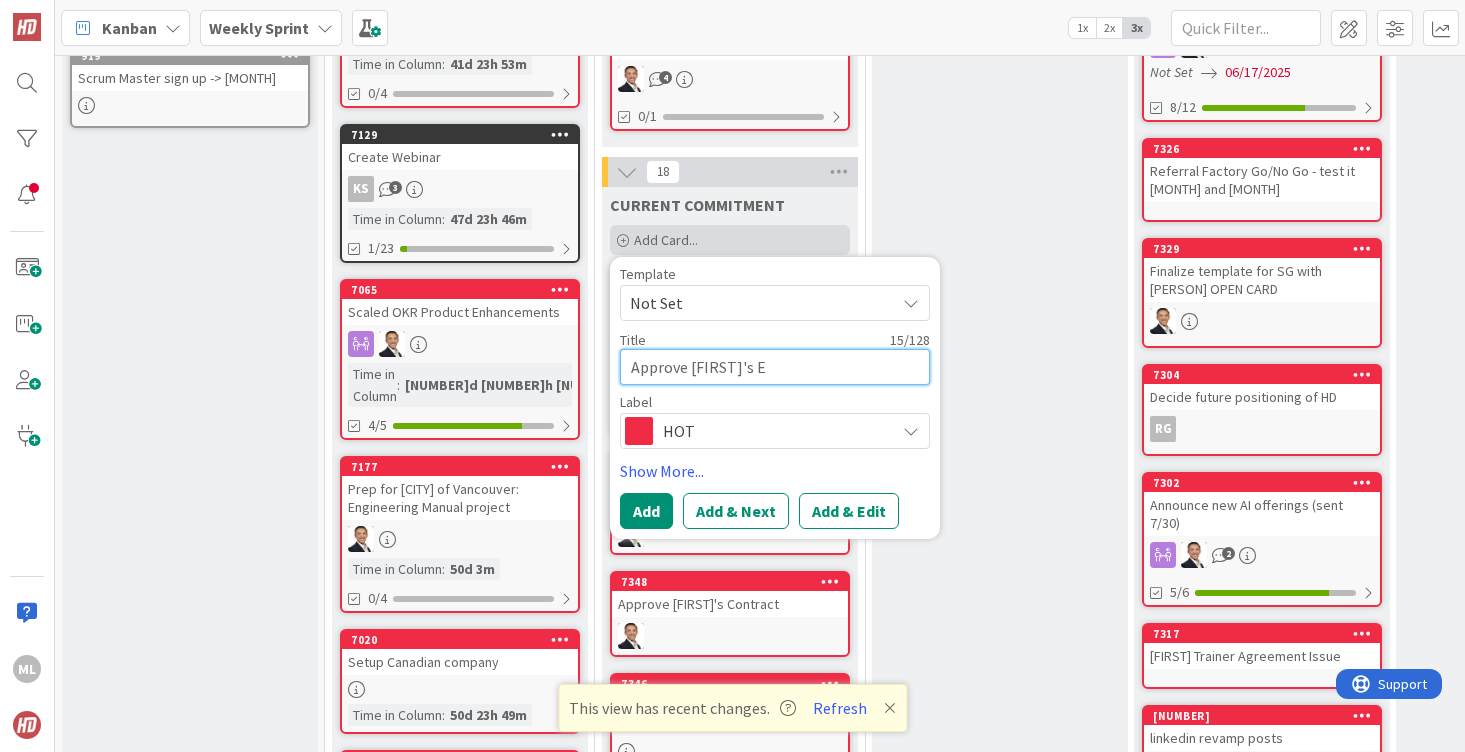 type on "Approve [FIRST]'s Em" 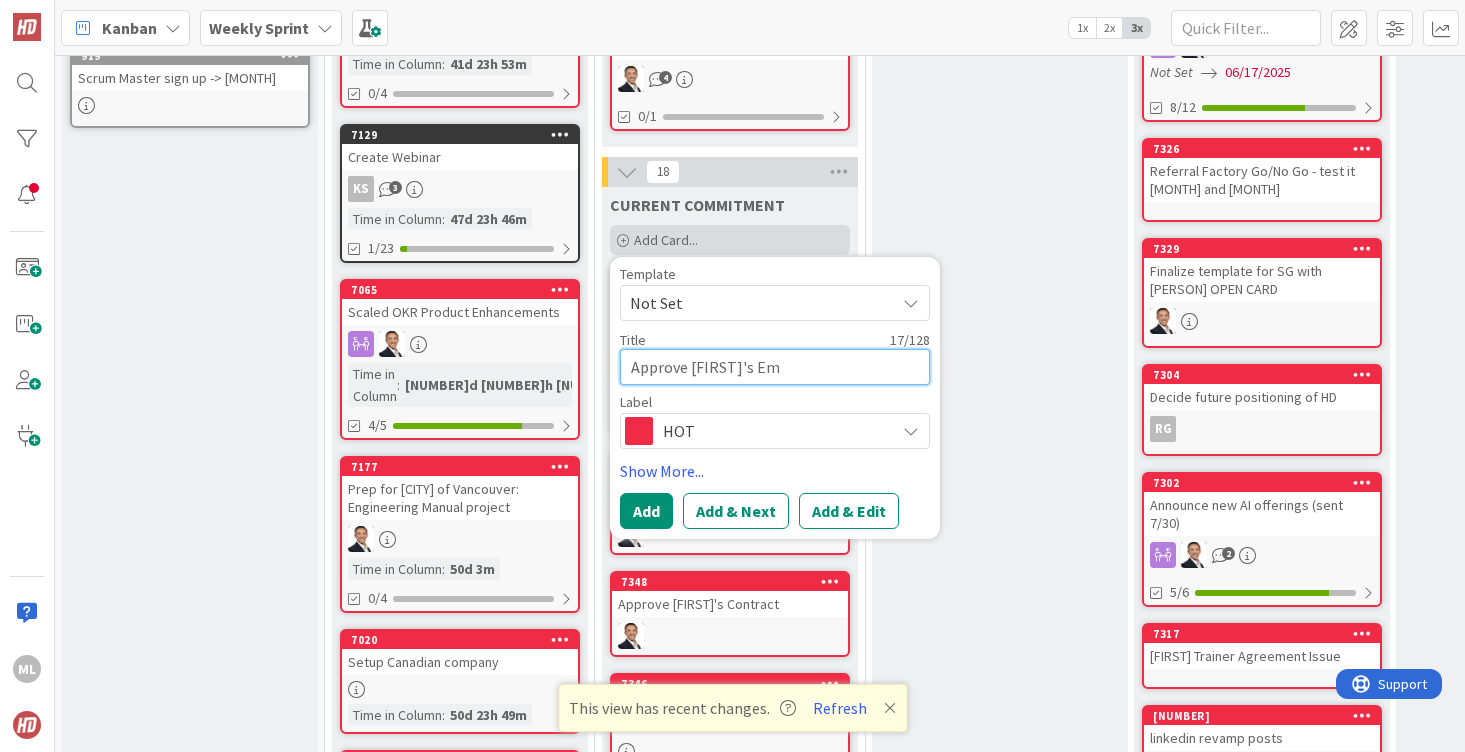 type on "Approve [FIRST]'s Emp" 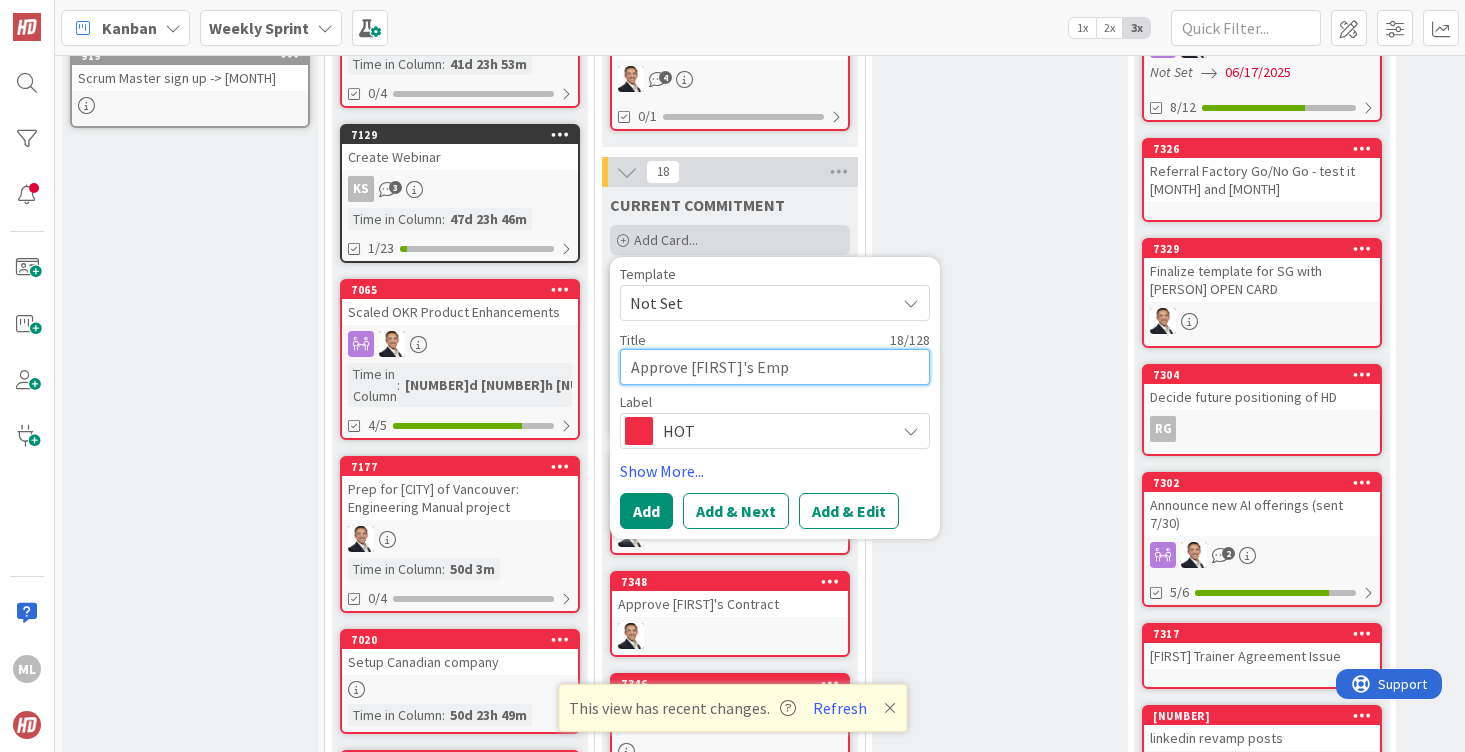 type on "Approve [FIRST]'s Empl" 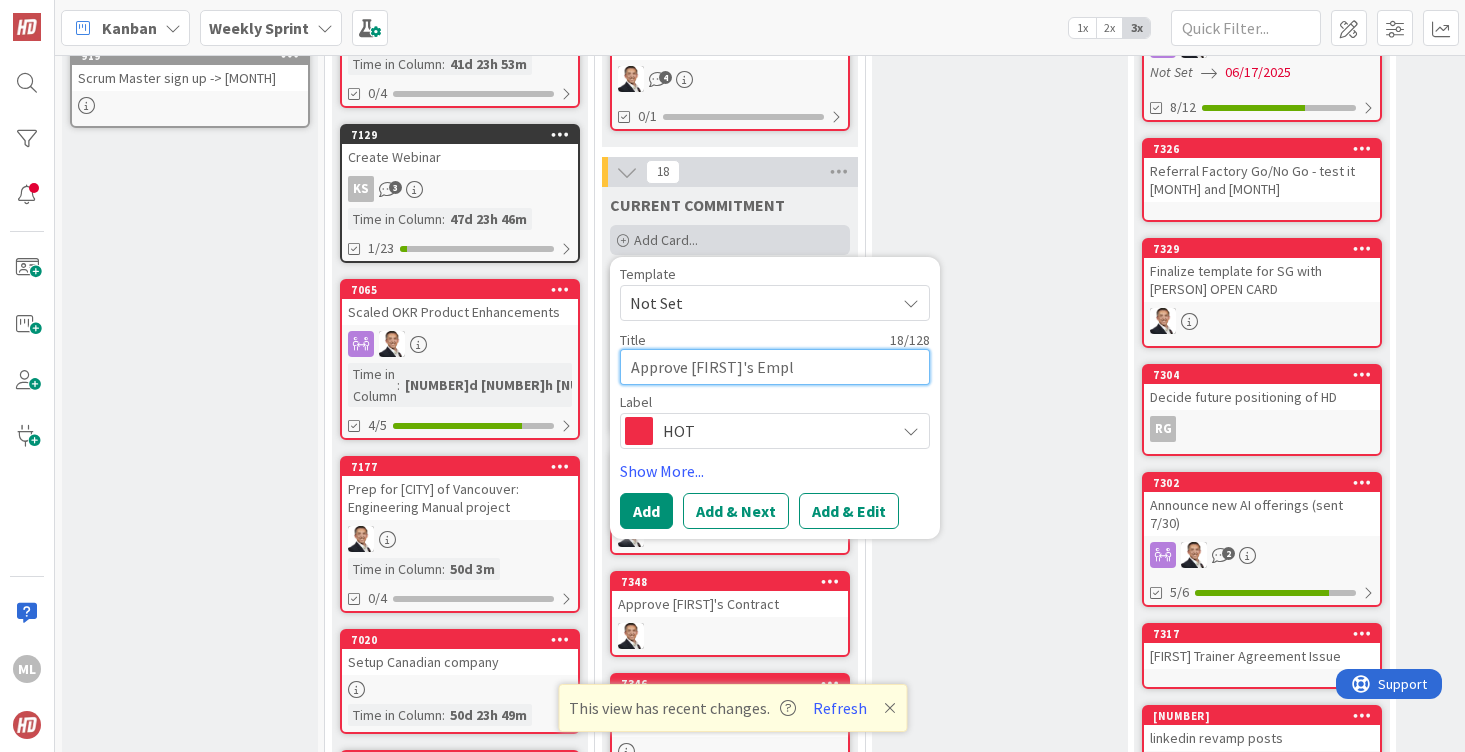 type on "Approve [FIRST]'s Emplo" 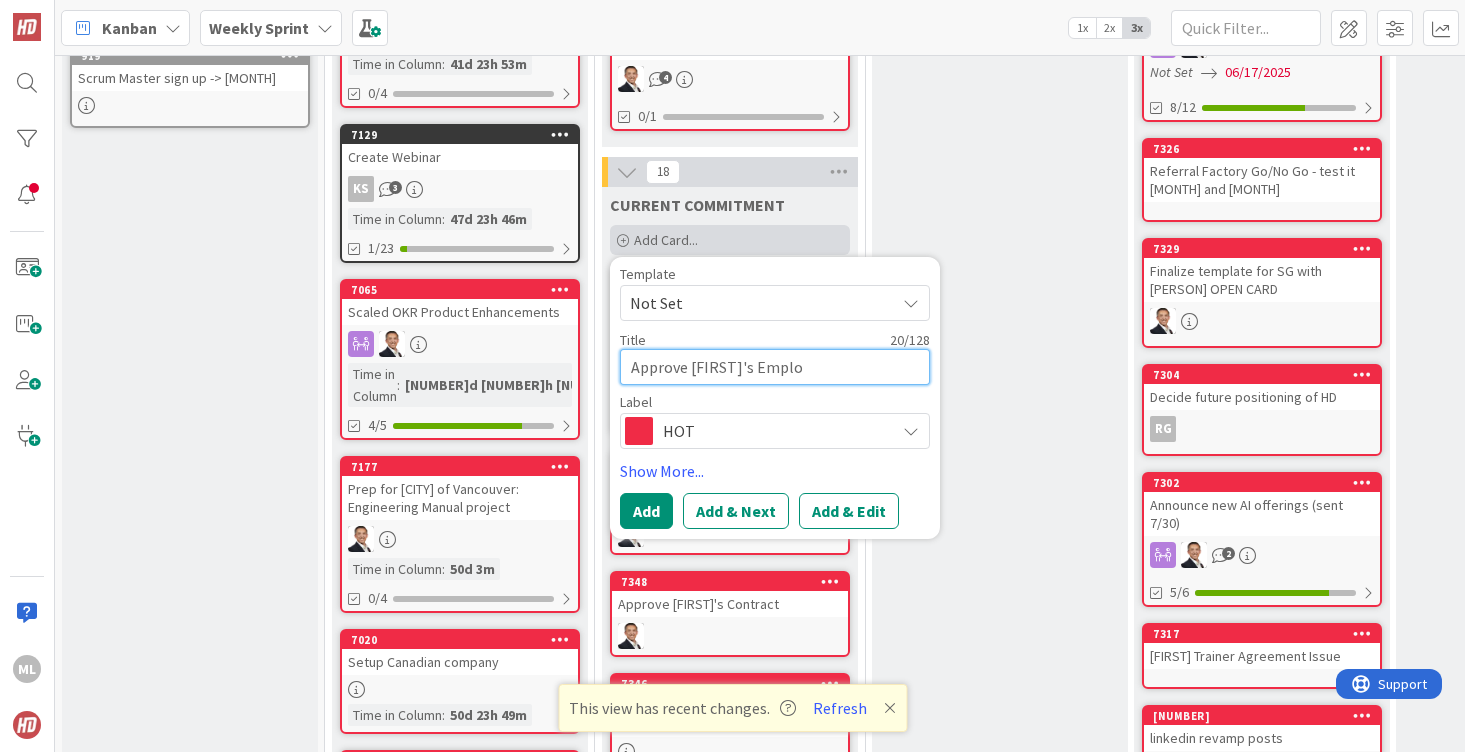 type on "Approve [FIRST]'s Employ" 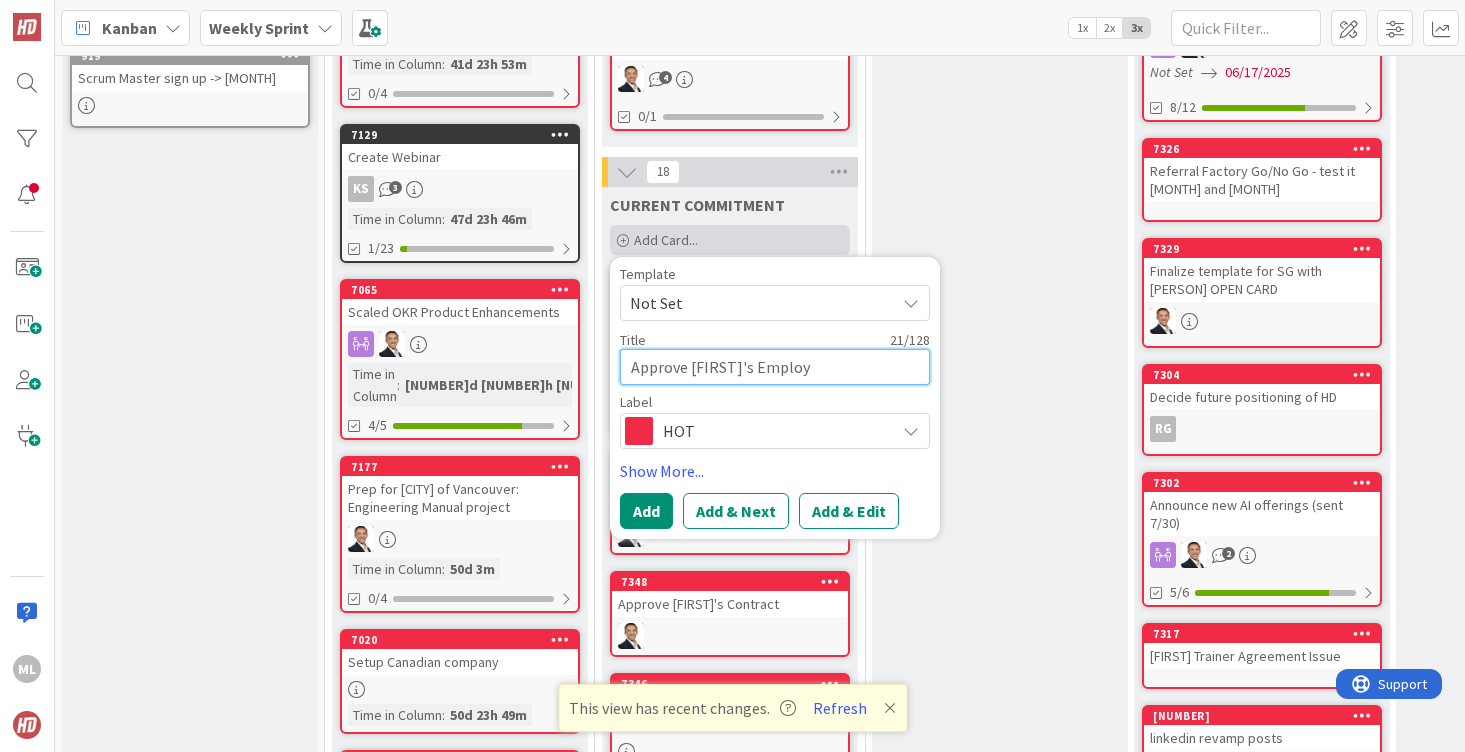 type on "Approve [FIRST]'s Employm" 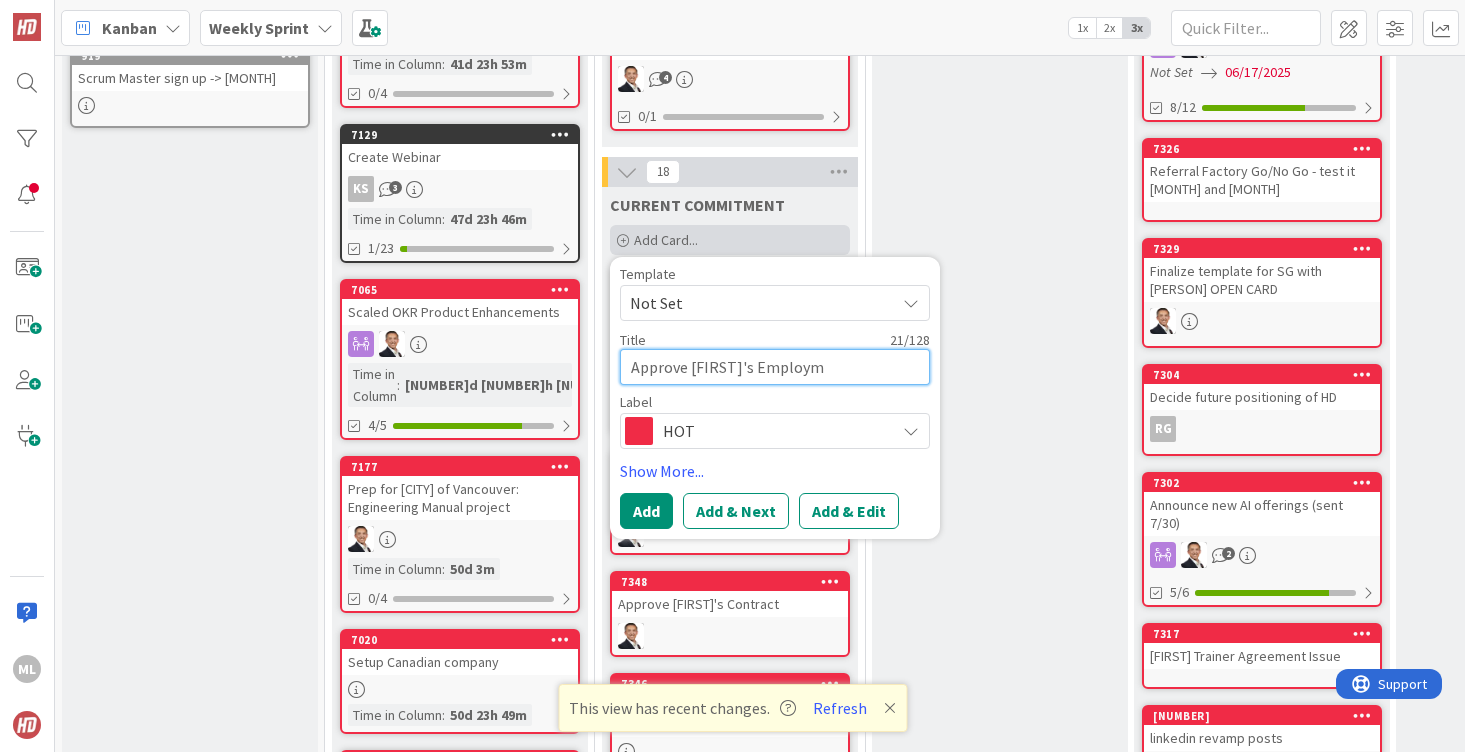 type on "Approve [FIRST]'s Employme" 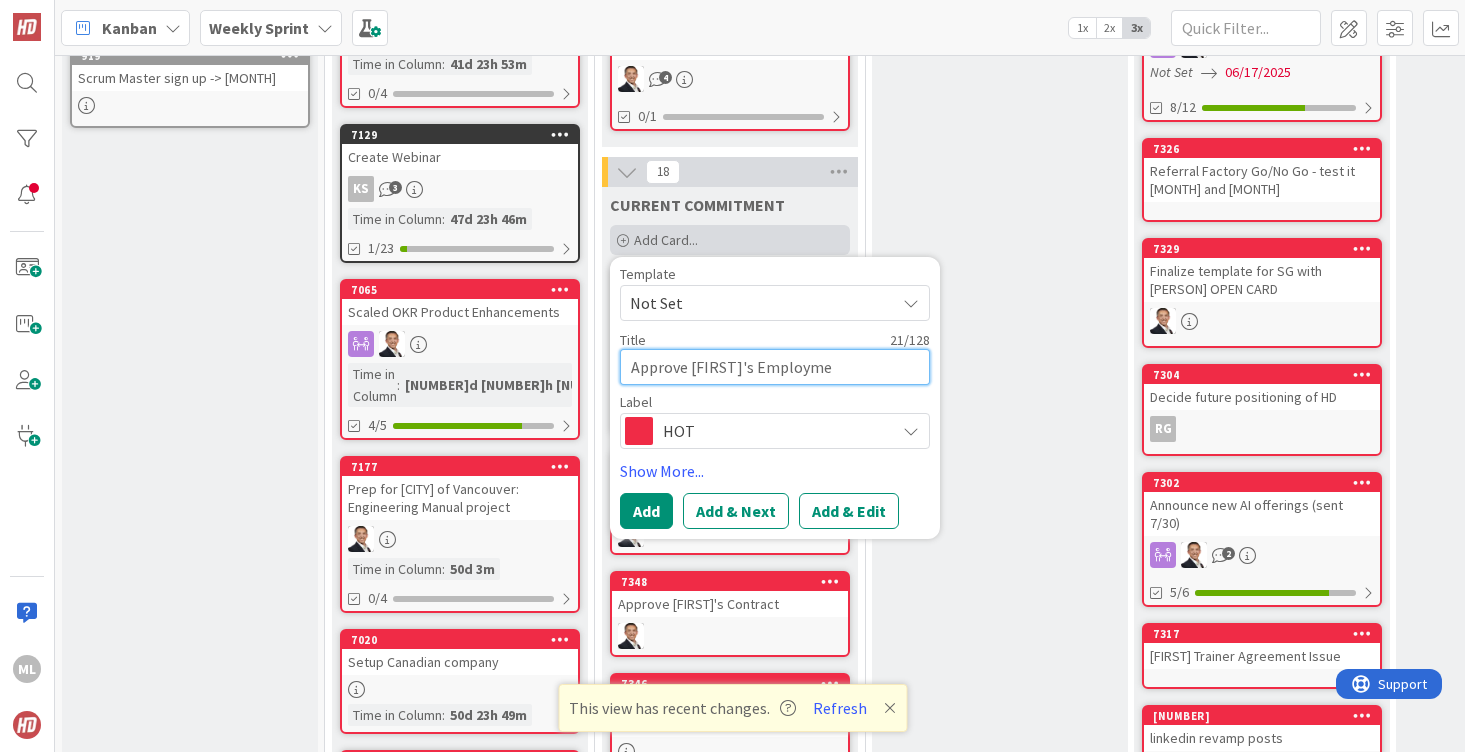 type on "Approve [FIRST]'s Employmen" 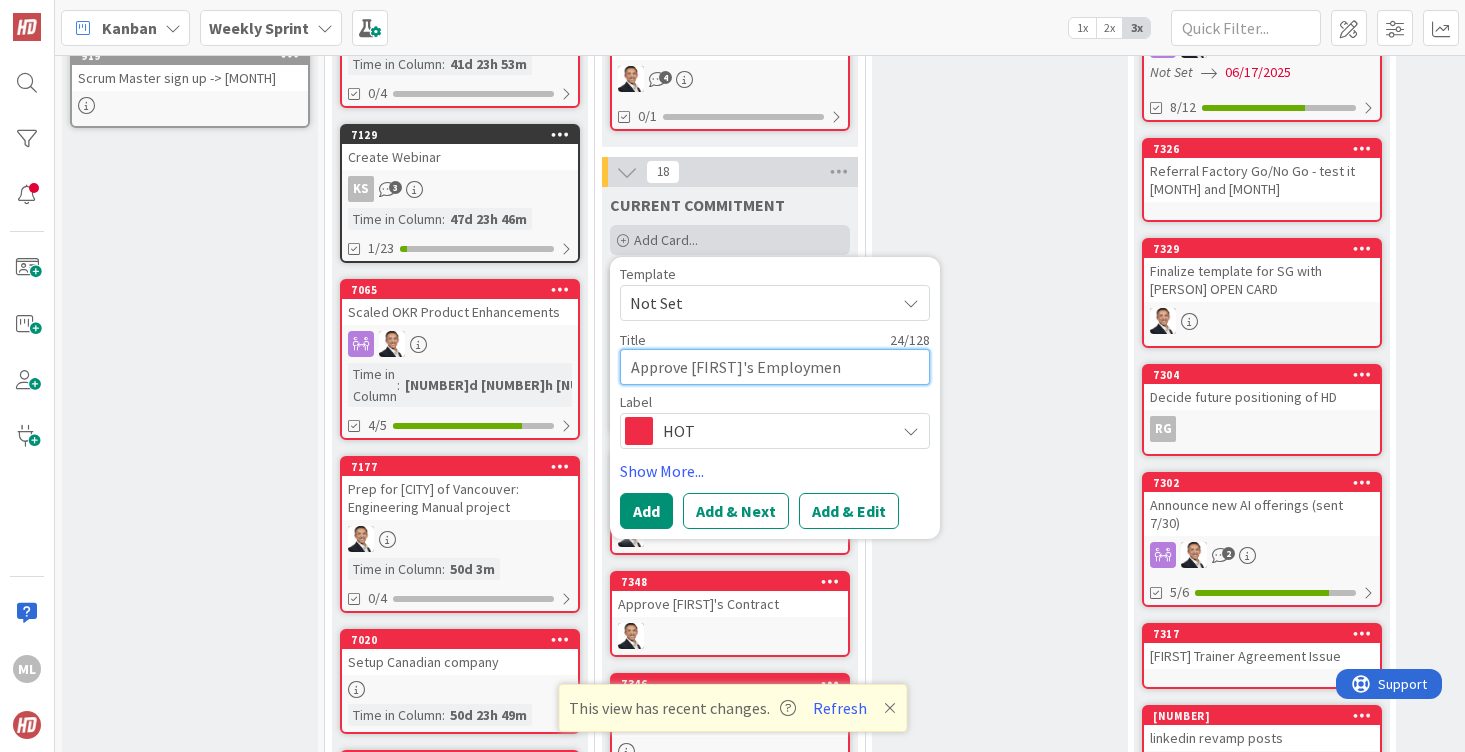 type on "Approve [FIRST]'s Employment" 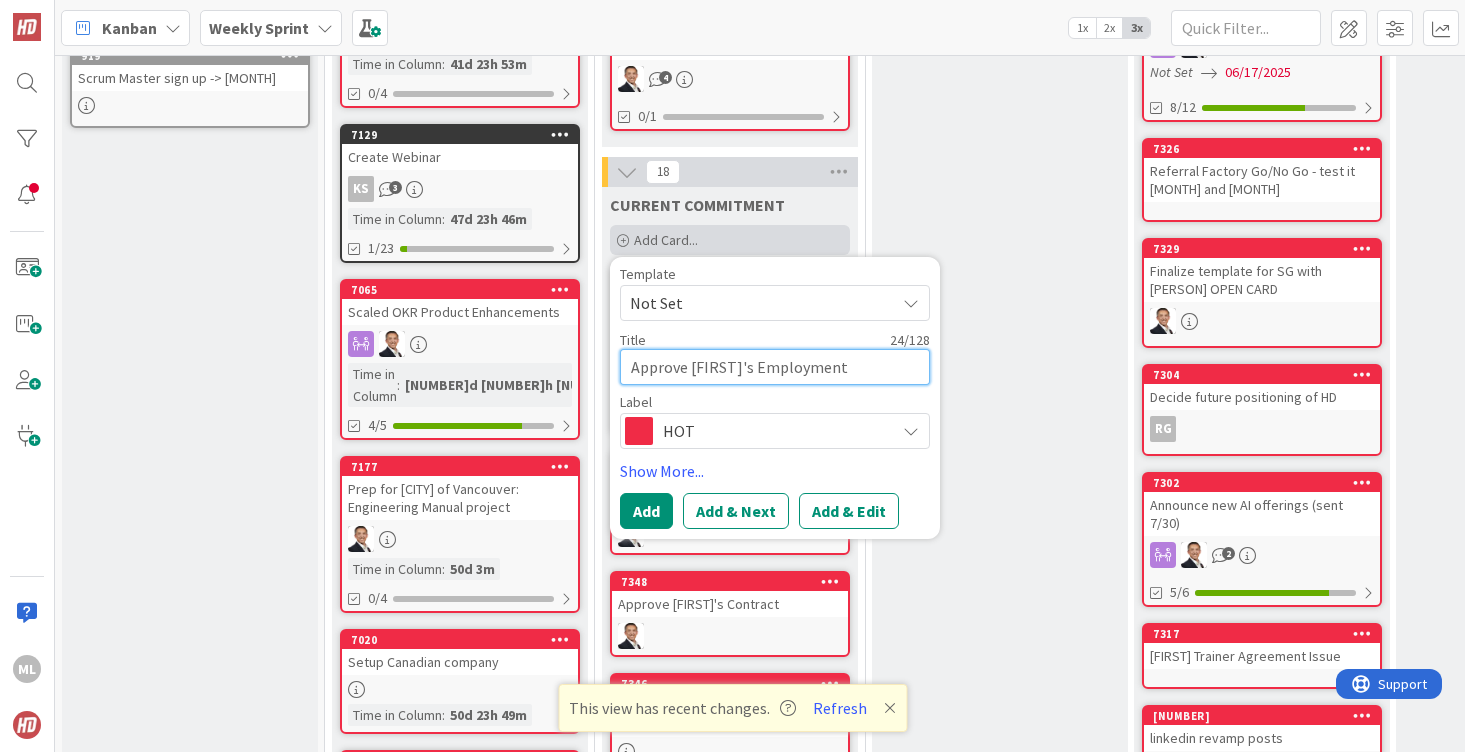 type on "Approve [FIRST]'s Employment" 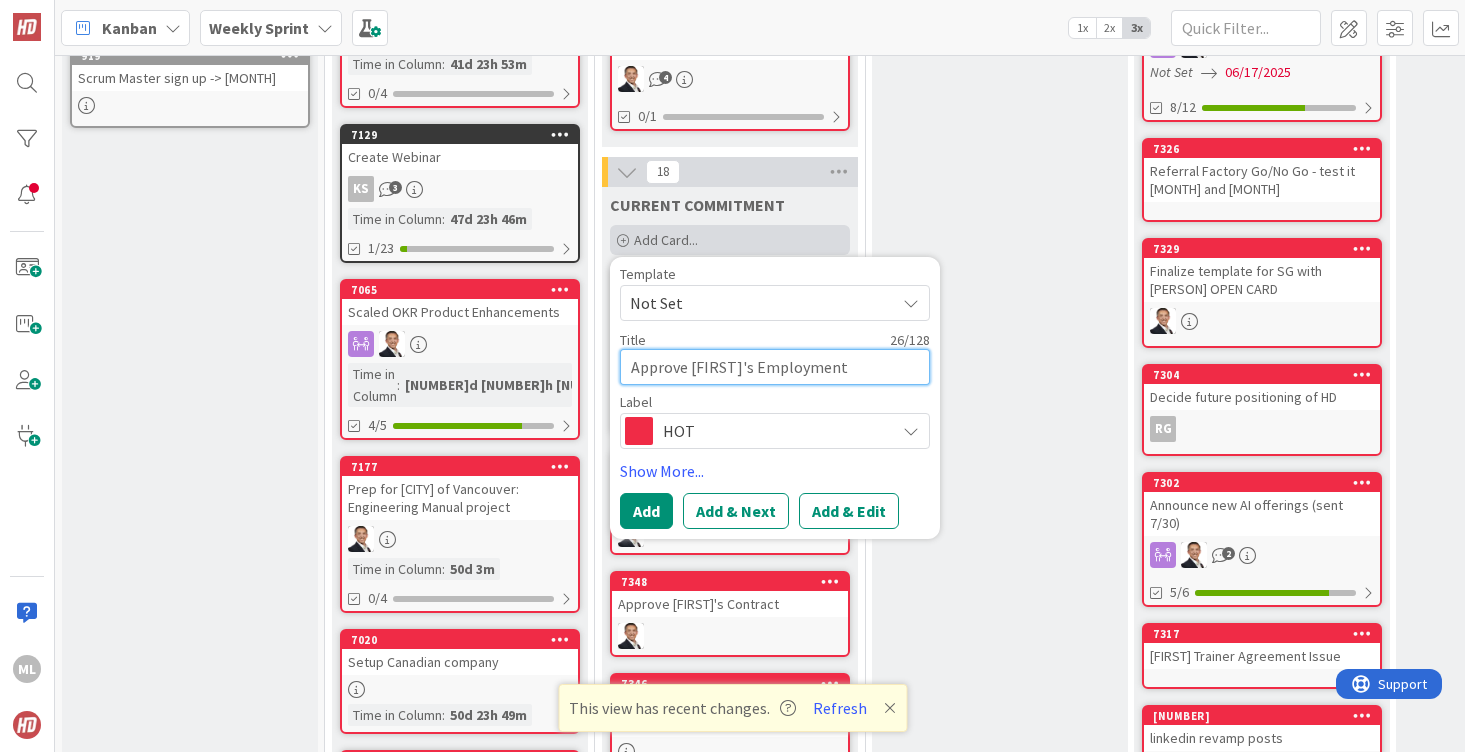 type on "Approve [FIRST]'s Employment C" 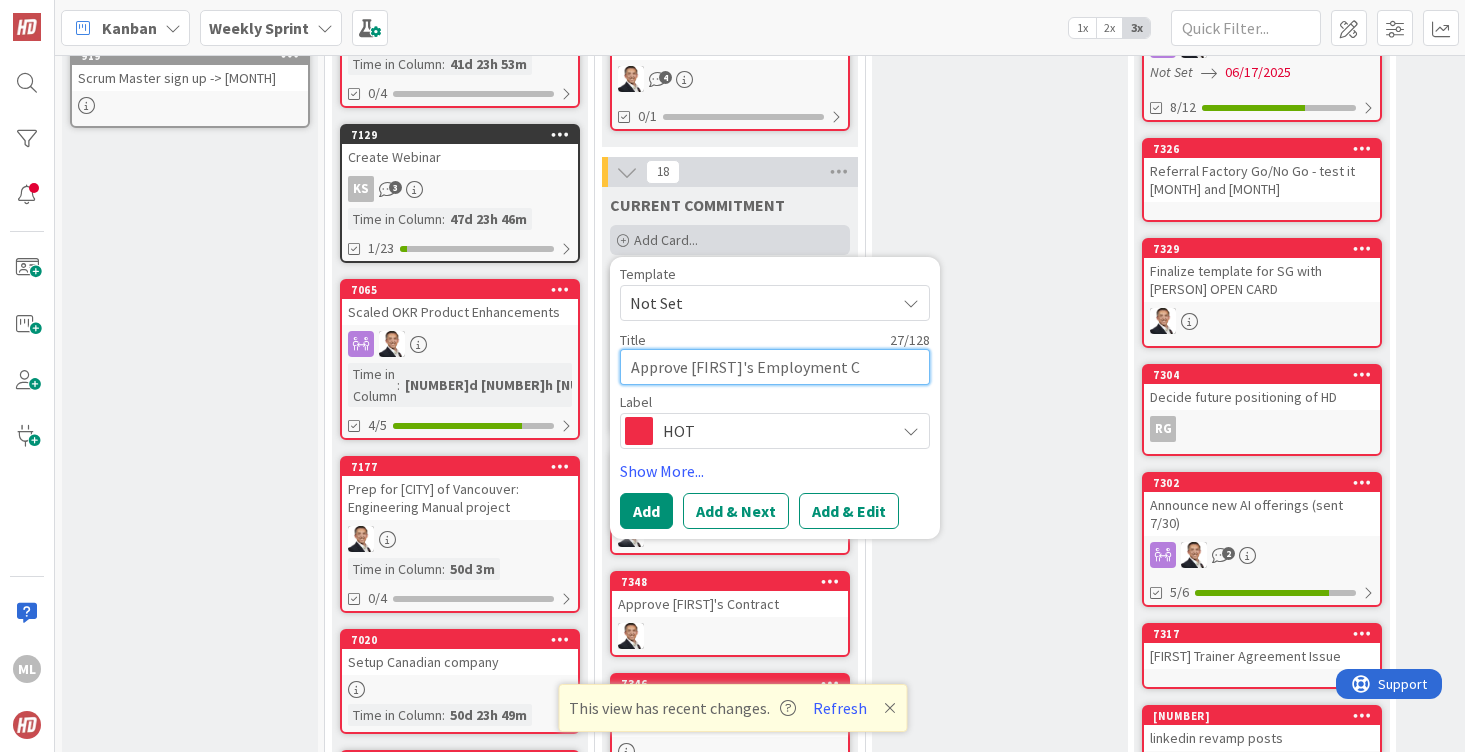 type on "Approve [FIRST]'s Employment Co" 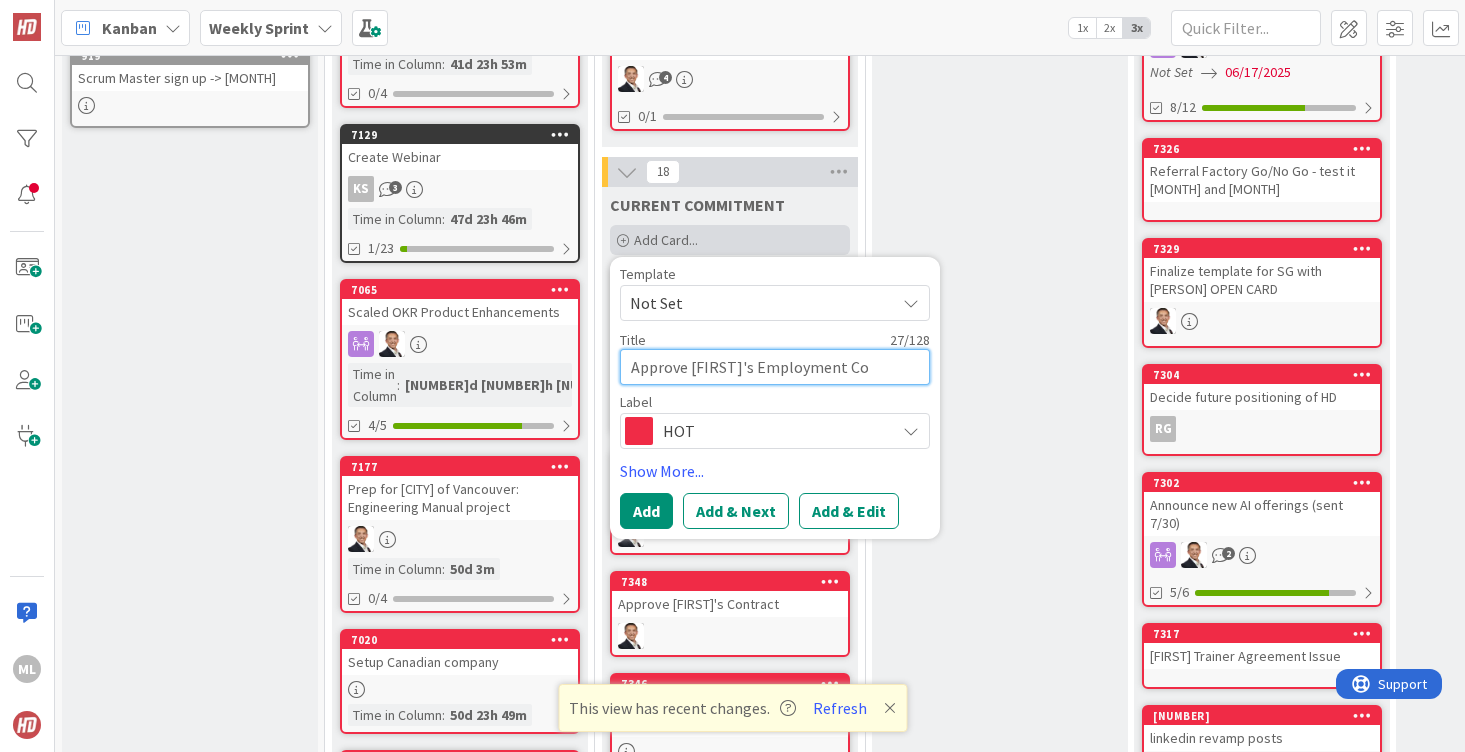 type on "x" 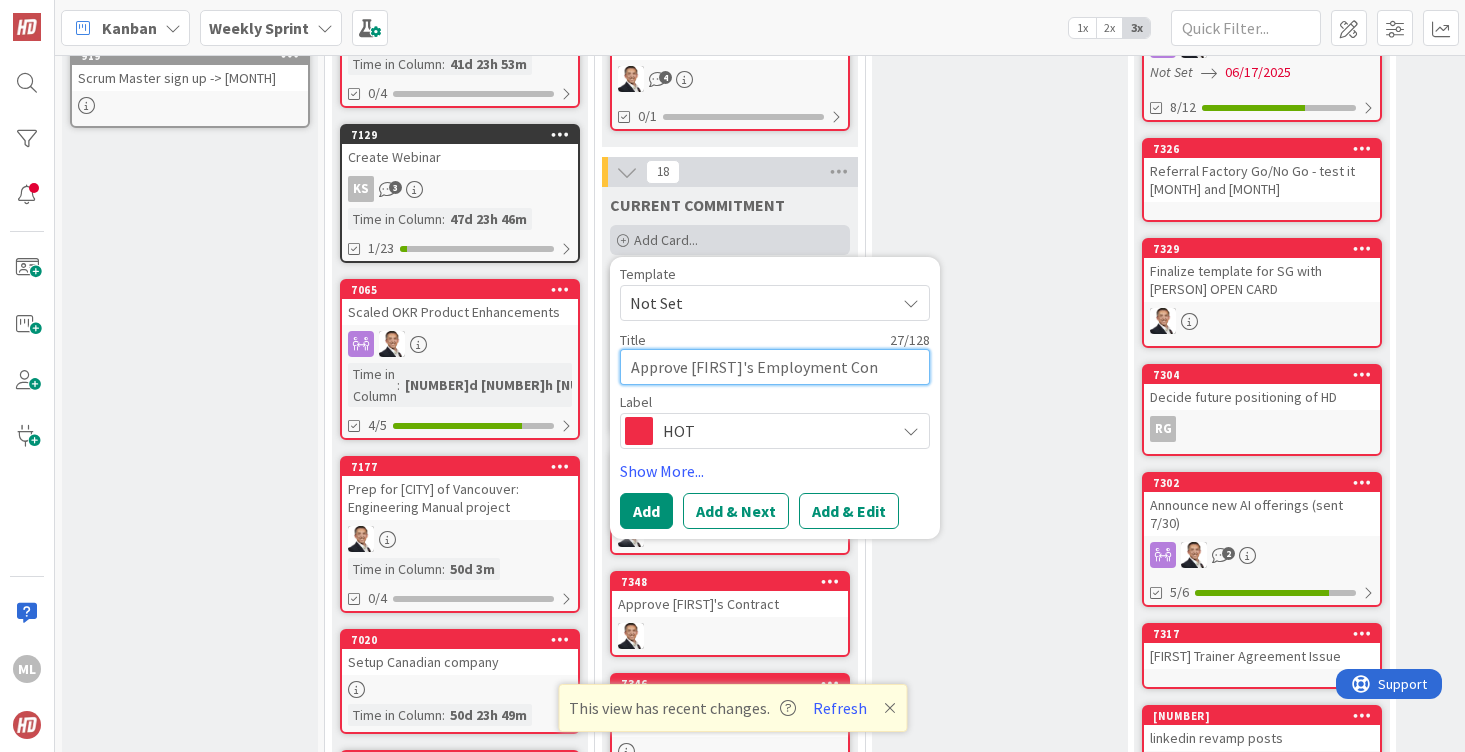 type on "x" 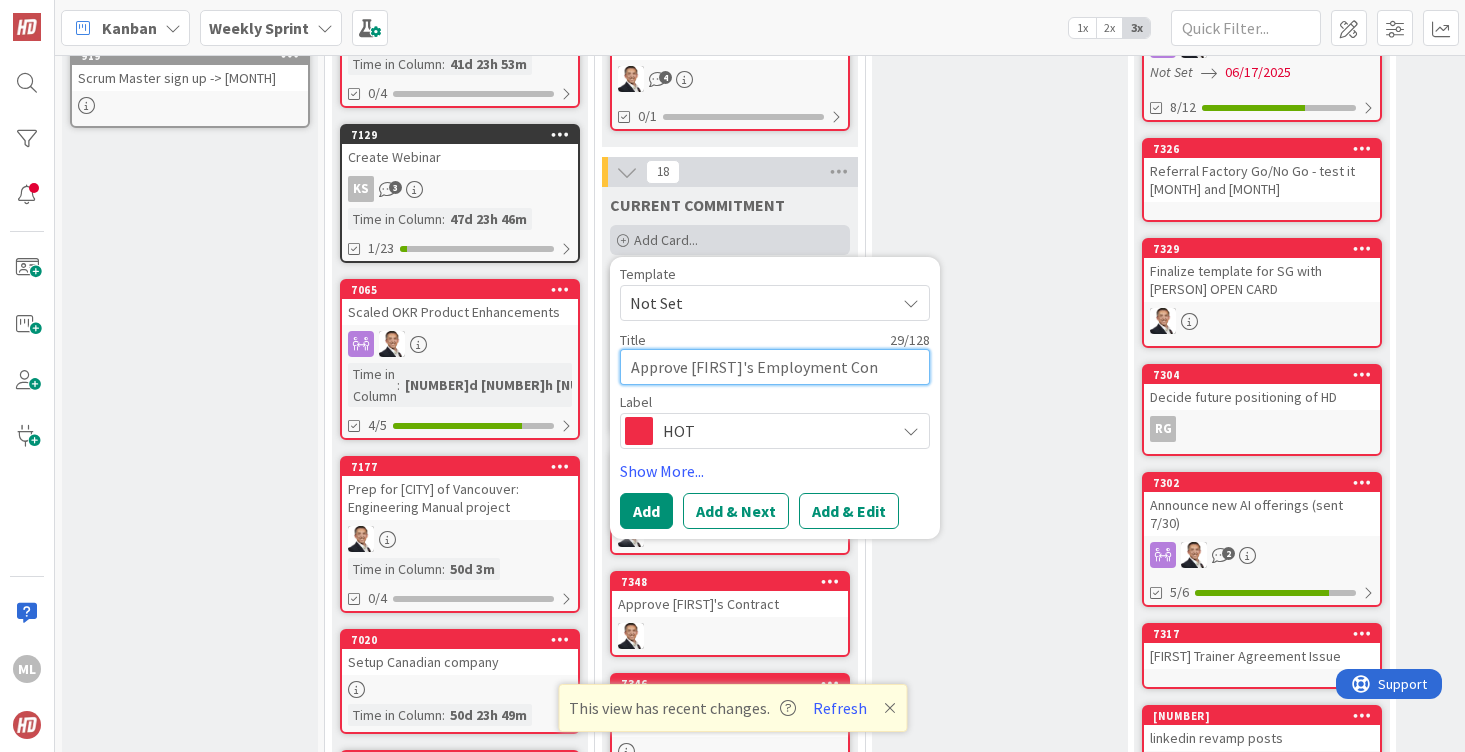 type on "Approve [FIRST]'s Employment Cont" 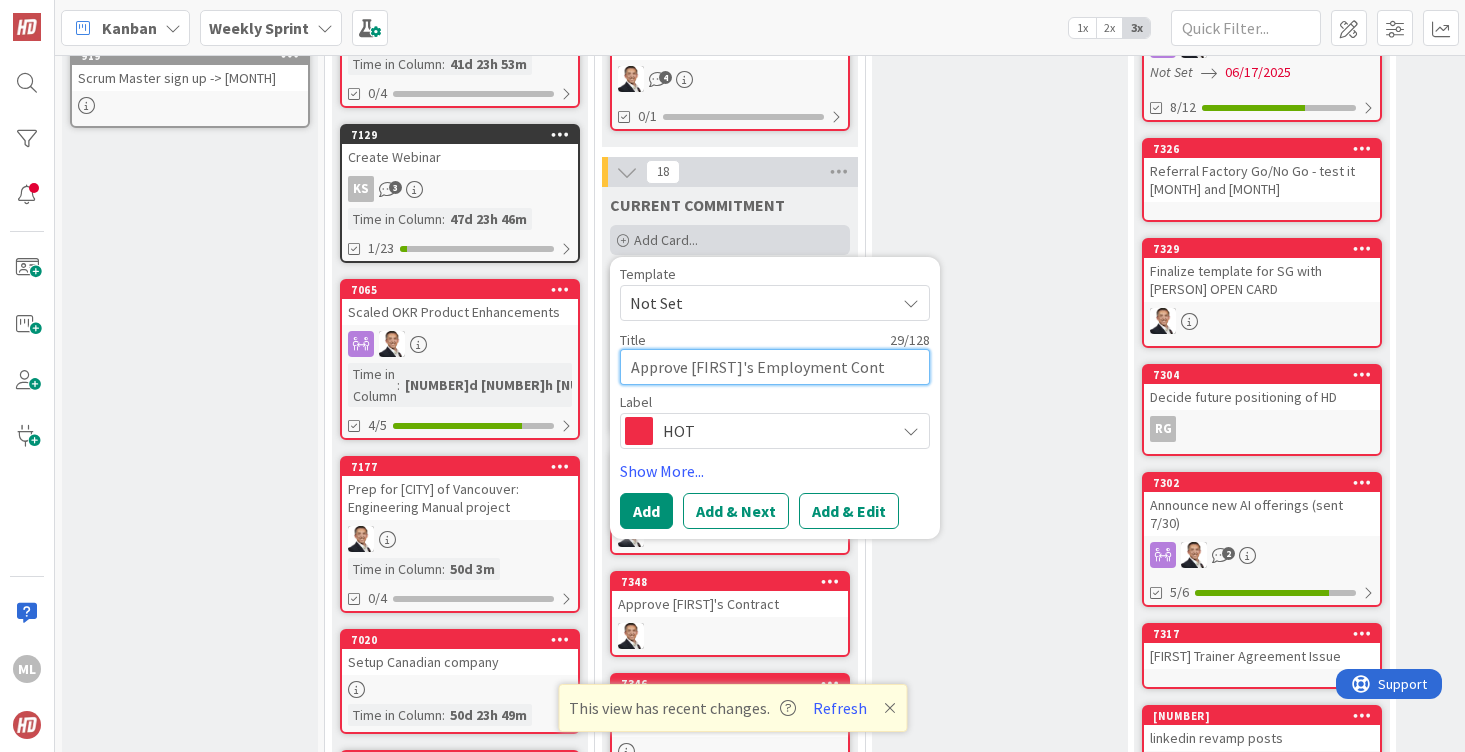 type on "Approve [FIRST]'s Employment Contr" 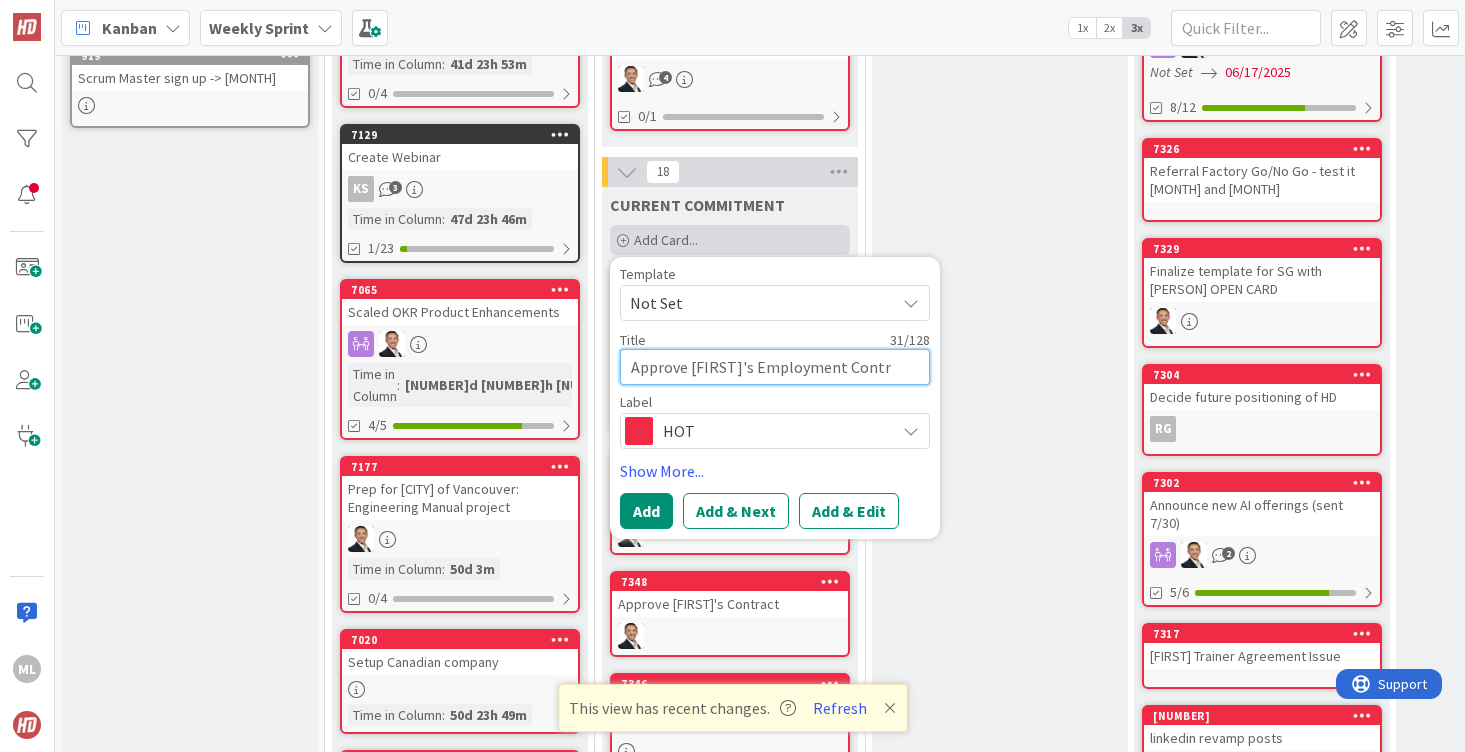 type on "Approve [FIRST]'s Employment Contra" 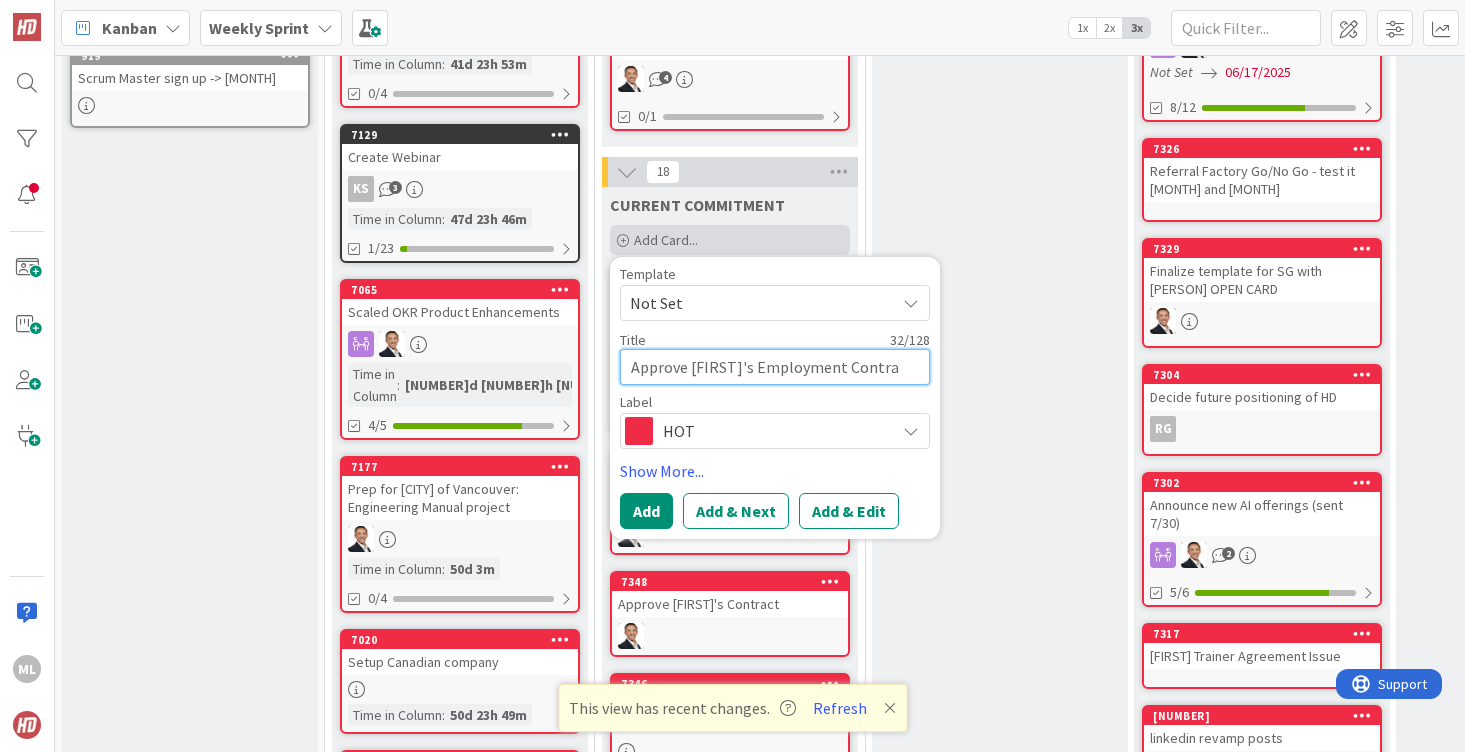 type on "Approve [FIRST]'s Employment Contrac" 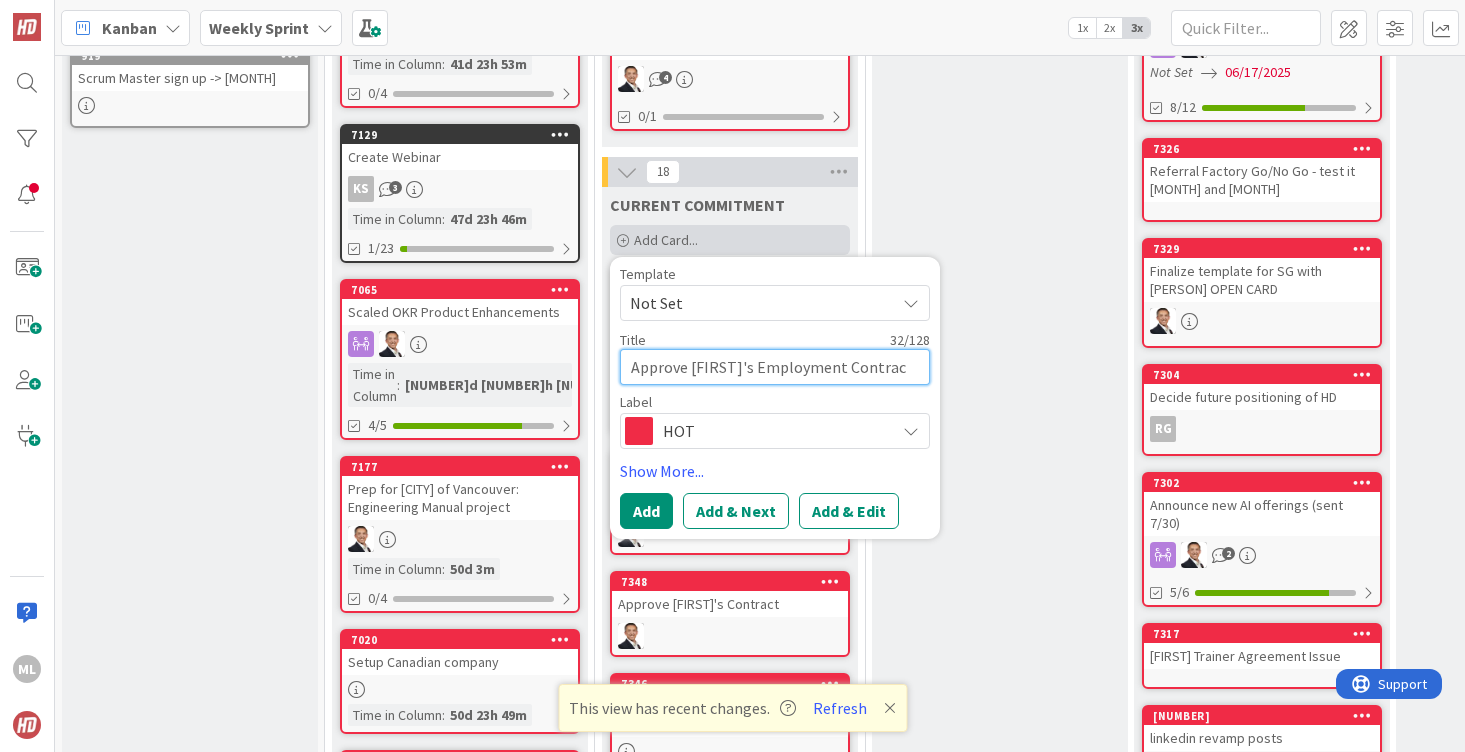 type on "Approve [FIRST]'s Employment Contract" 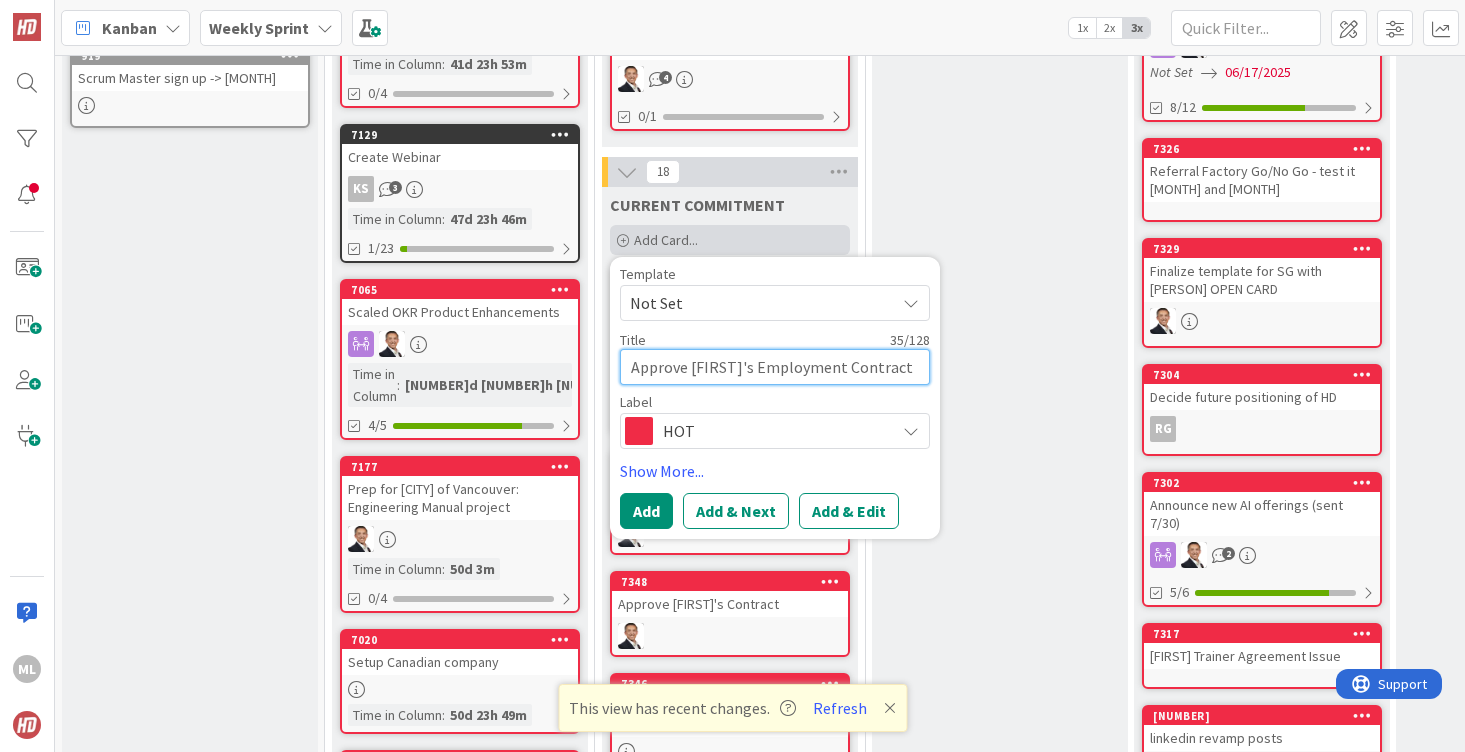 type on "Approve [FIRST]'s Employment Contract" 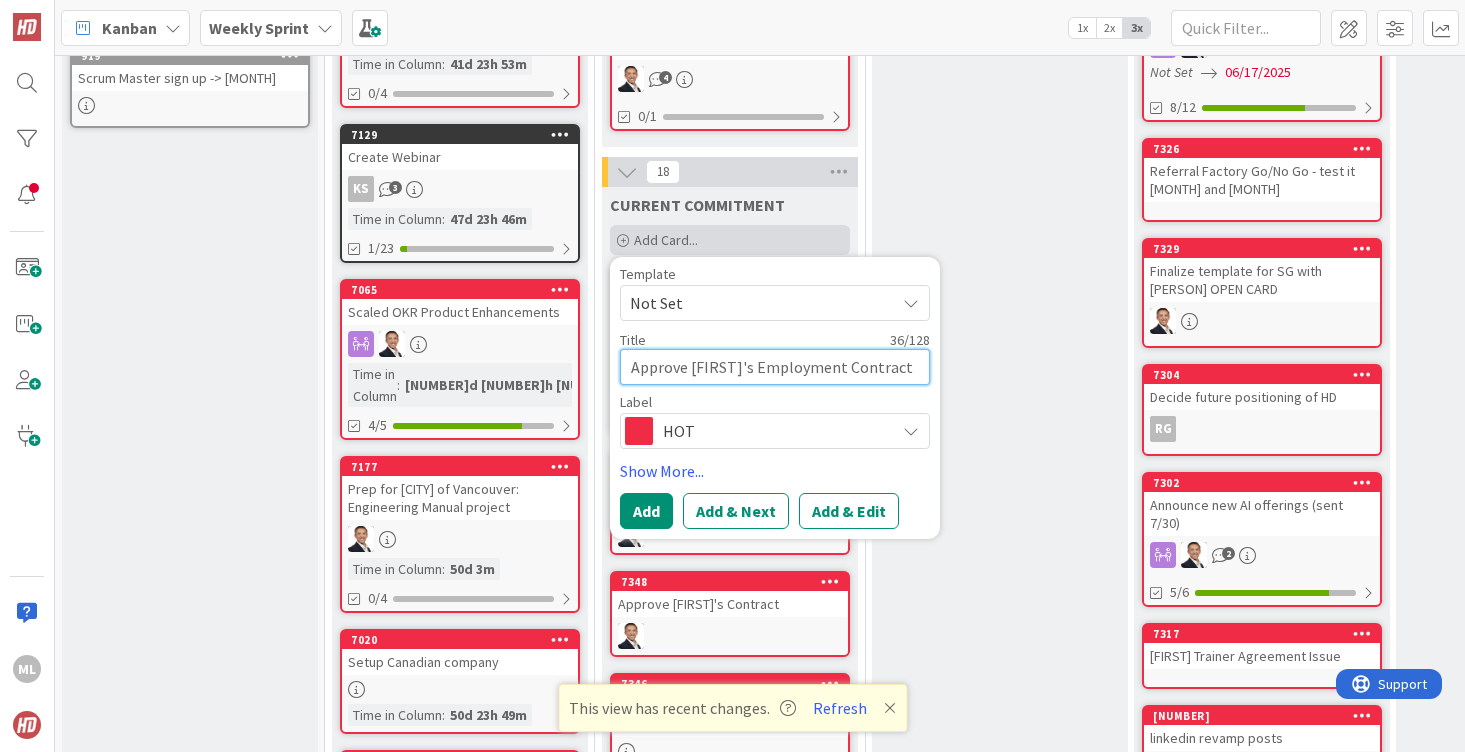 type on "Approve [FIRST]'s Employment Contract Et" 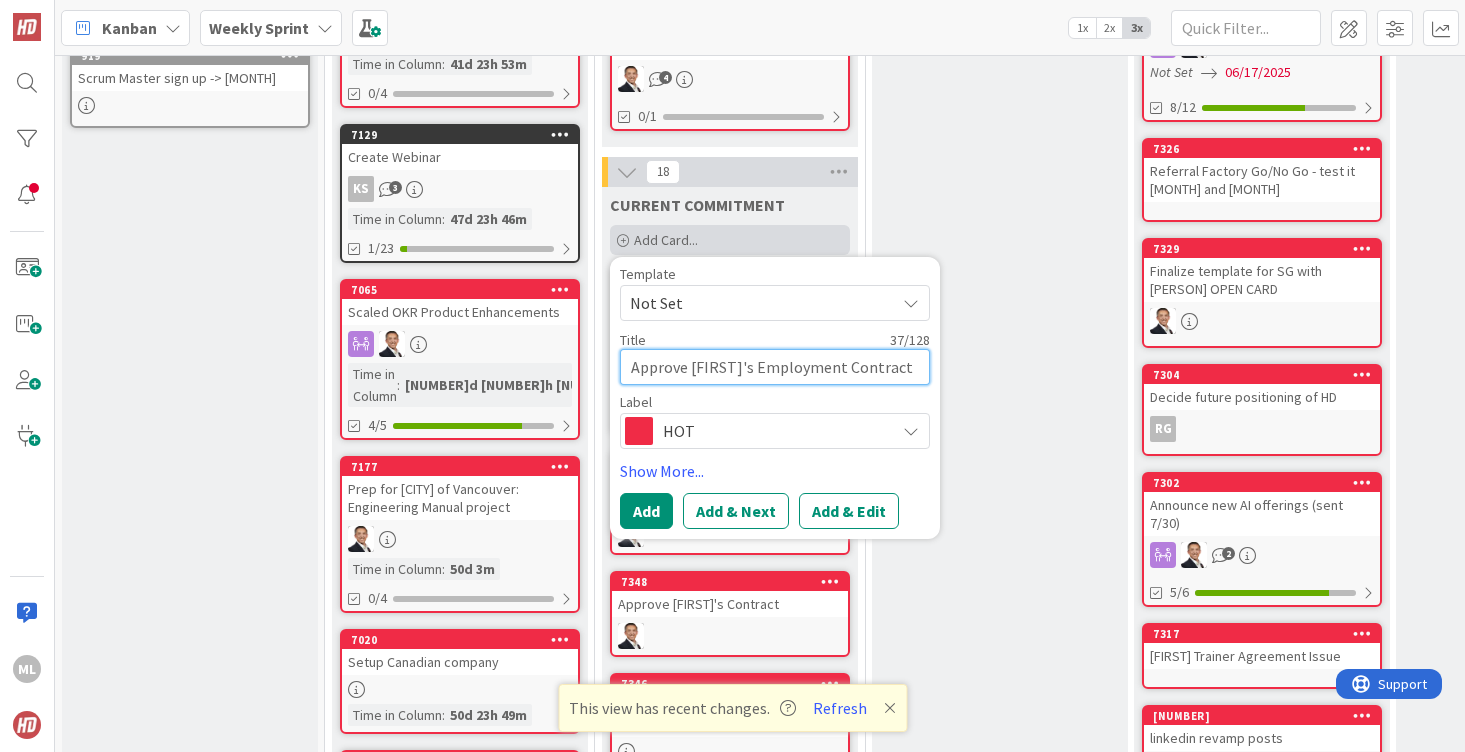 type on "Approve [FIRST]'s Employment Contract E" 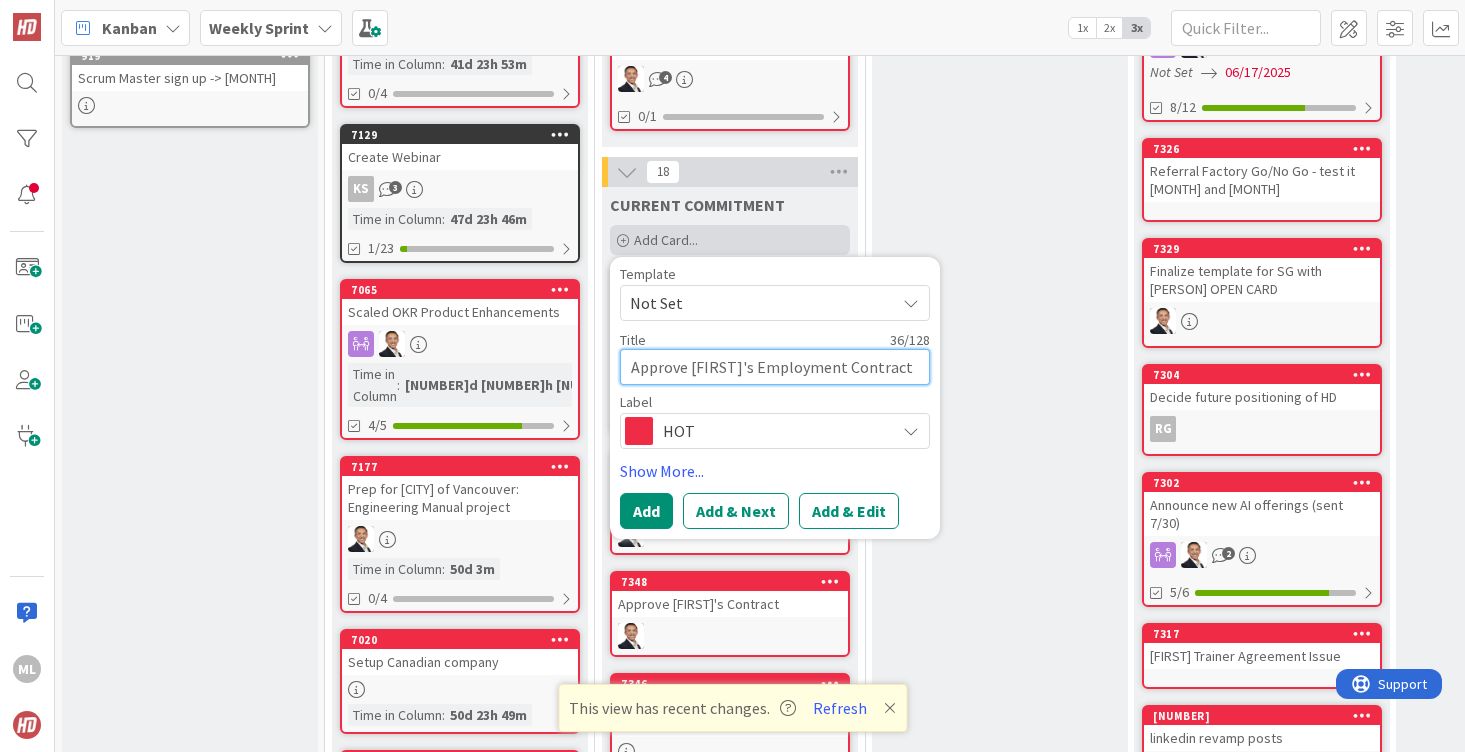 type on "Approve [FIRST]'s Employment Contract Ex" 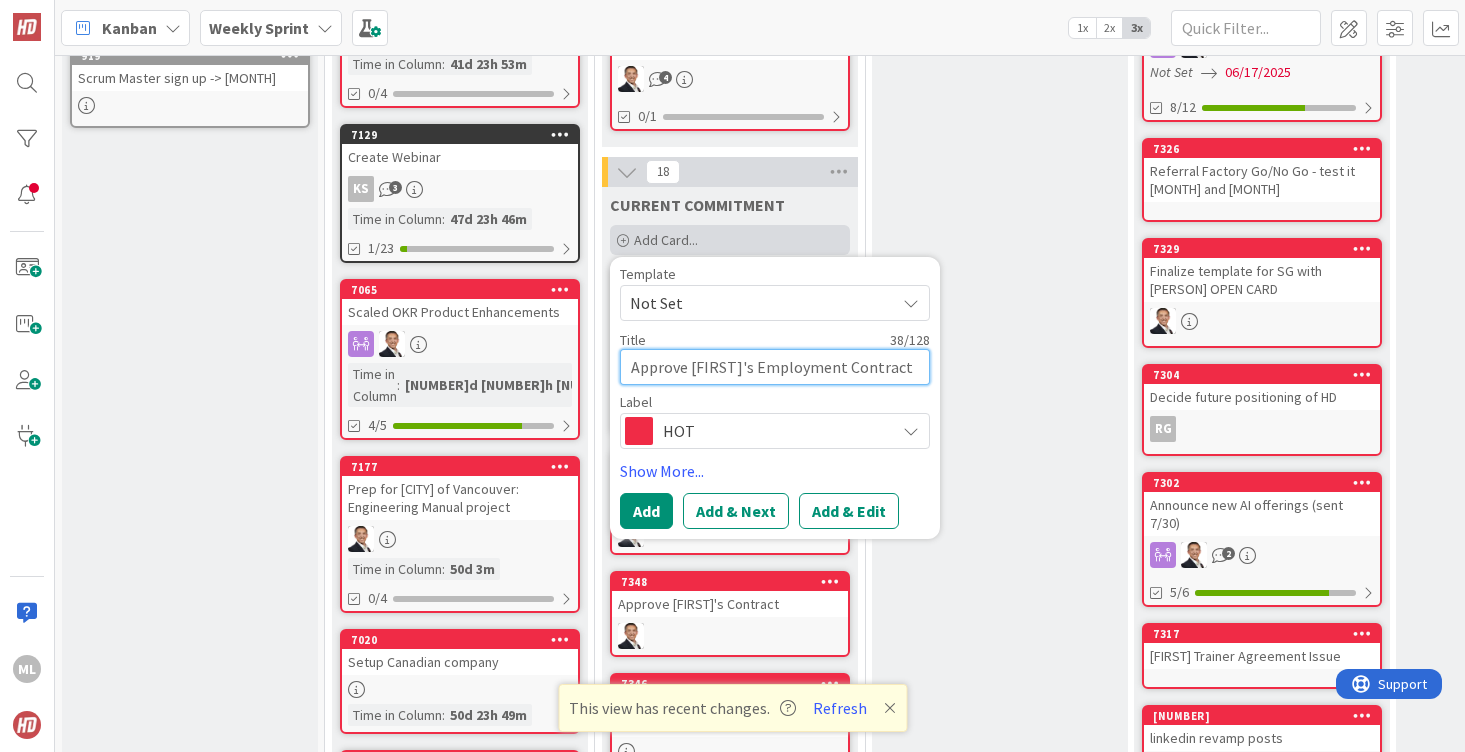 type on "Approve [FIRST]'s Employment Contract Exte" 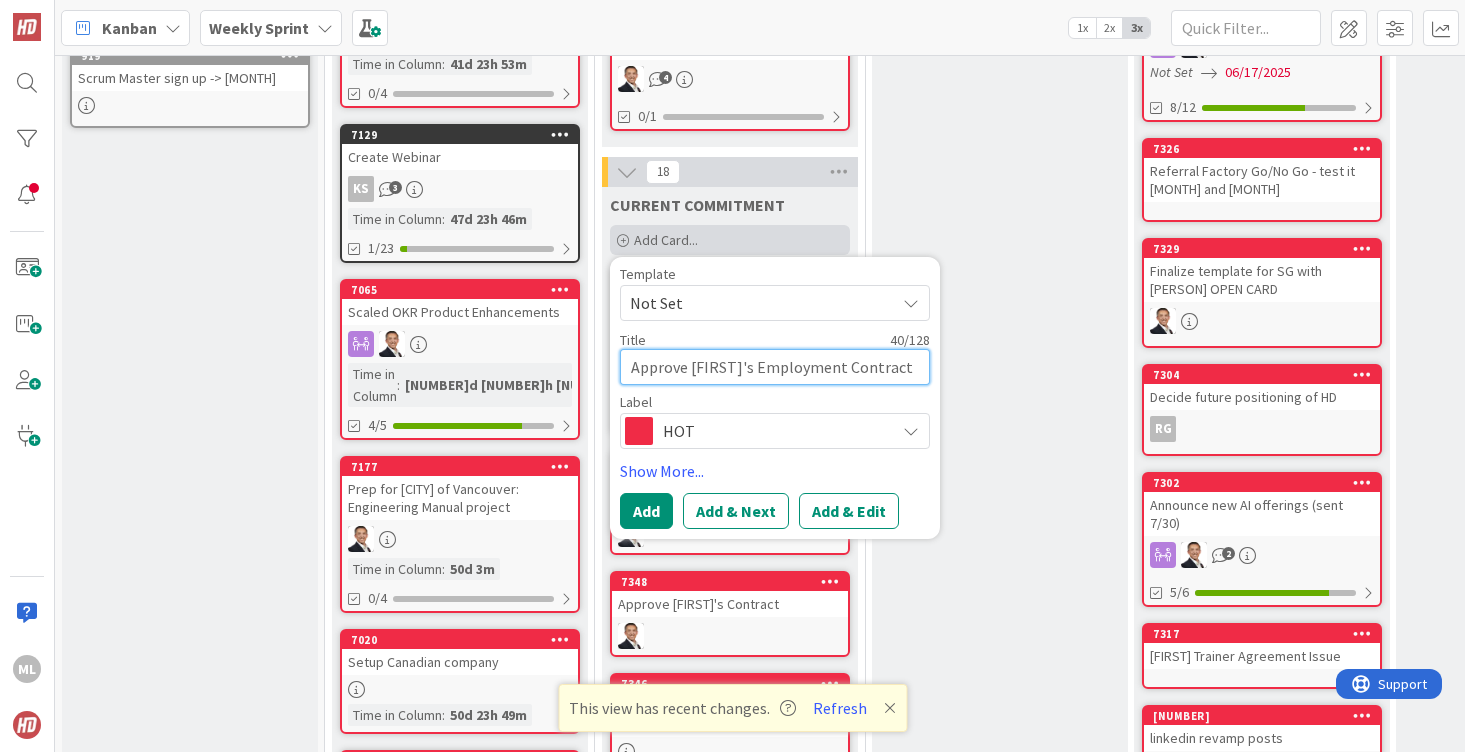type on "Approve [FIRST]'s Employment Contract Extens" 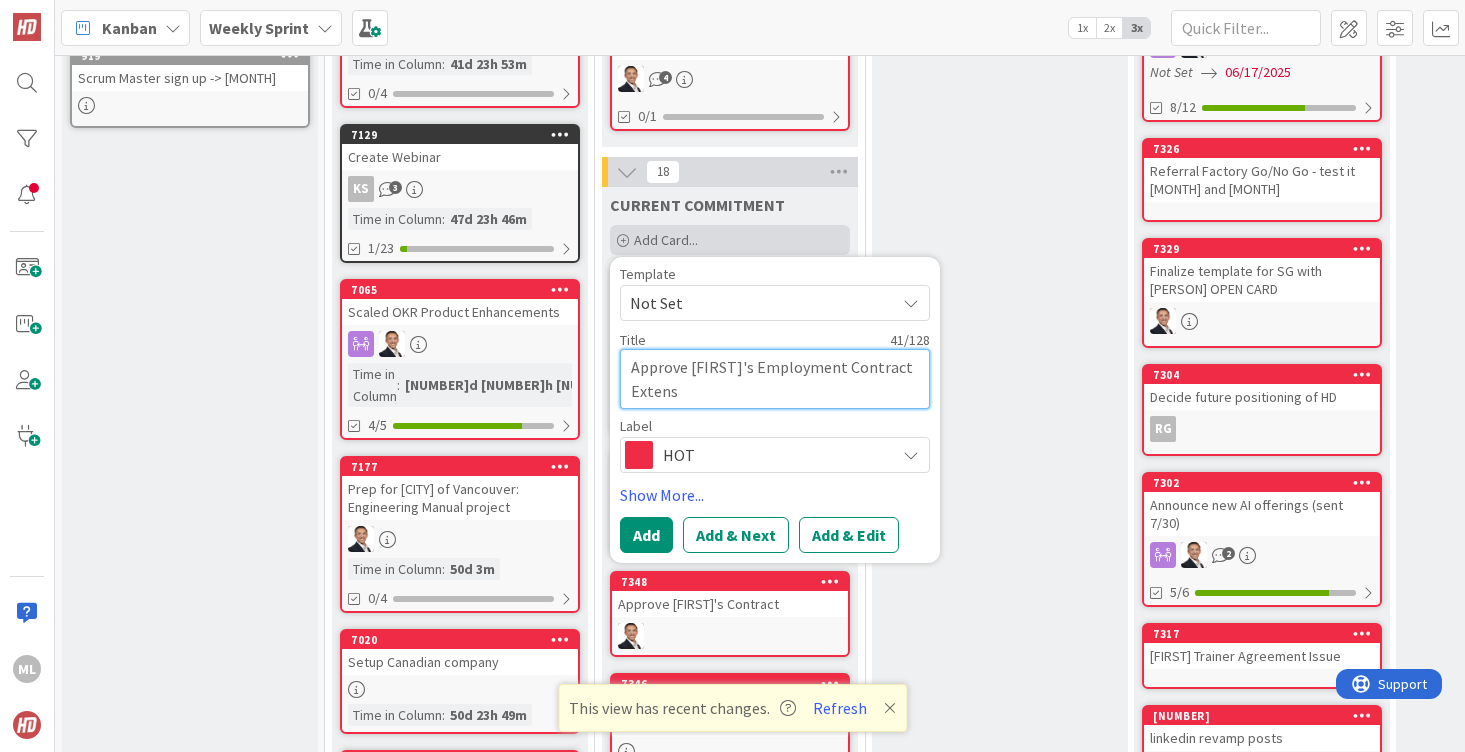 type on "Approve [FIRST]'s Employment Contract Extensi" 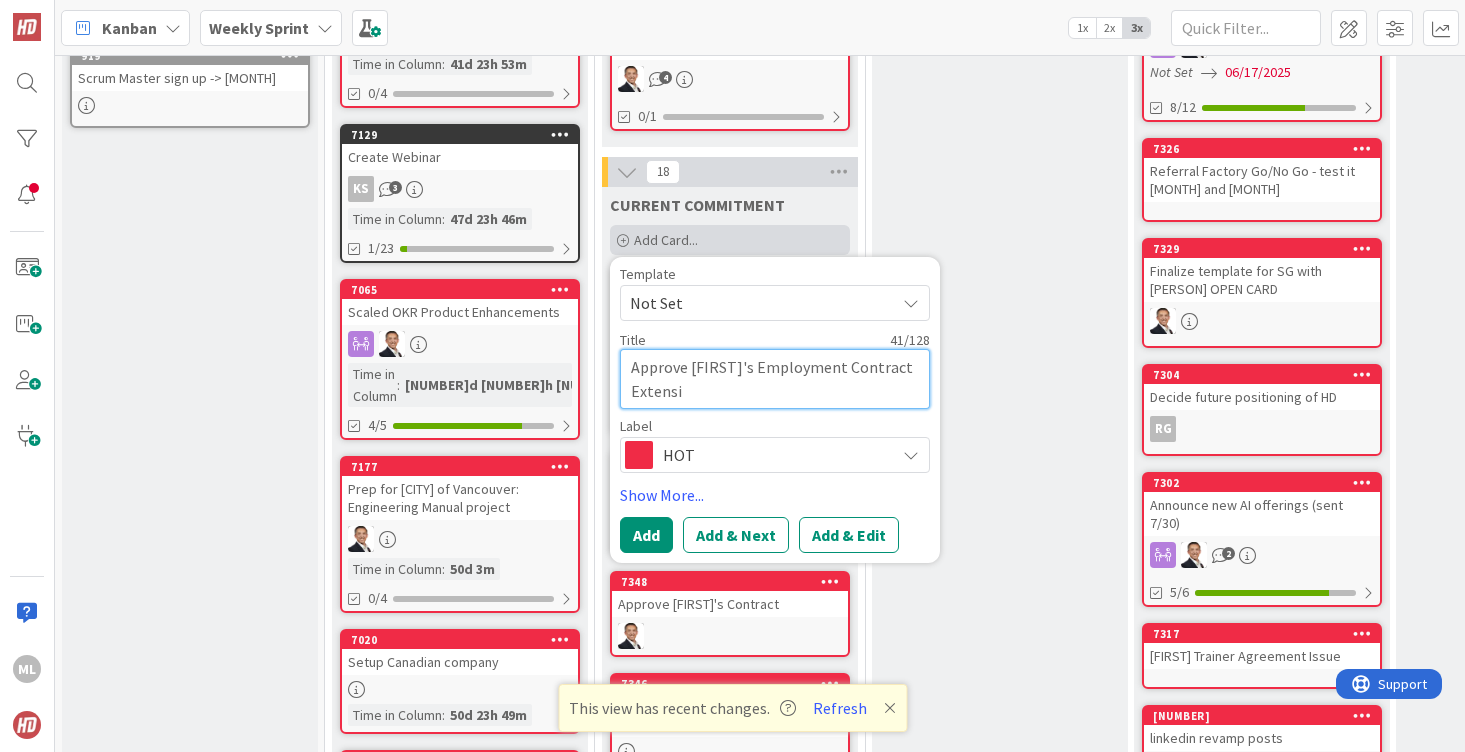 type on "Approve [FIRST]'s Employment Contract Extensio" 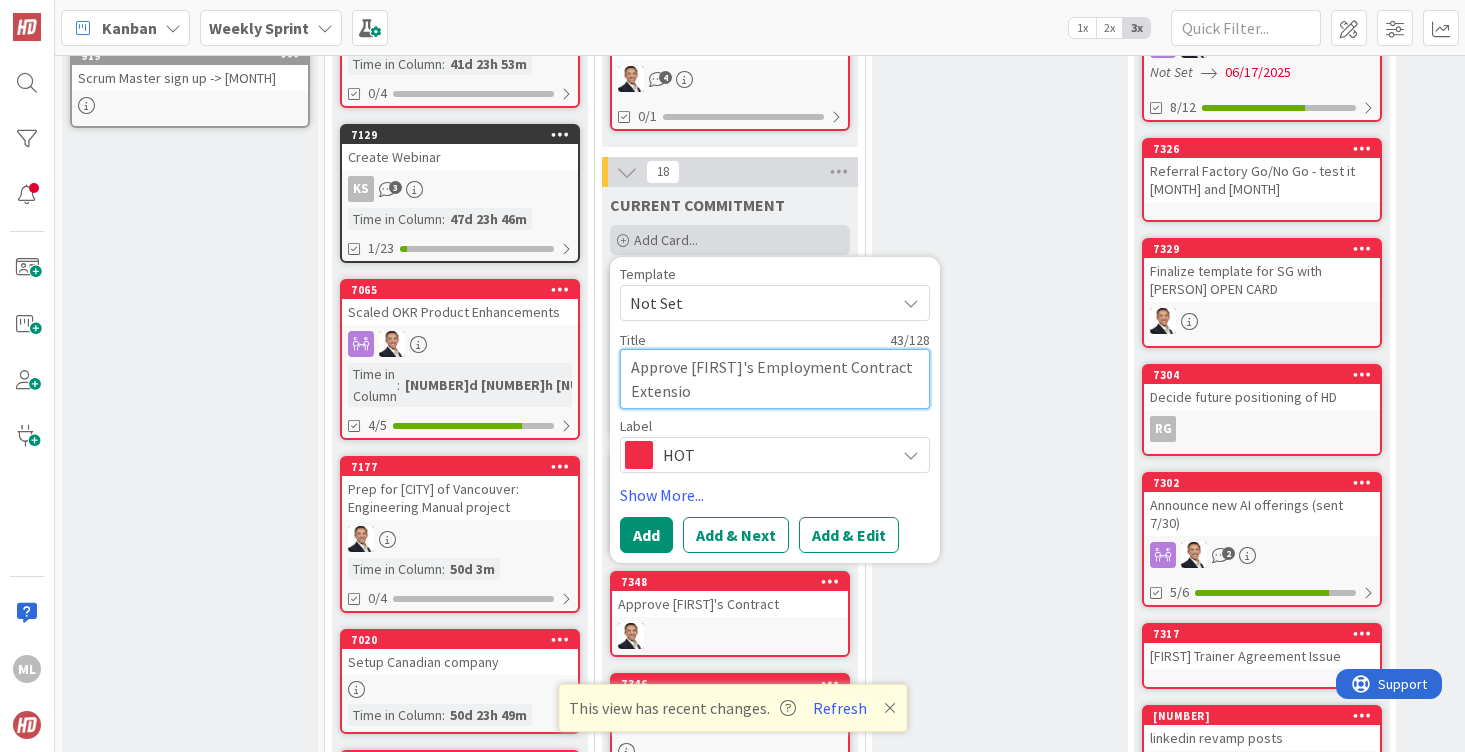 type on "Approve [FIRST]'s Employment Contract Extension" 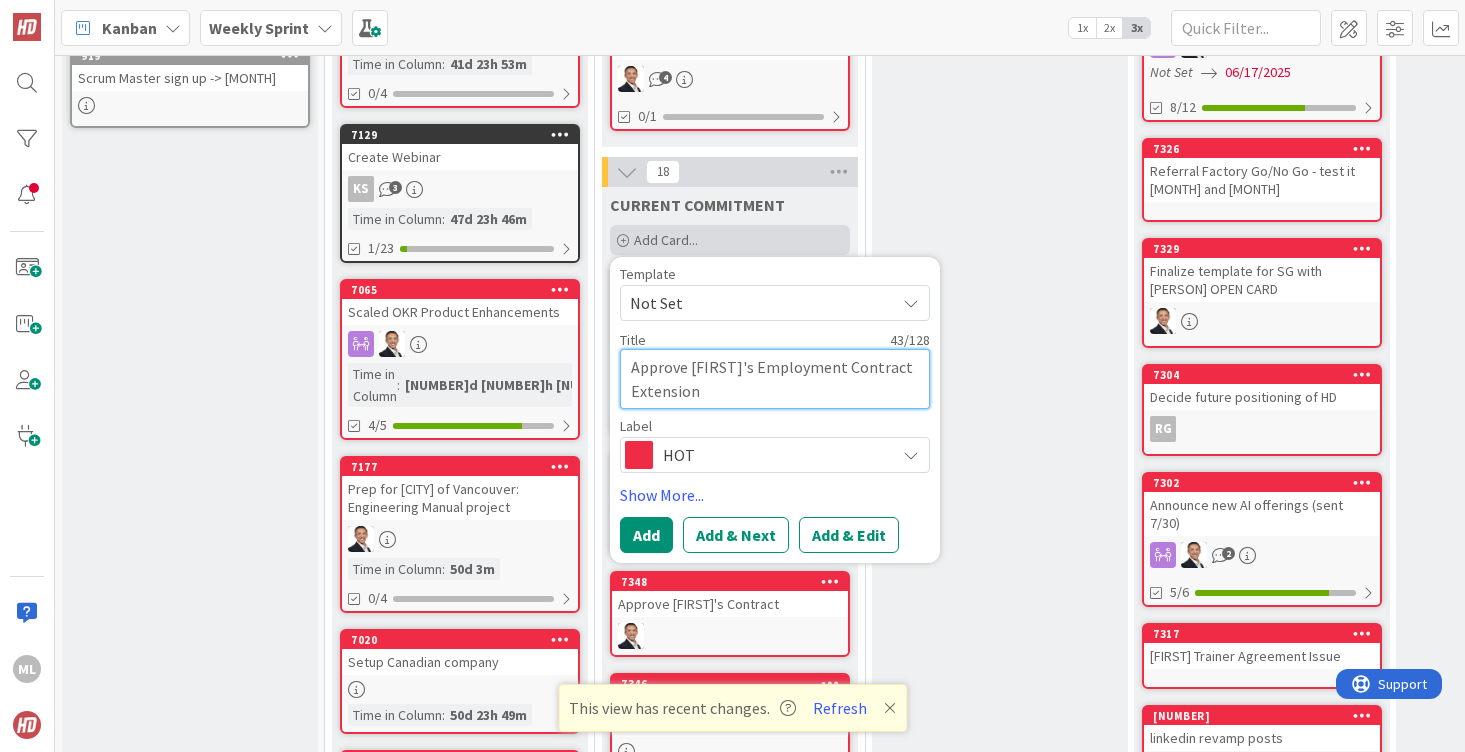 type on "Approve [FIRST]'s Employment Contract Extension" 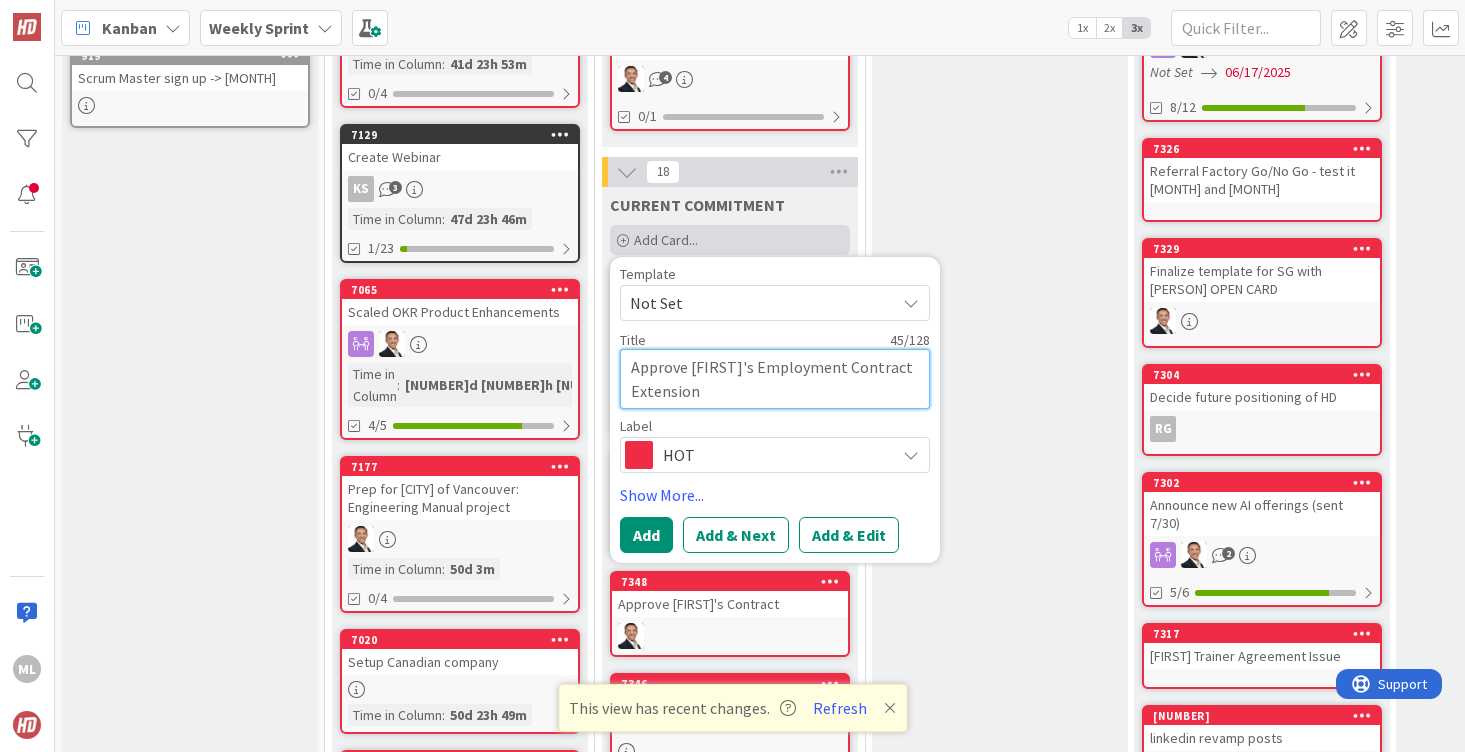 type on "Approve [FIRST]'s Employment Contract Extension (" 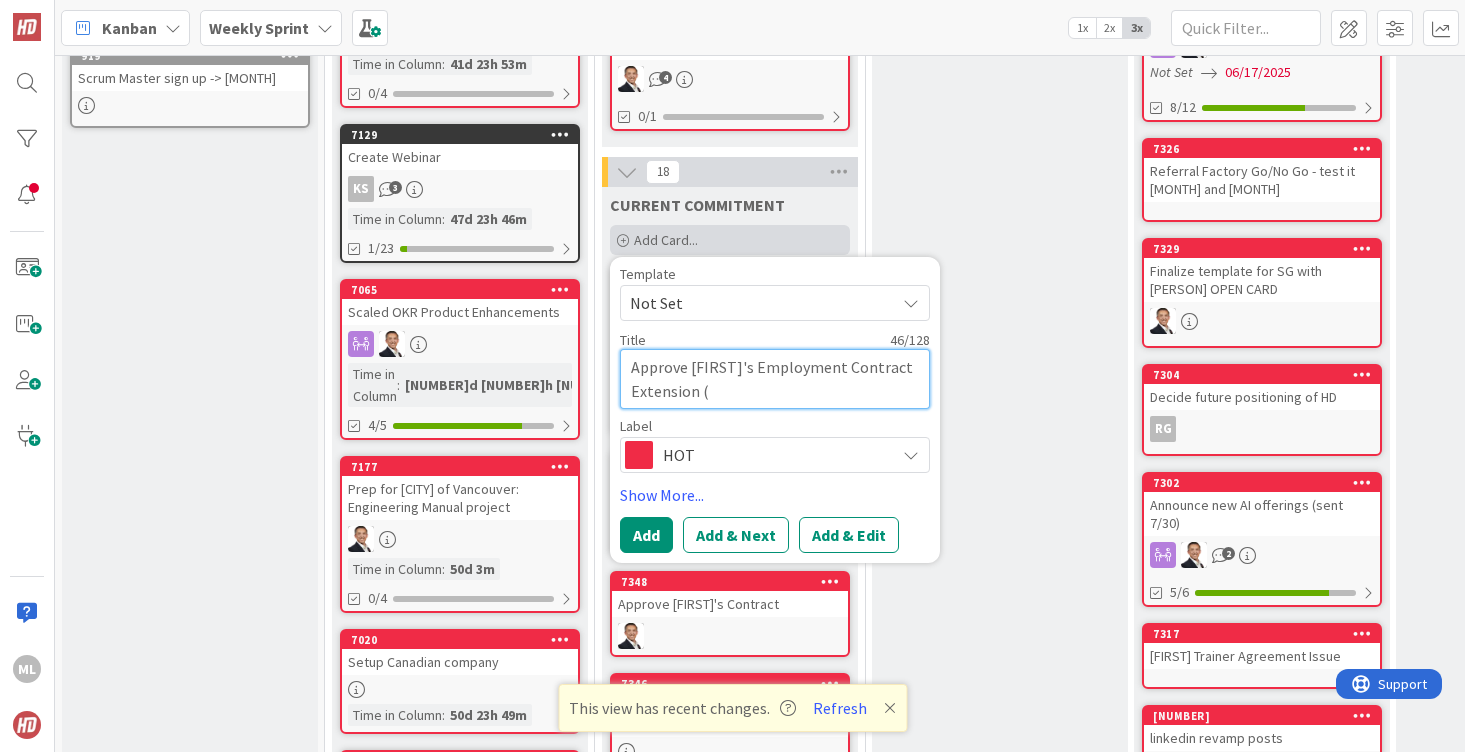 type on "Approve [FIRST]'s Employment Contract Extension (C" 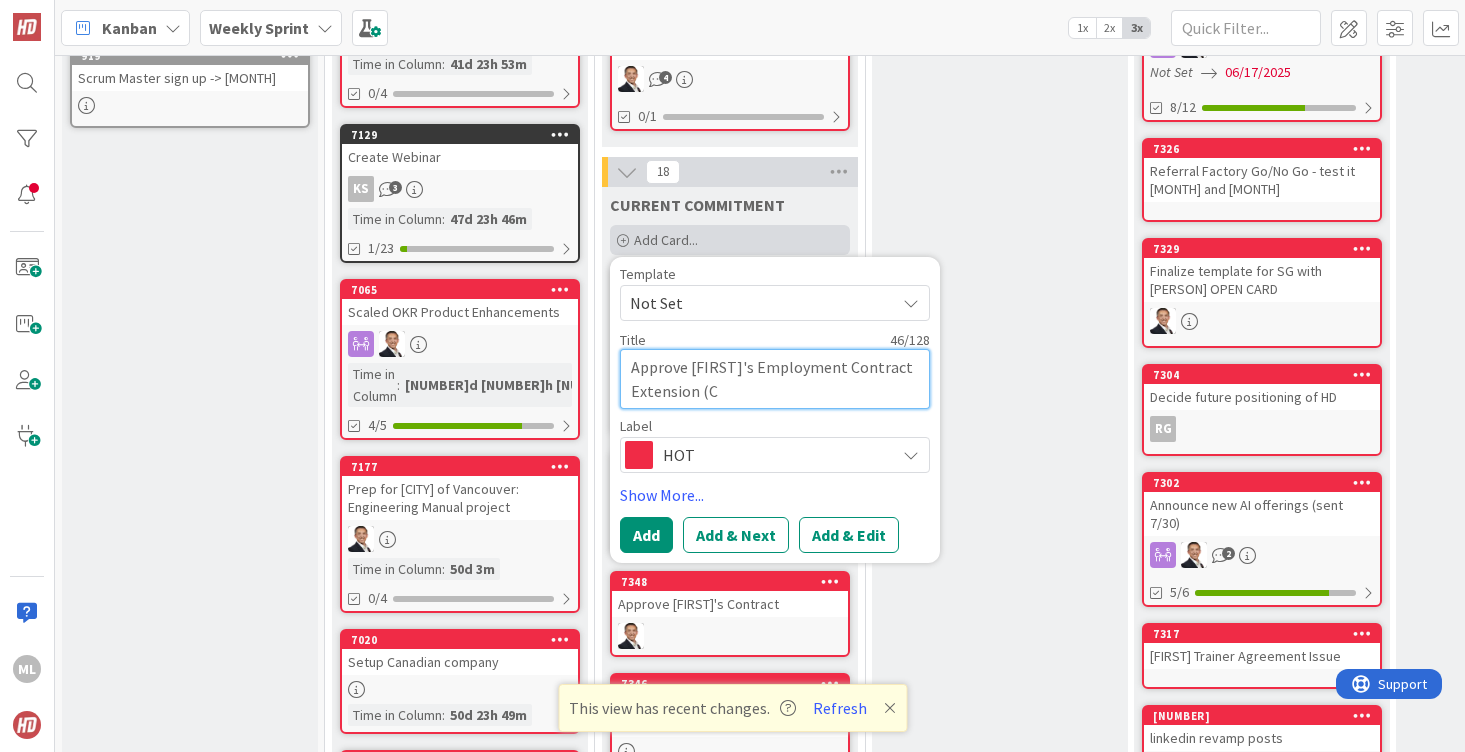 type on "Approve [FIRST]'s Employment Contract Extension (Ch" 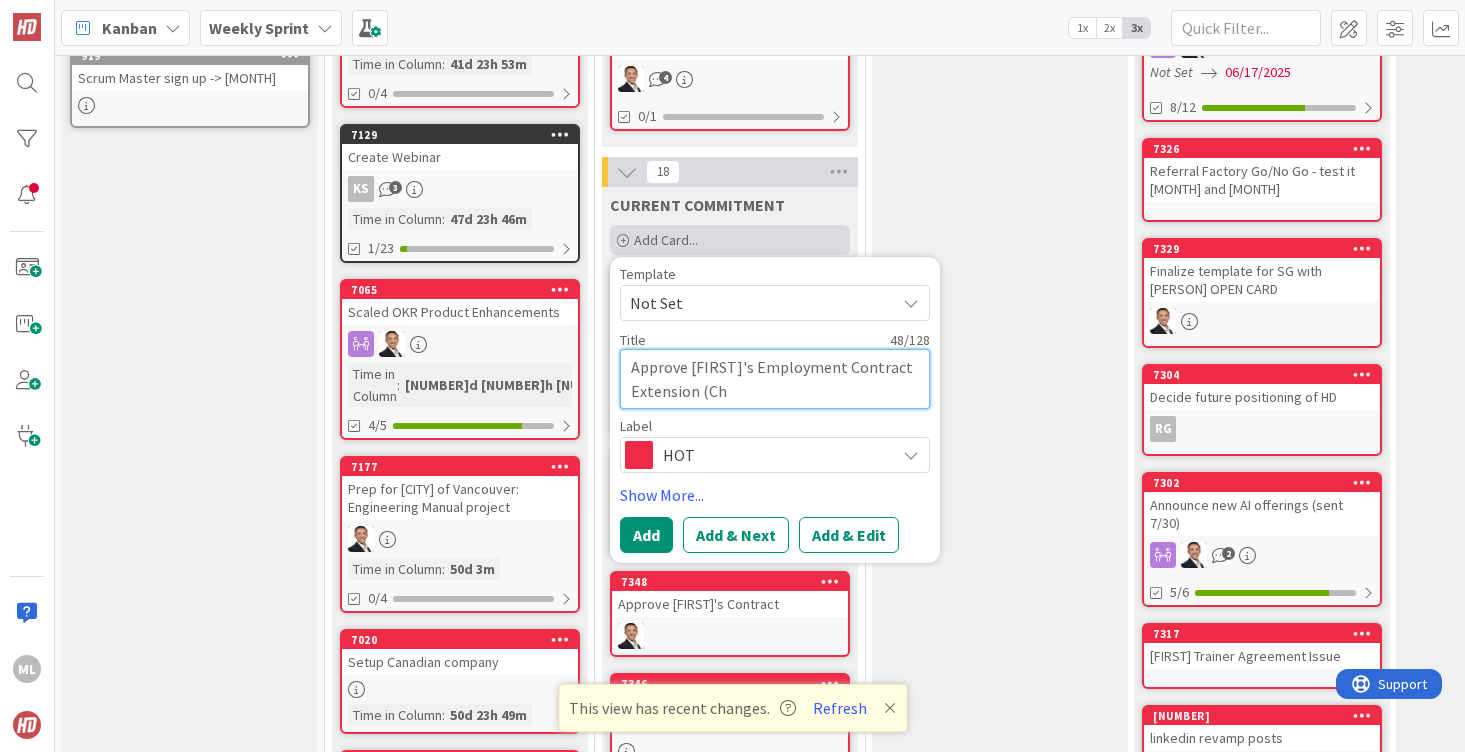 type on "Approve [FIRST]'s Employment Contract Extension (Che" 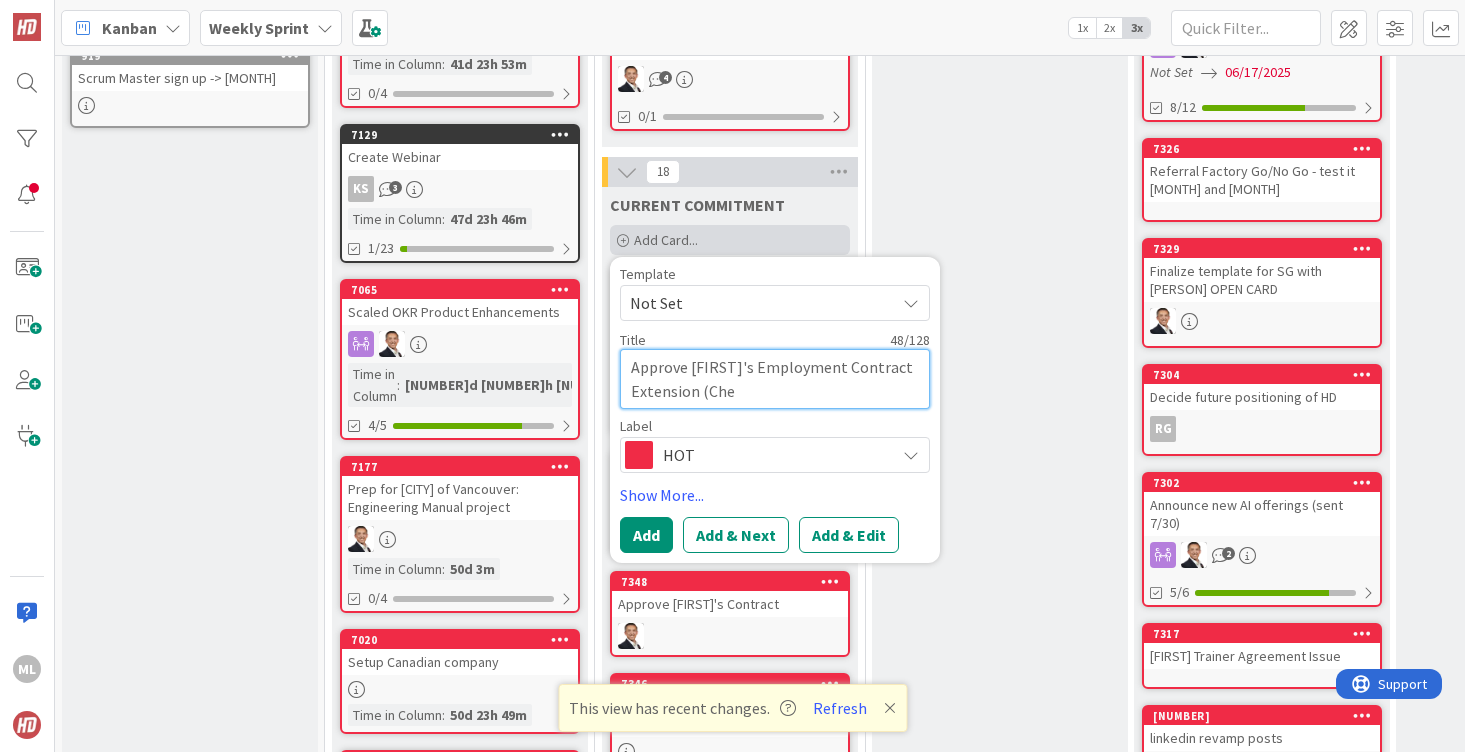type on "Approve [FIRST]'s Employment Contract Extension (Chec" 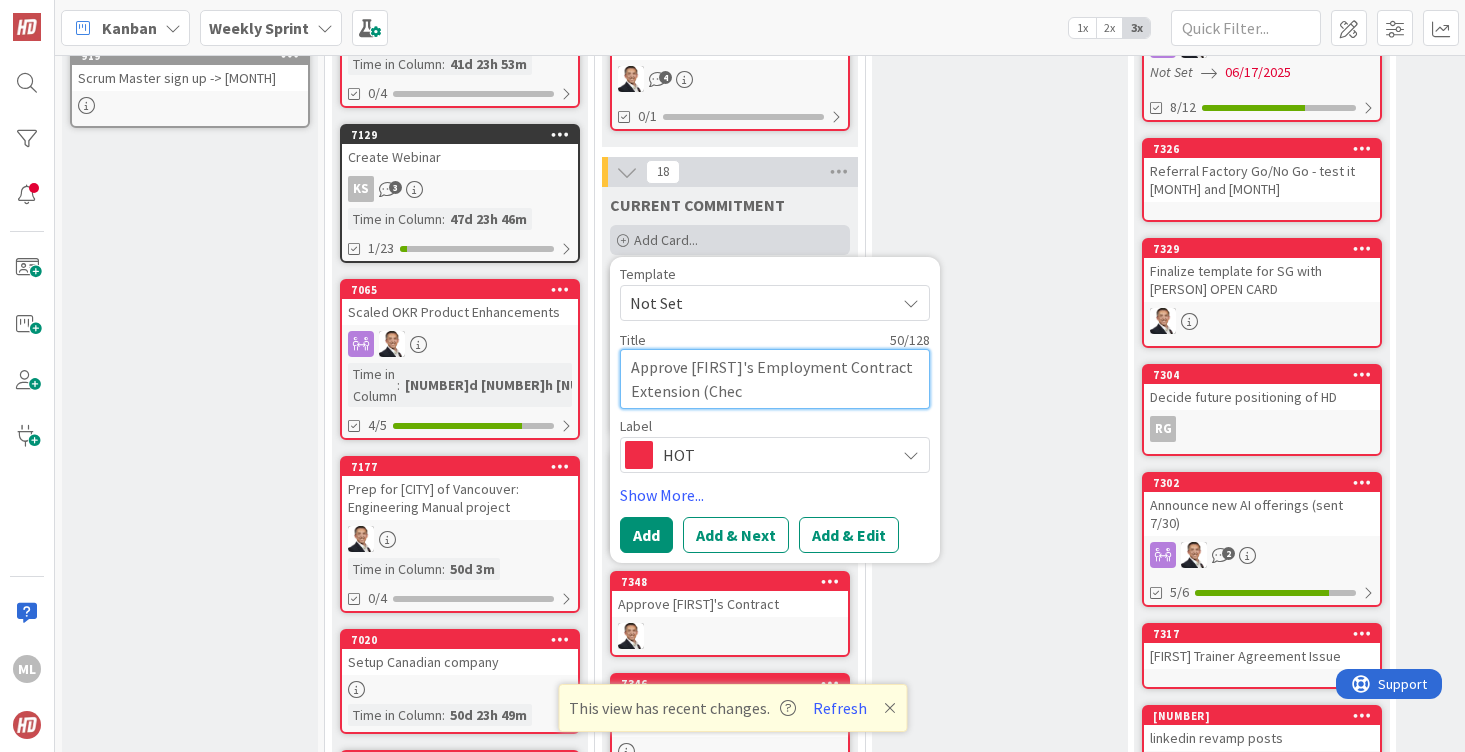 type on "Approve [FIRST]'s Employment Contract Extension (Check" 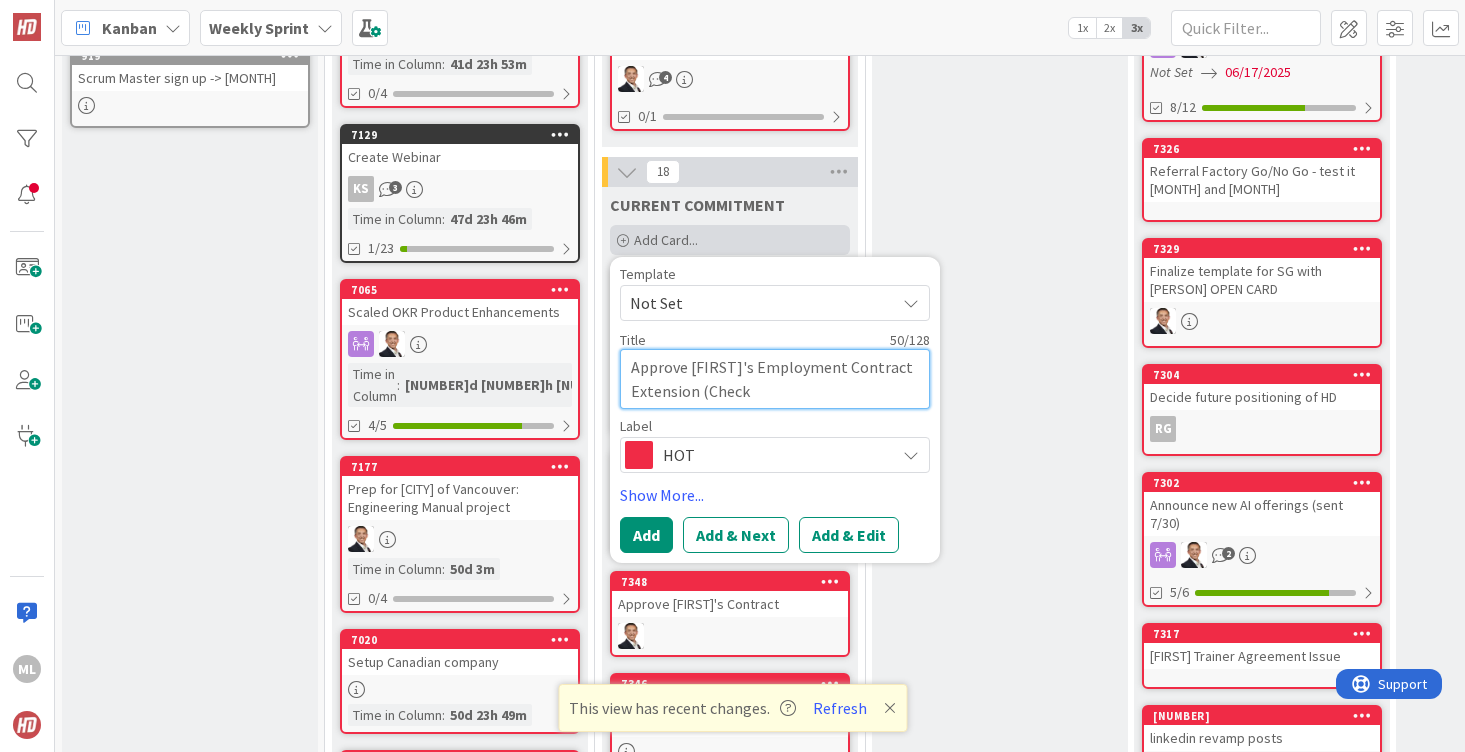 type on "Approve [FIRST]'s Employment Contract Extension (Check" 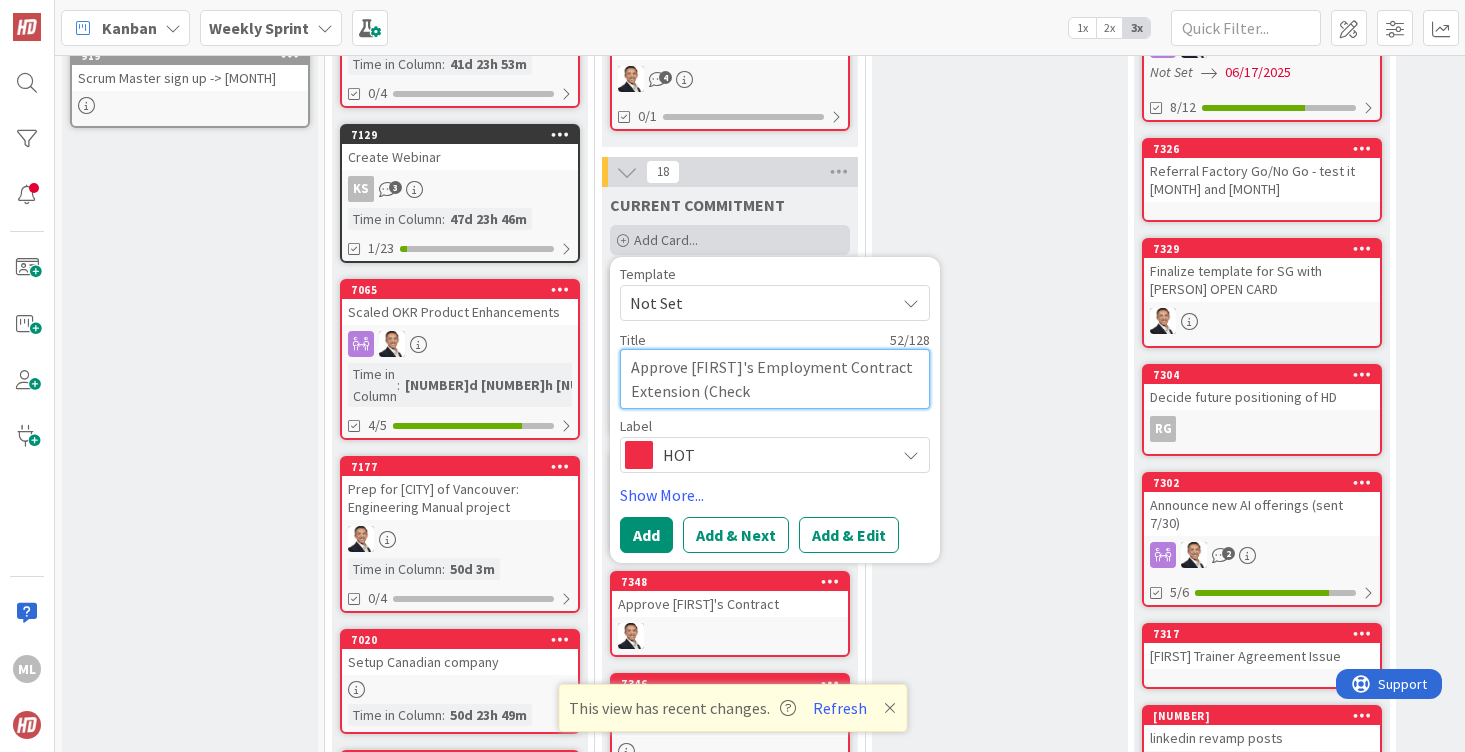 type on "Approve [FIRST]'s Employment Contract Extension (Check y" 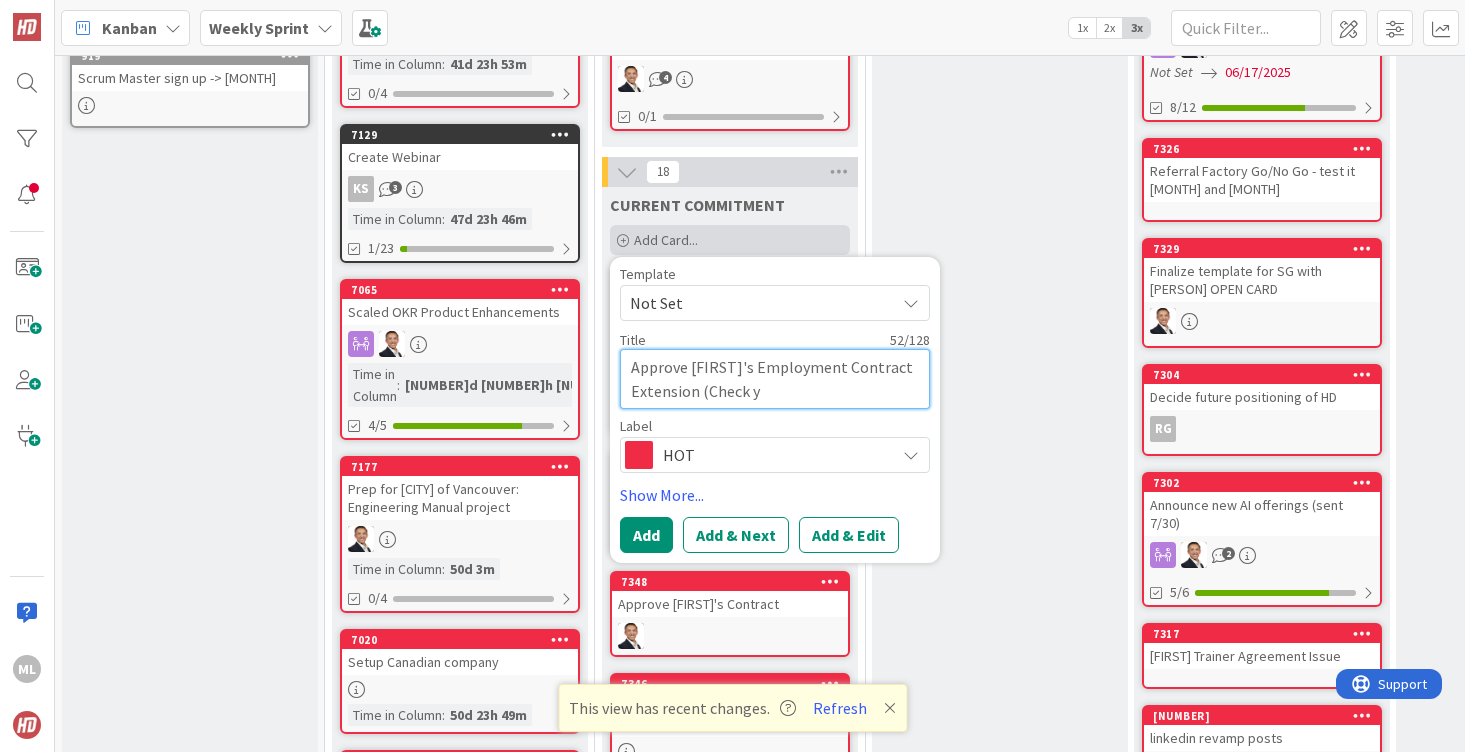 type on "Approve [FIRST]'s Employment Contract Extension (Check yo" 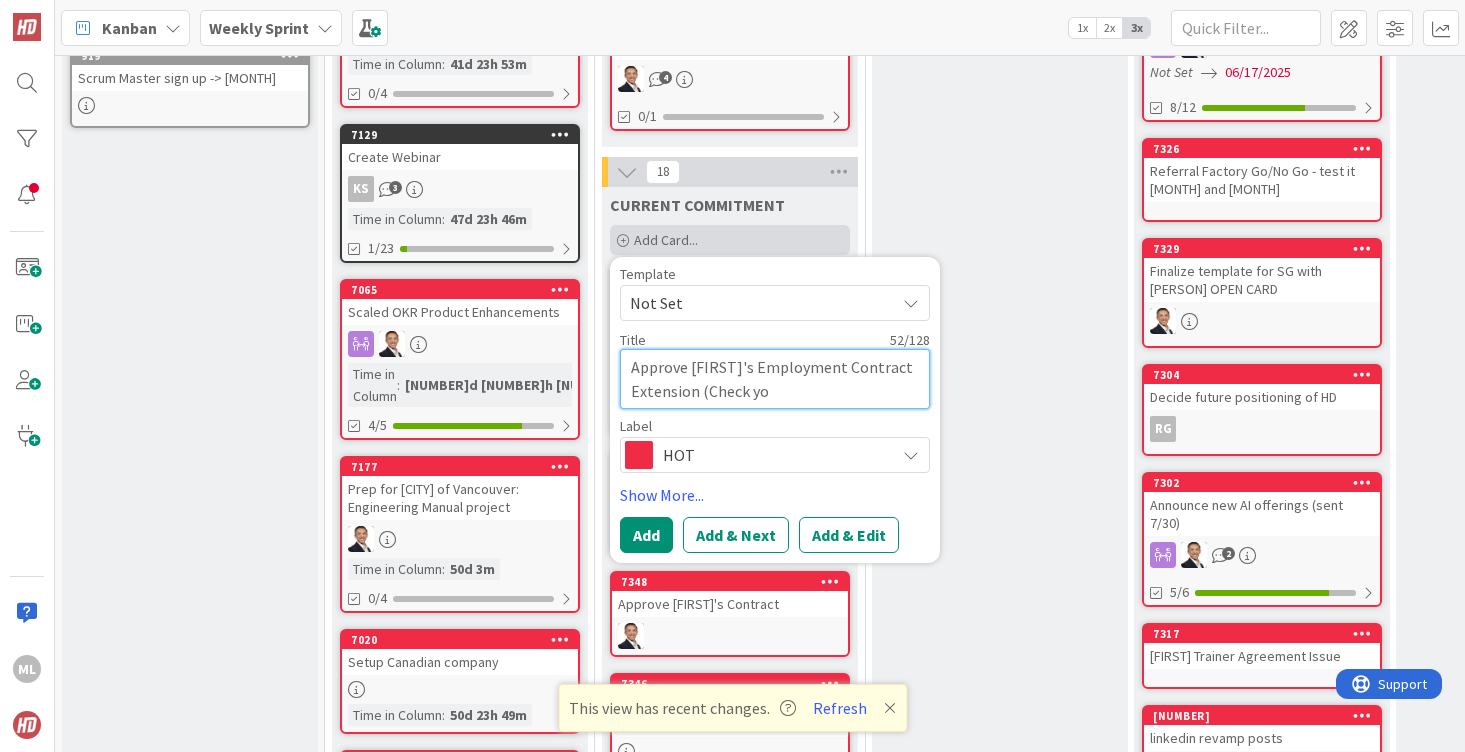 type on "Approve [FIRST]'s Employment Contract Extension (Check you" 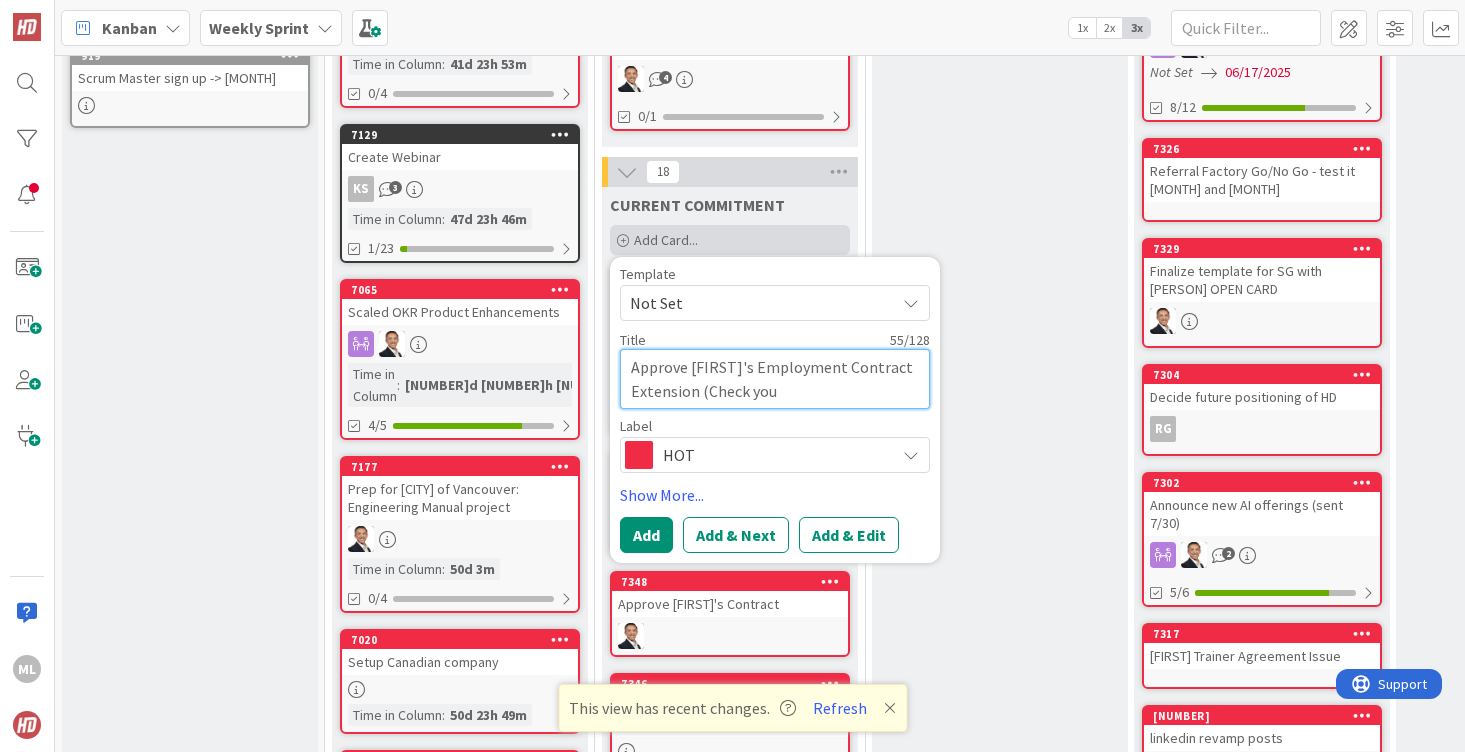 type on "Approve [FIRST]'s Employment Contract Extension (Check your" 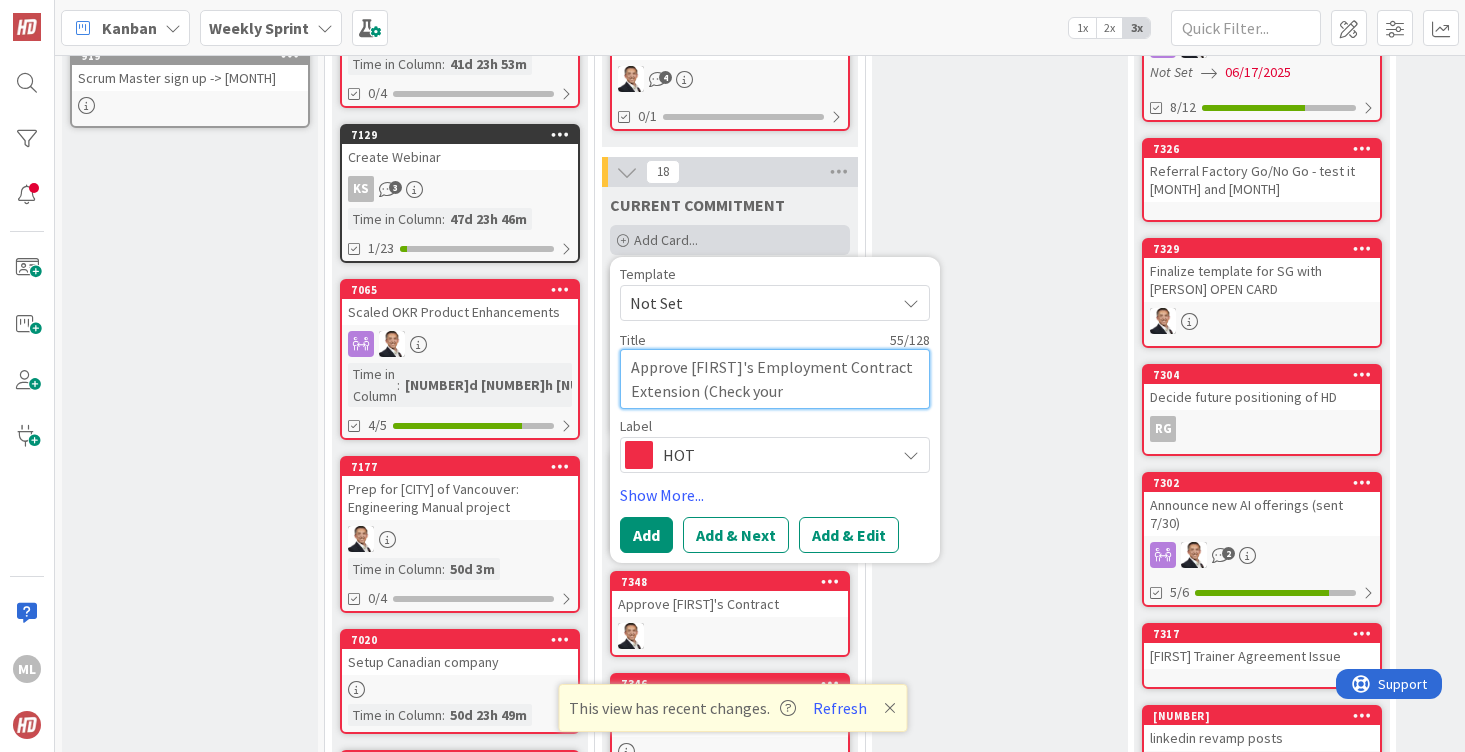 type on "Approve [FIRST]'s Employment Contract Extension (Check your" 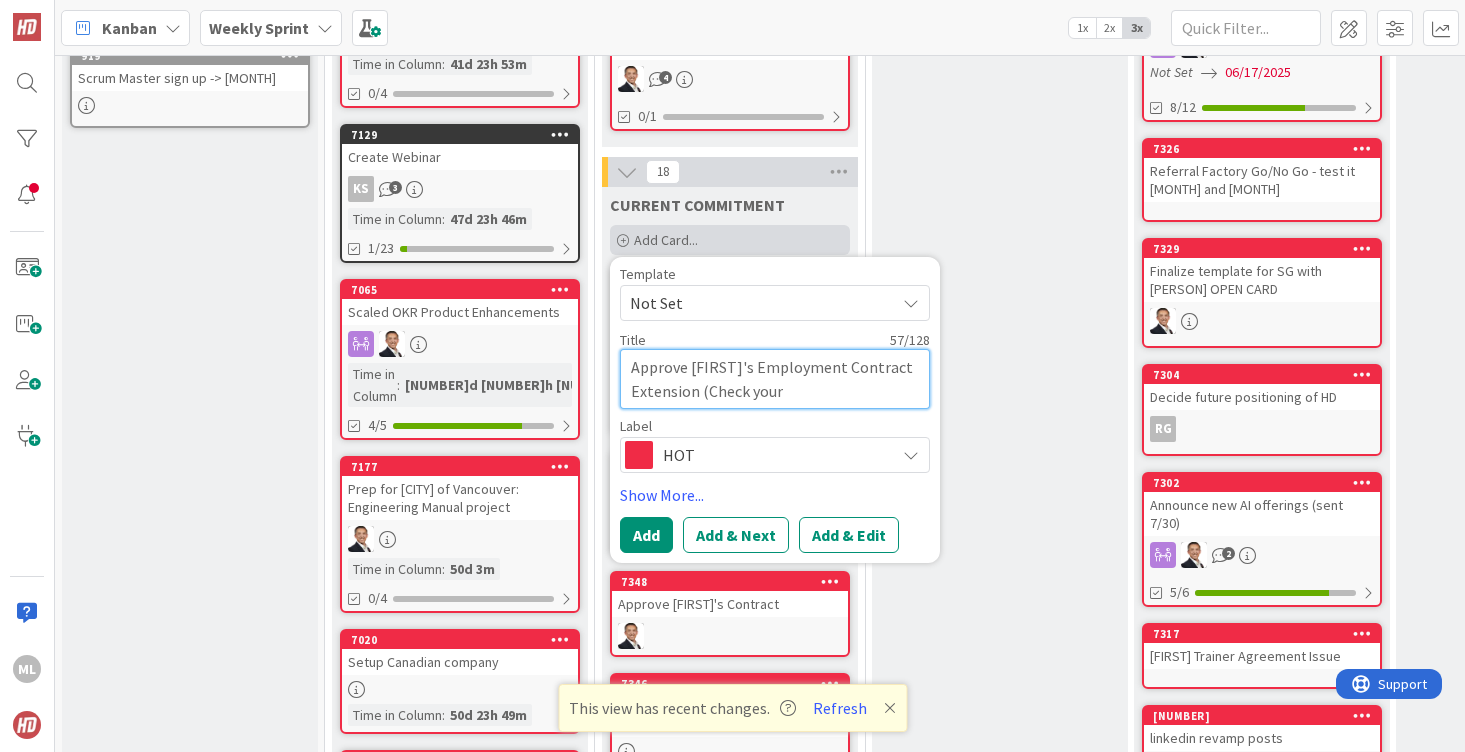 type on "Approve [FIRST]'s Employment Contract Extension (Check your e" 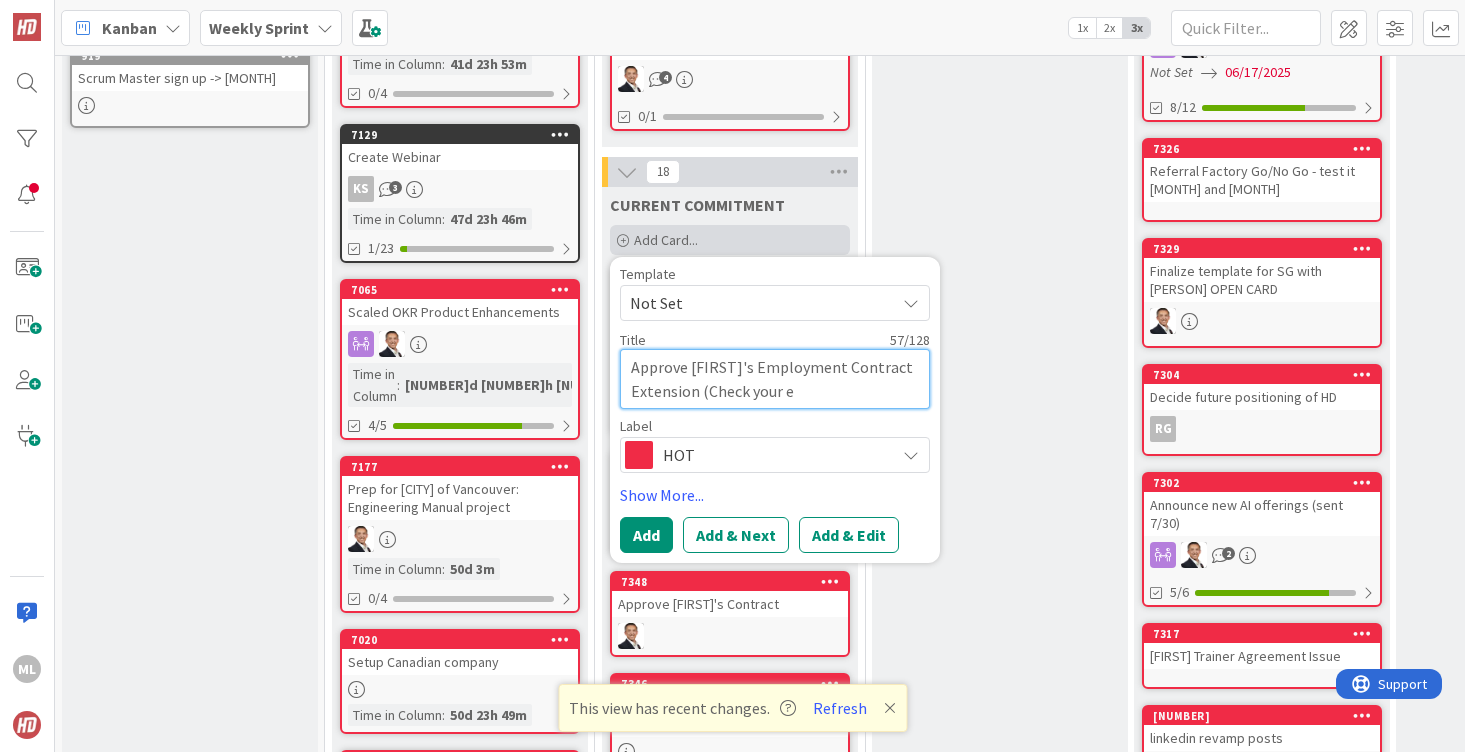 type on "Approve [FIRST]'s Employment Contract Extension (Check your em" 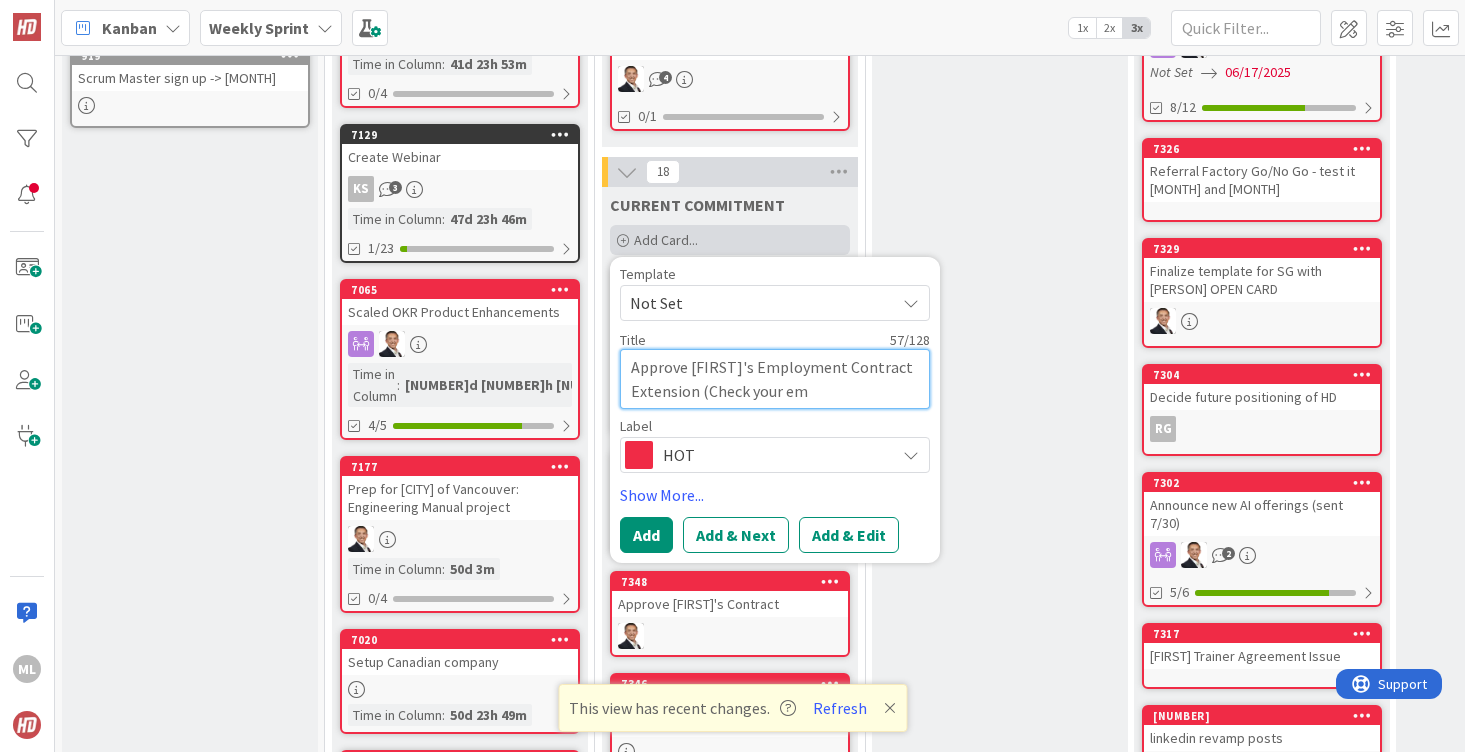 type on "Approve [FIRST]'s Employment Contract Extension (Check your ema" 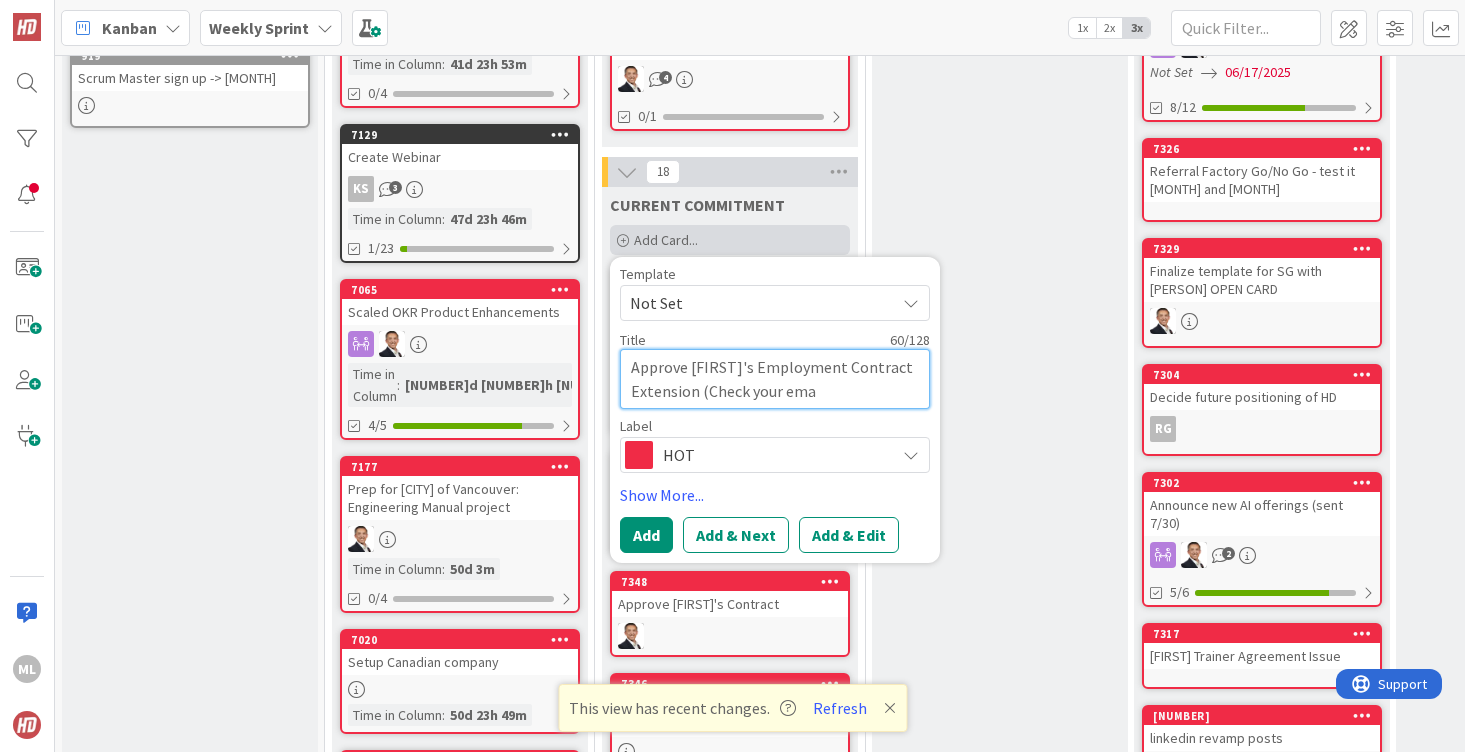 type on "Approve [FIRST]'s Employment Contract Extension (Check your emai" 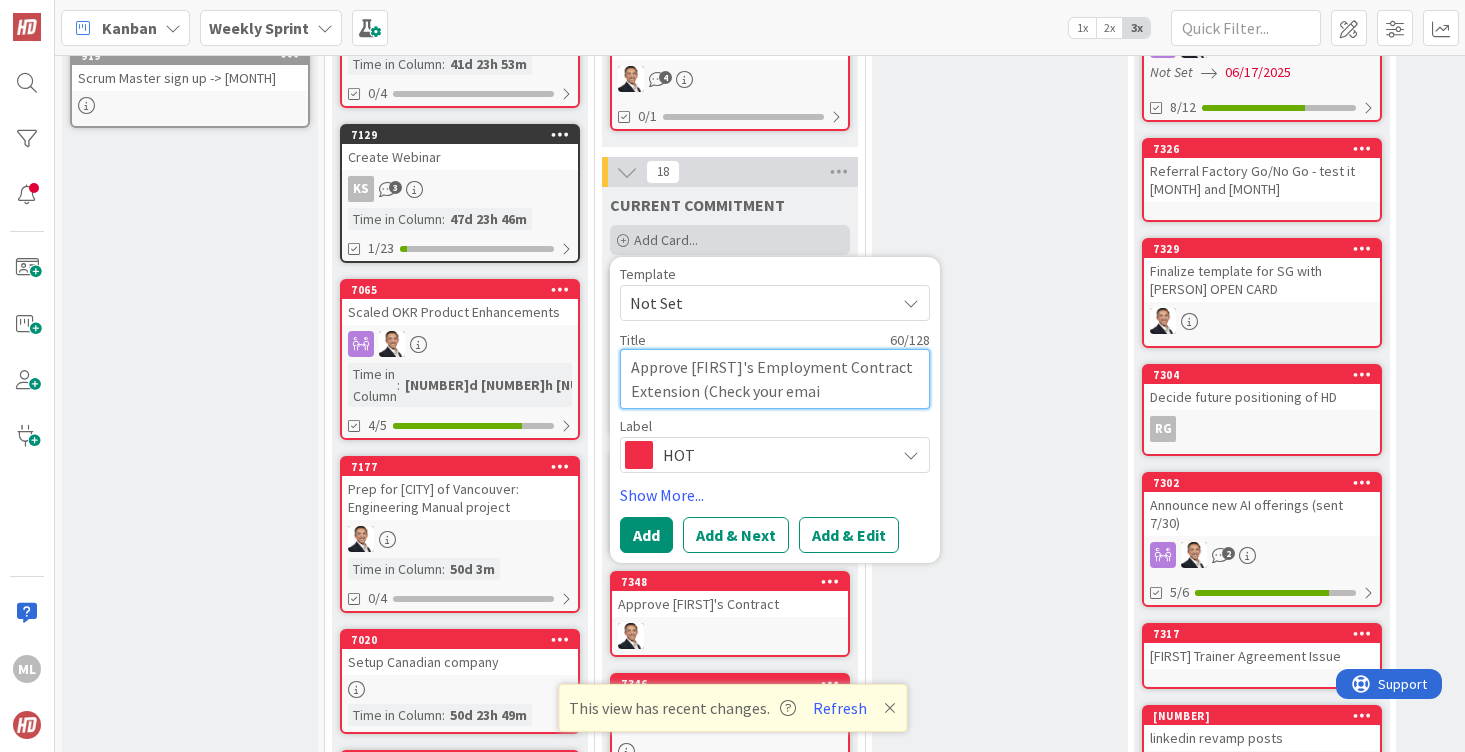 type on "Approve [FIRST]'s Employment Contract Extension (Check your email" 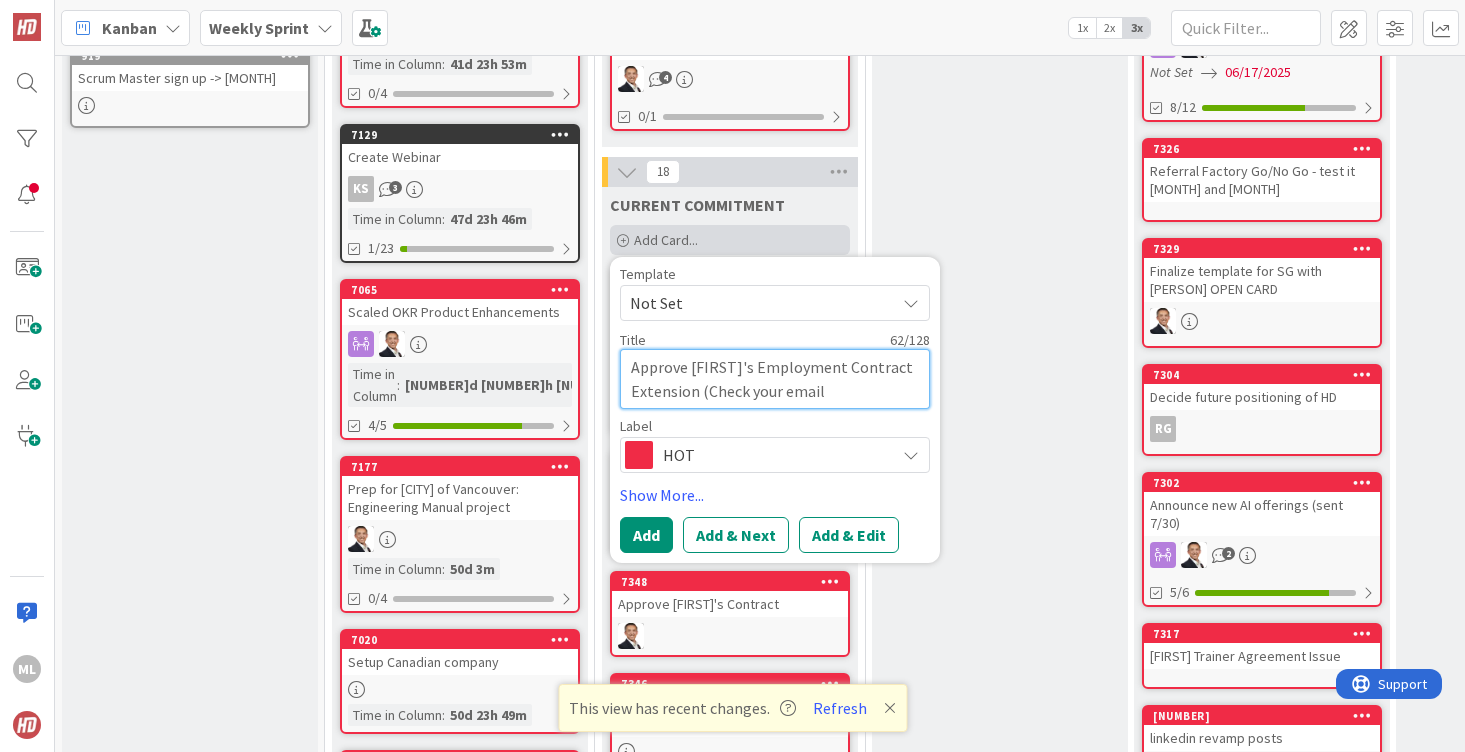 type on "Approve [FIRST]'s Employment Contract Extension (Check your email" 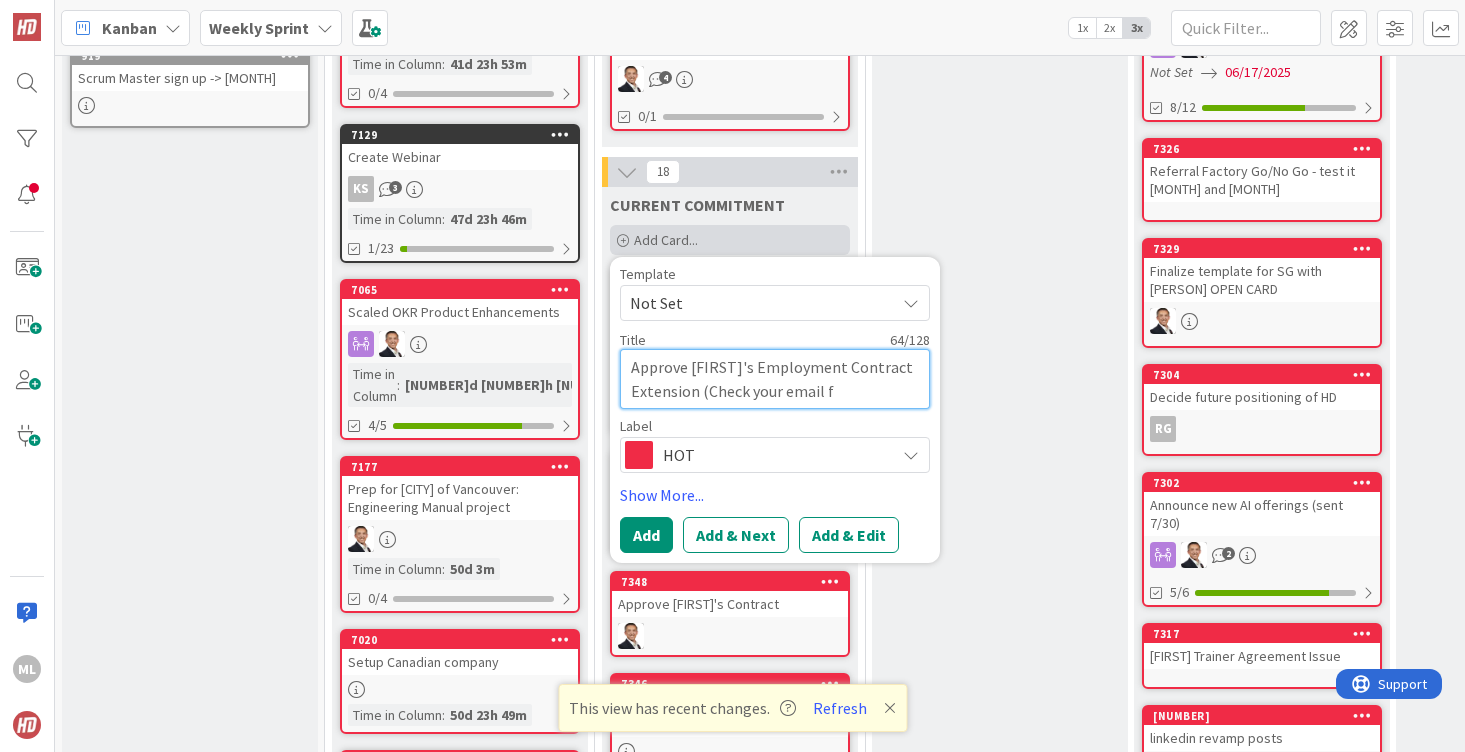 type on "Approve [FIRST]'s Employment Contract Extension (Check your email - fo" 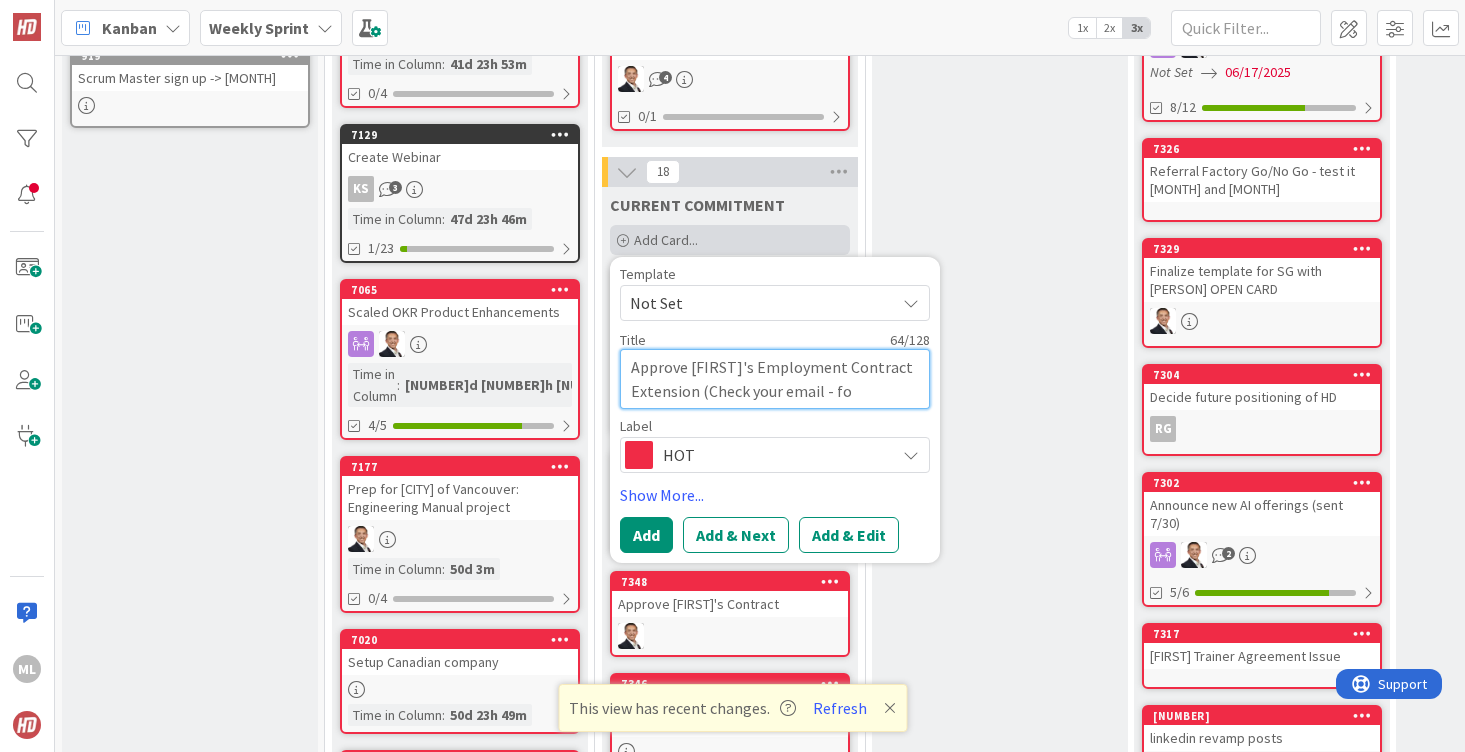 type on "Approve [FIRST]'s Employment Contract Extension (Check your email for" 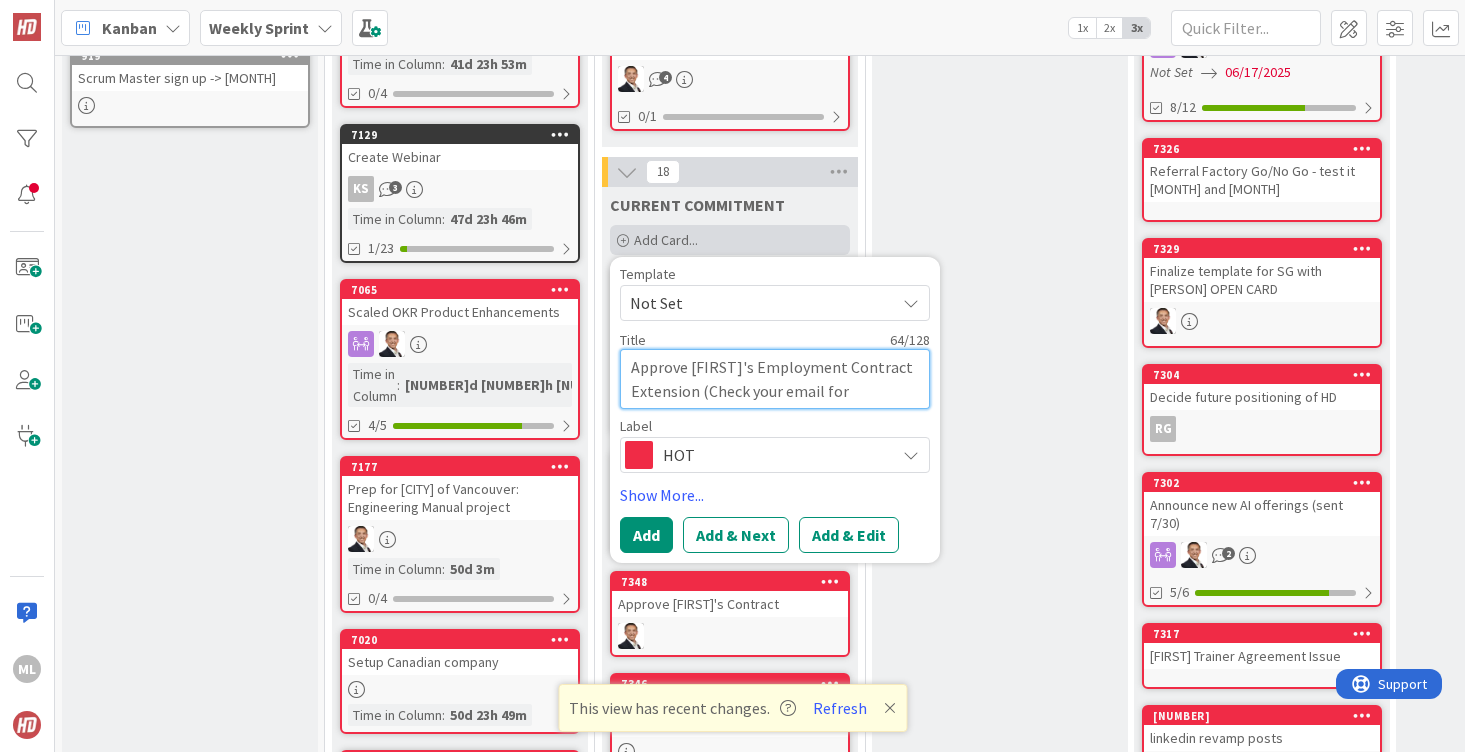 type on "Approve [FIRST]'s Employment Contract Extension (Check your email for" 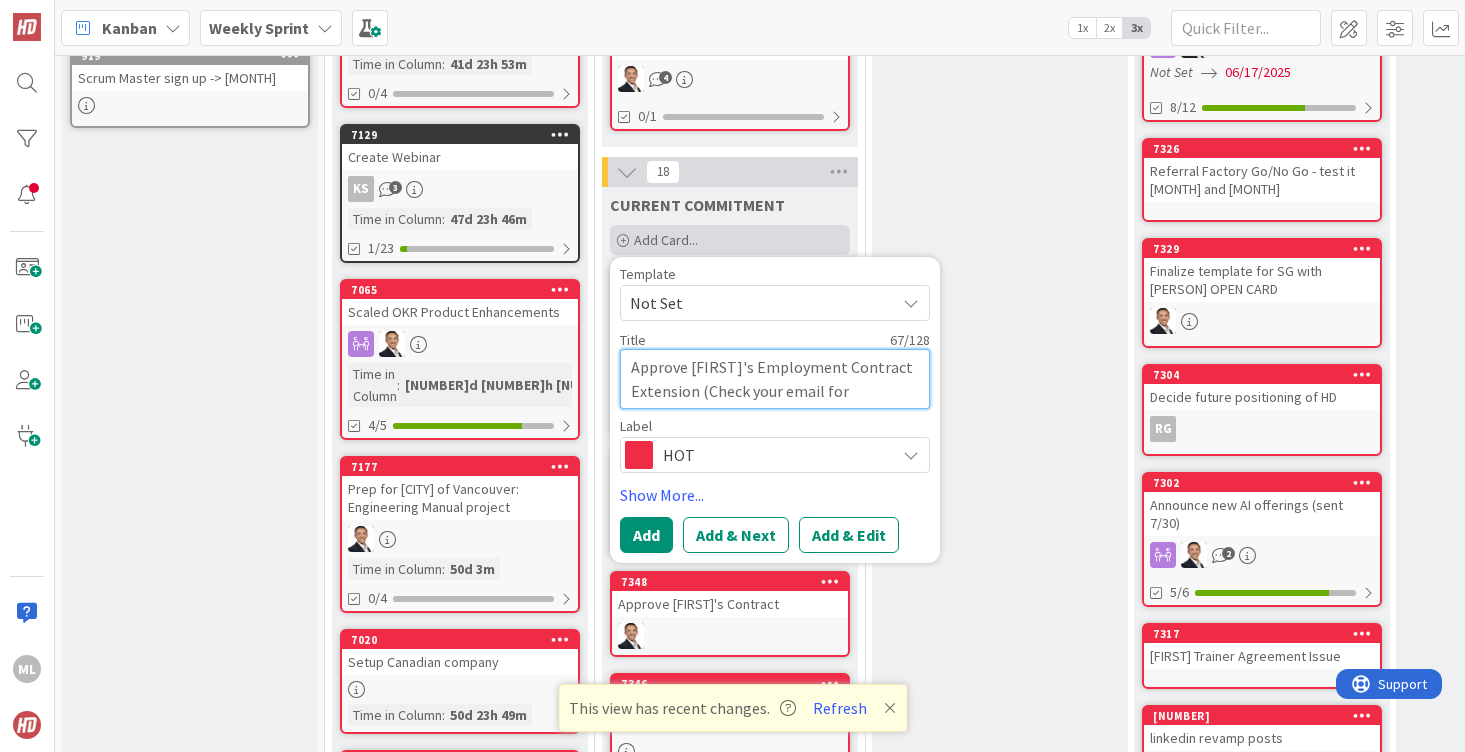 type on "Approve [FIRST]'s Employment Contract Extension (Check your email for p" 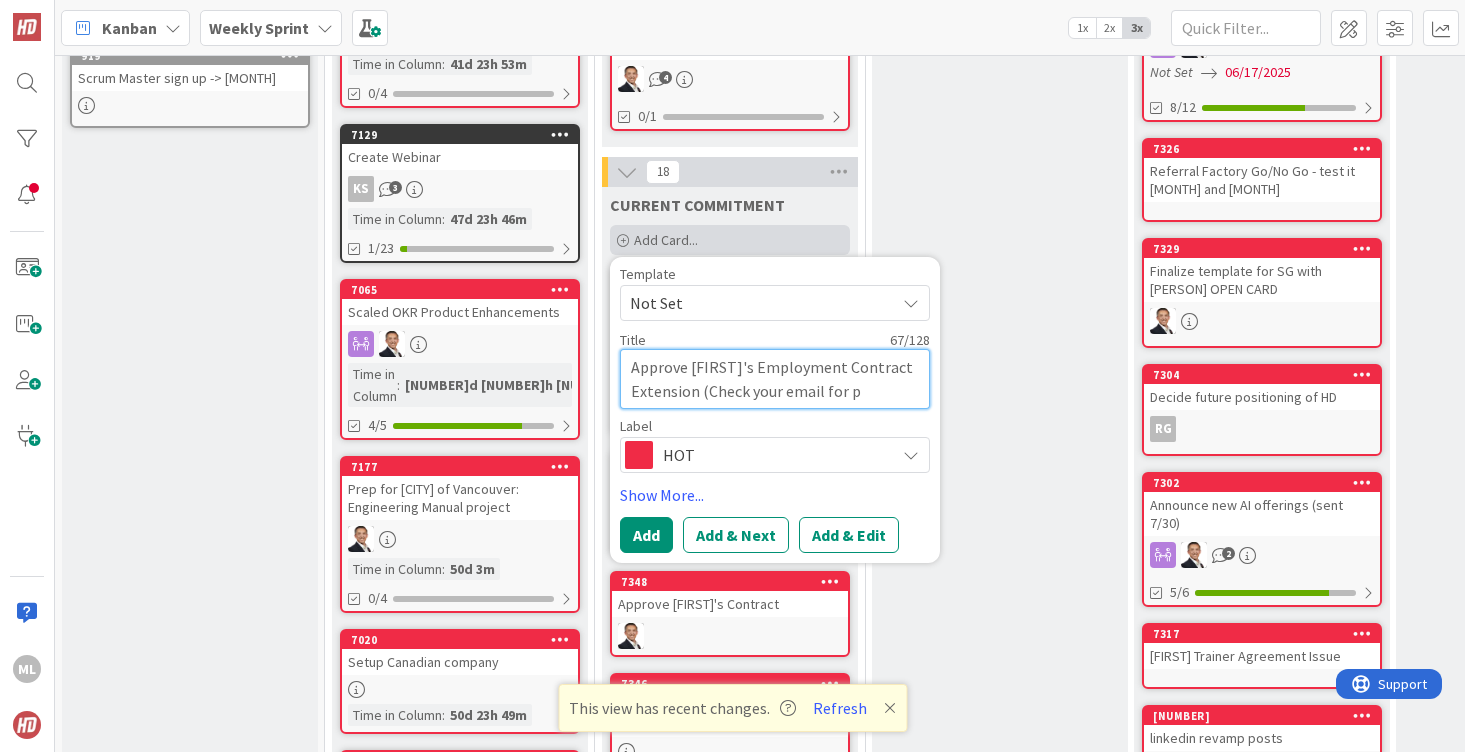 type on "Approve [FIRST]'s Employment Contract Extension (Check your email for pr" 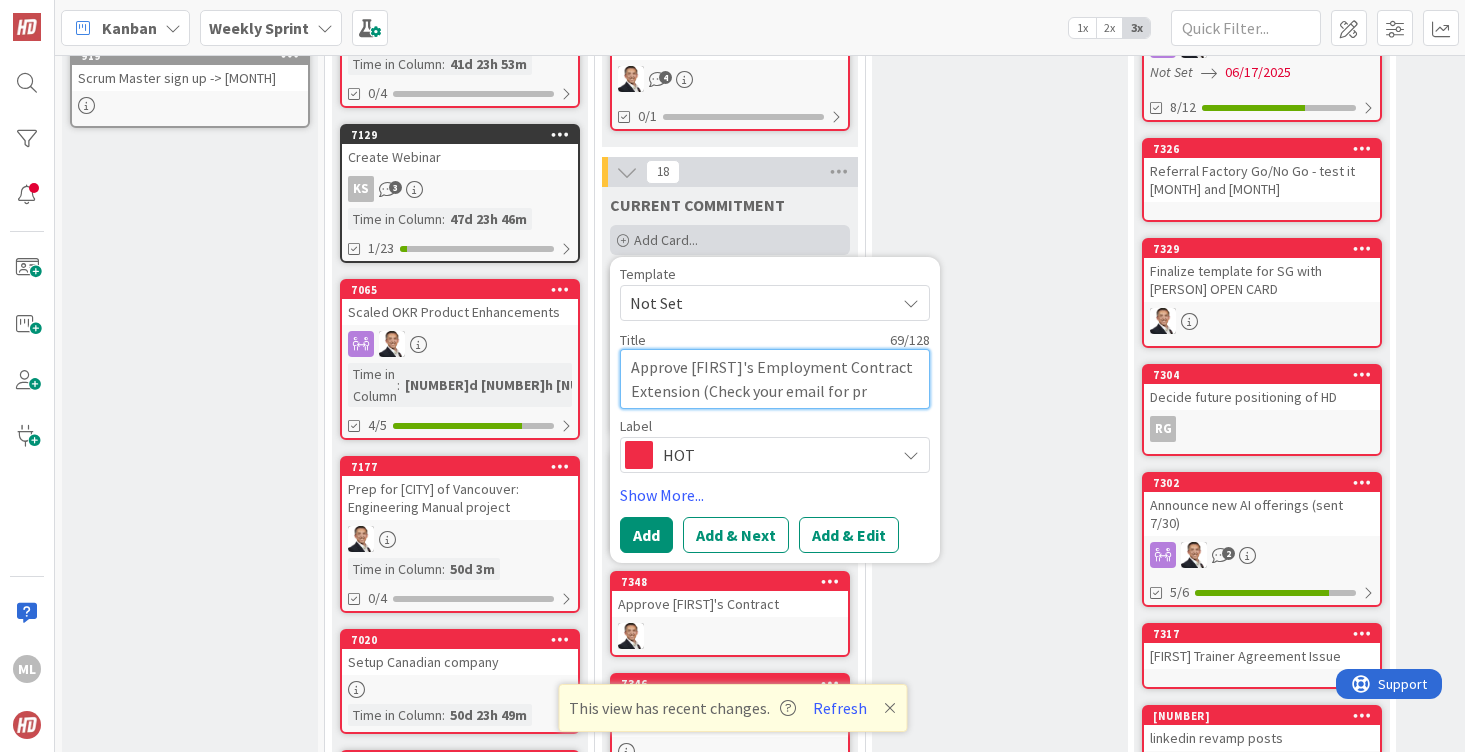 type on "Approve [FIRST]'s Employment Contract Extension (Check your email for pri" 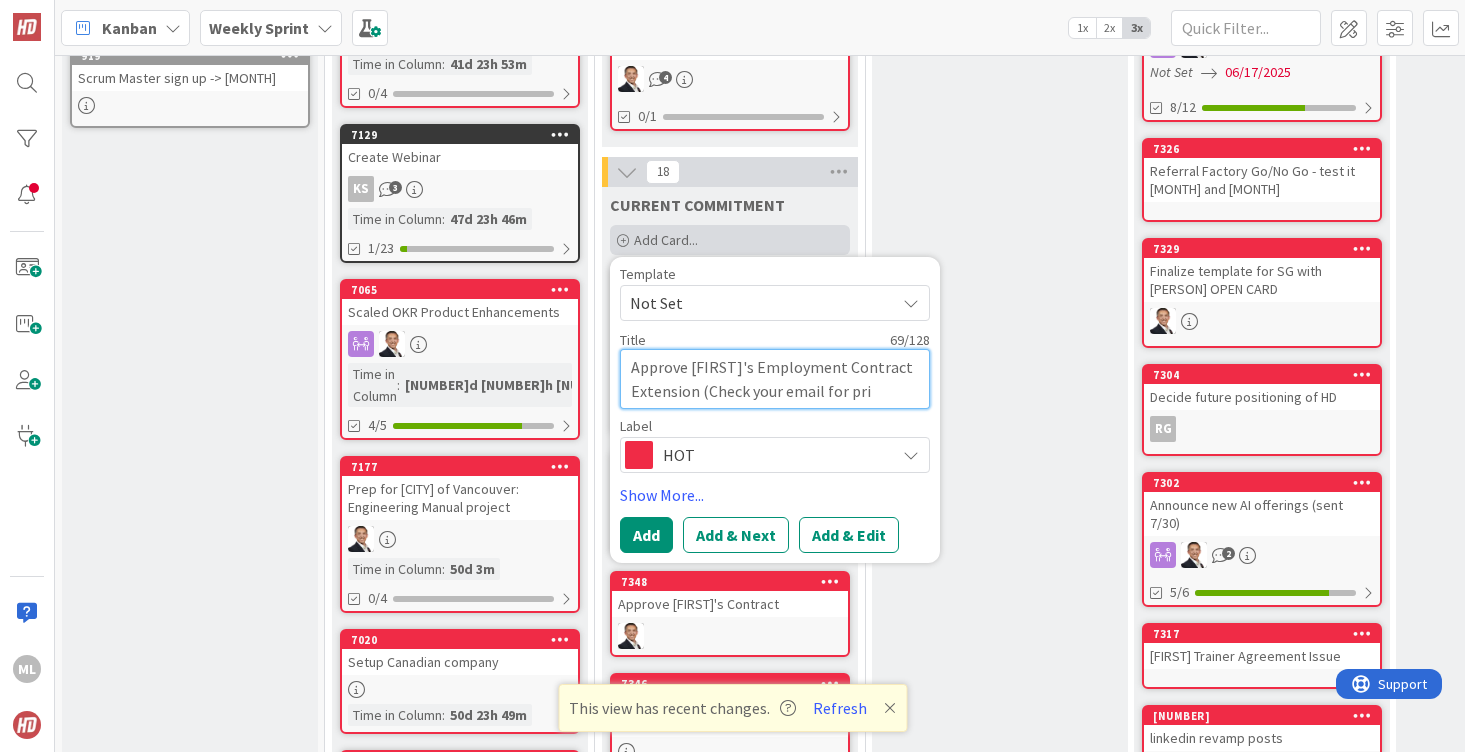 type on "Approve [FIRST]'s Employment Contract Extension (Check your email - priv" 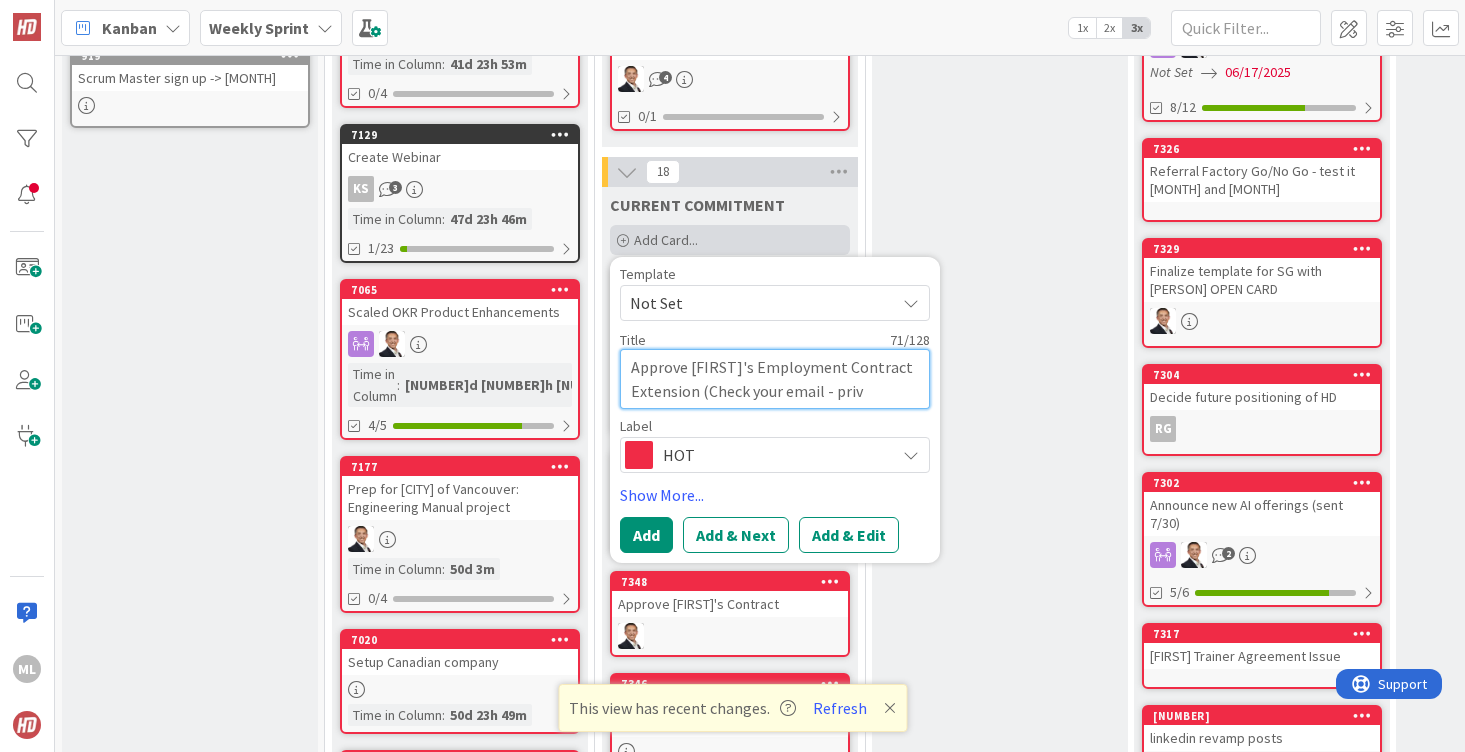type on "Approve [FIRST]'s Employment Contract Extension (Check your email - priva" 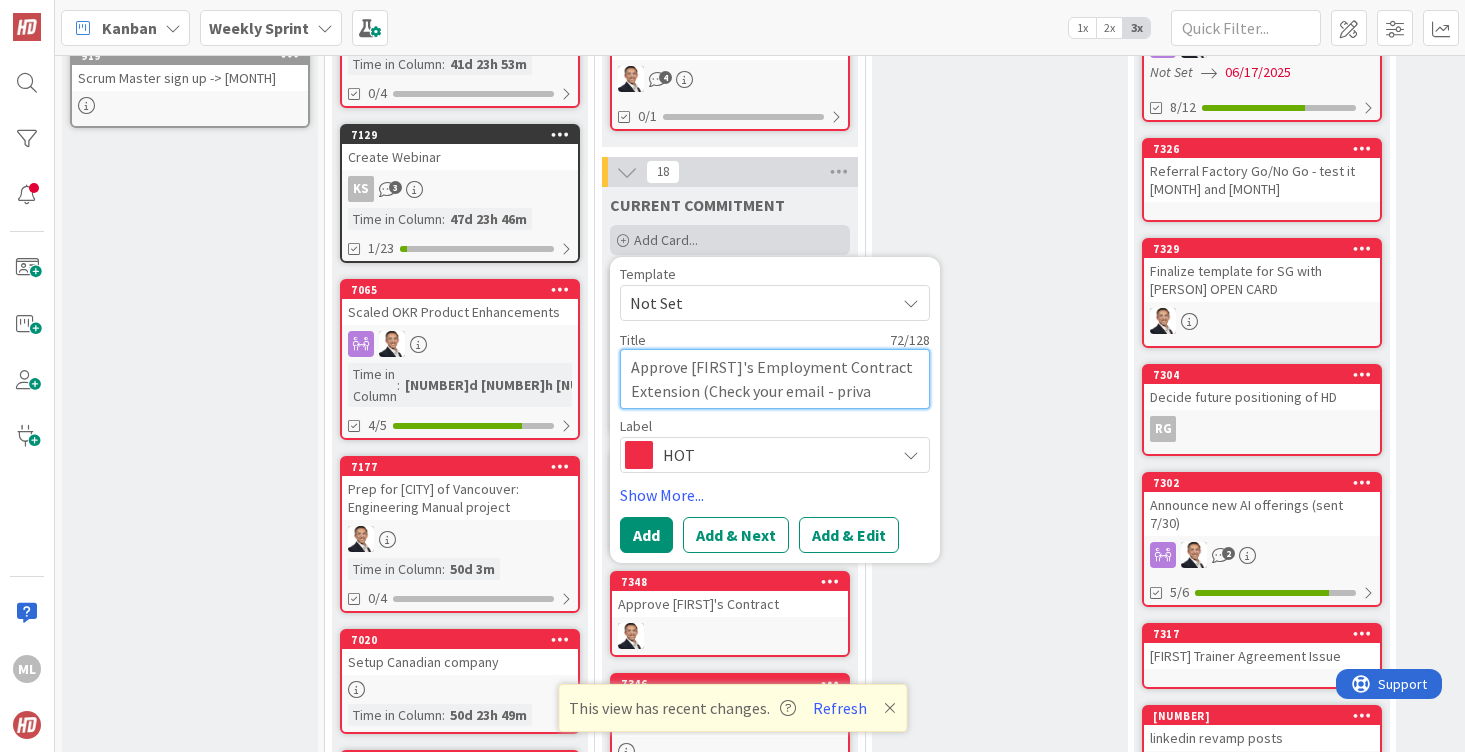 type on "Approve [FIRST]'s Employment Contract Extension (Check your email for privacy" 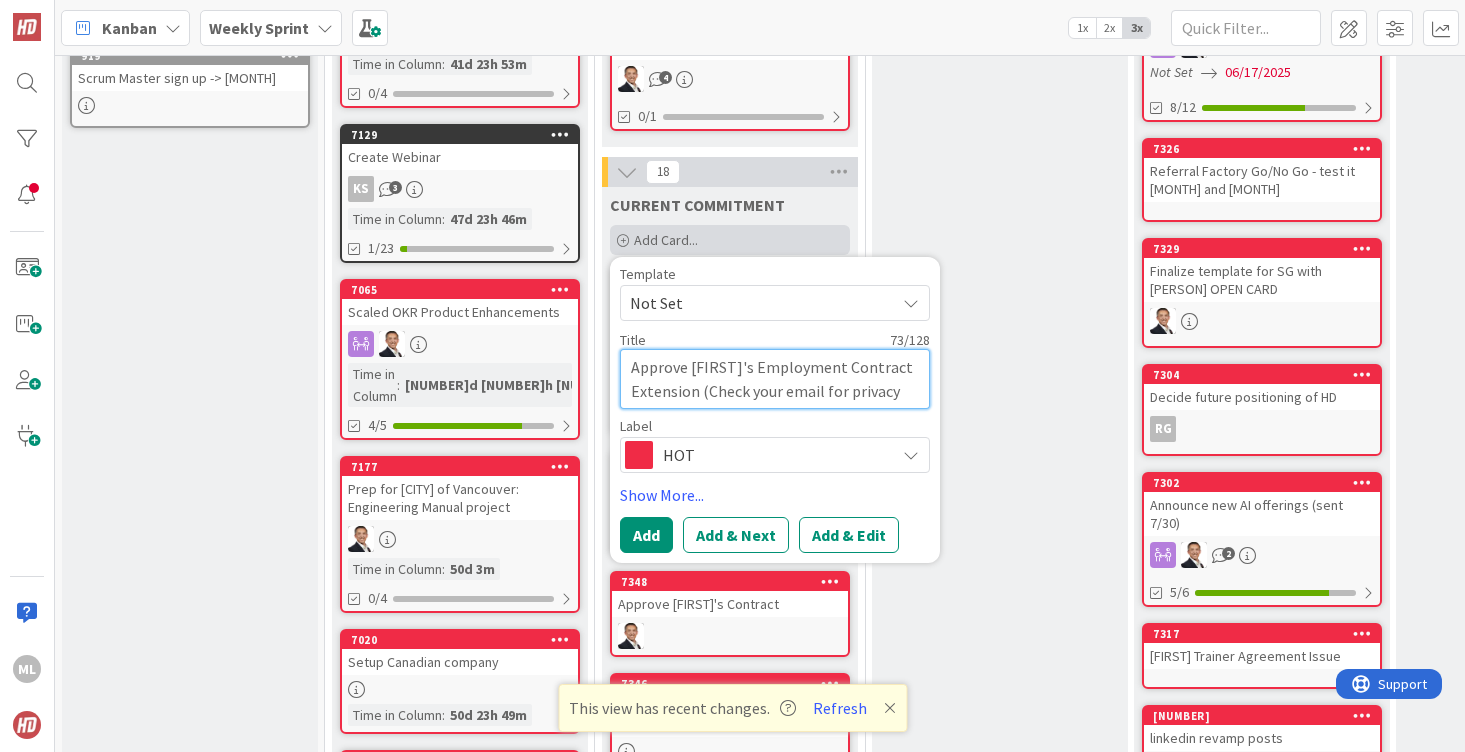 type on "Approve [FIRST]'s Employment Contract Extension (Check your email for privacy" 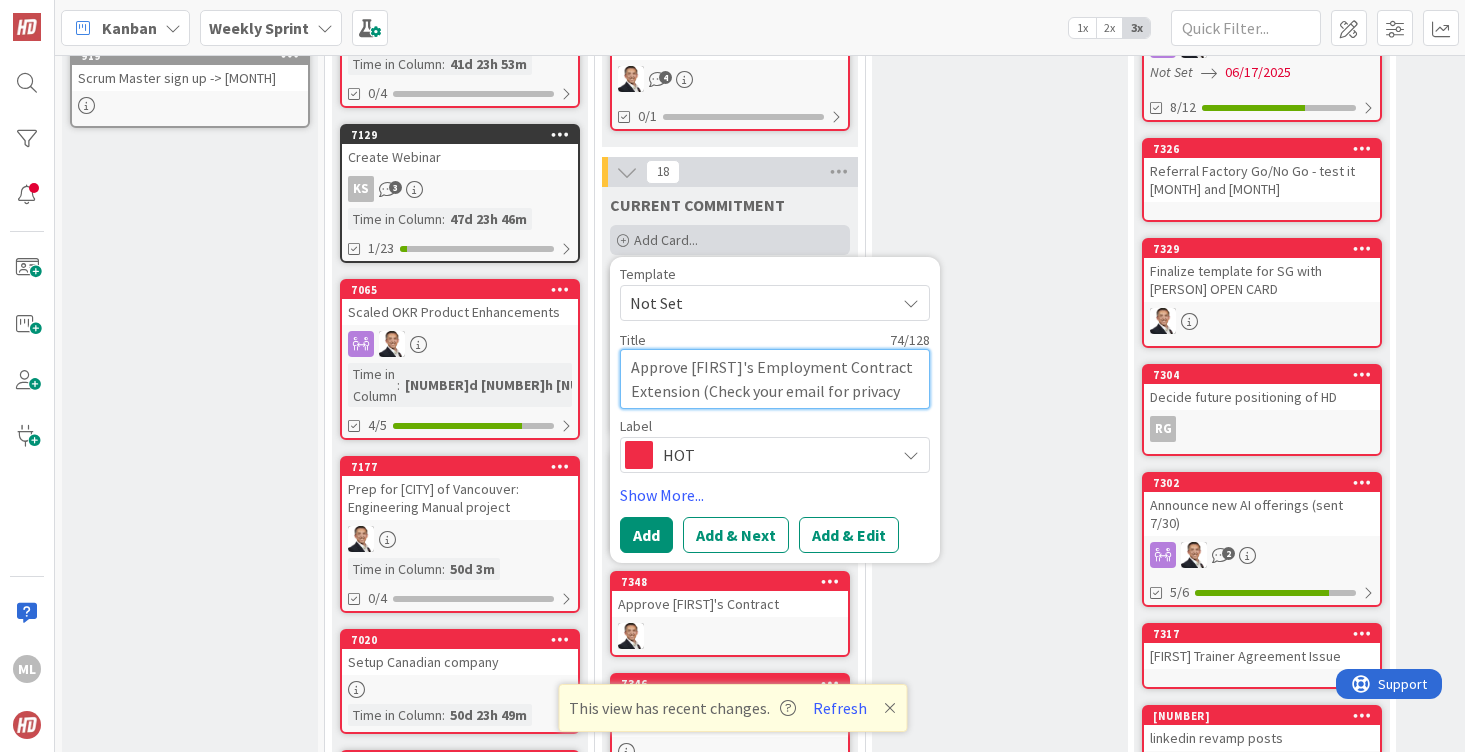 type on "Approve [FIRST]'s Employment Contract Extension (Check your email for privacy)" 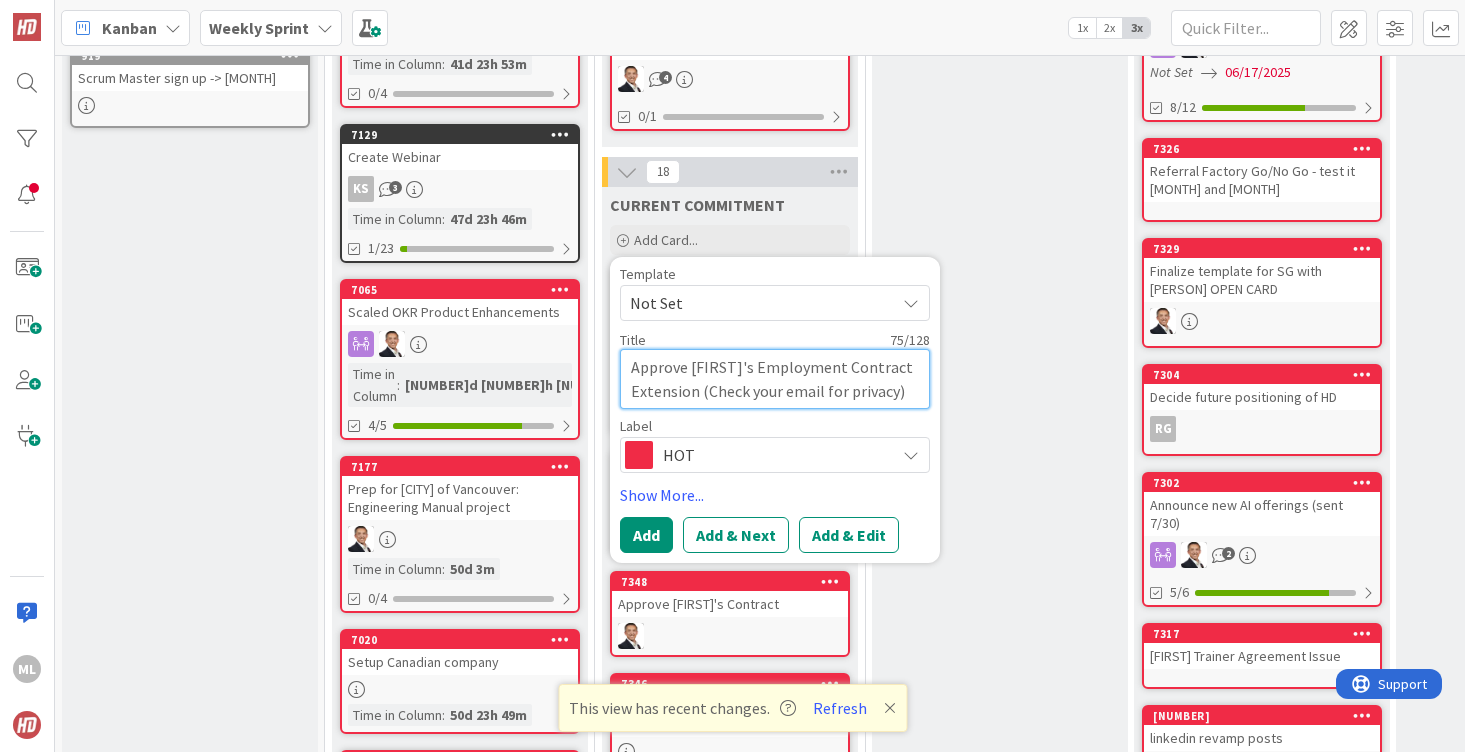 drag, startPoint x: 821, startPoint y: 392, endPoint x: 890, endPoint y: 394, distance: 69.02898 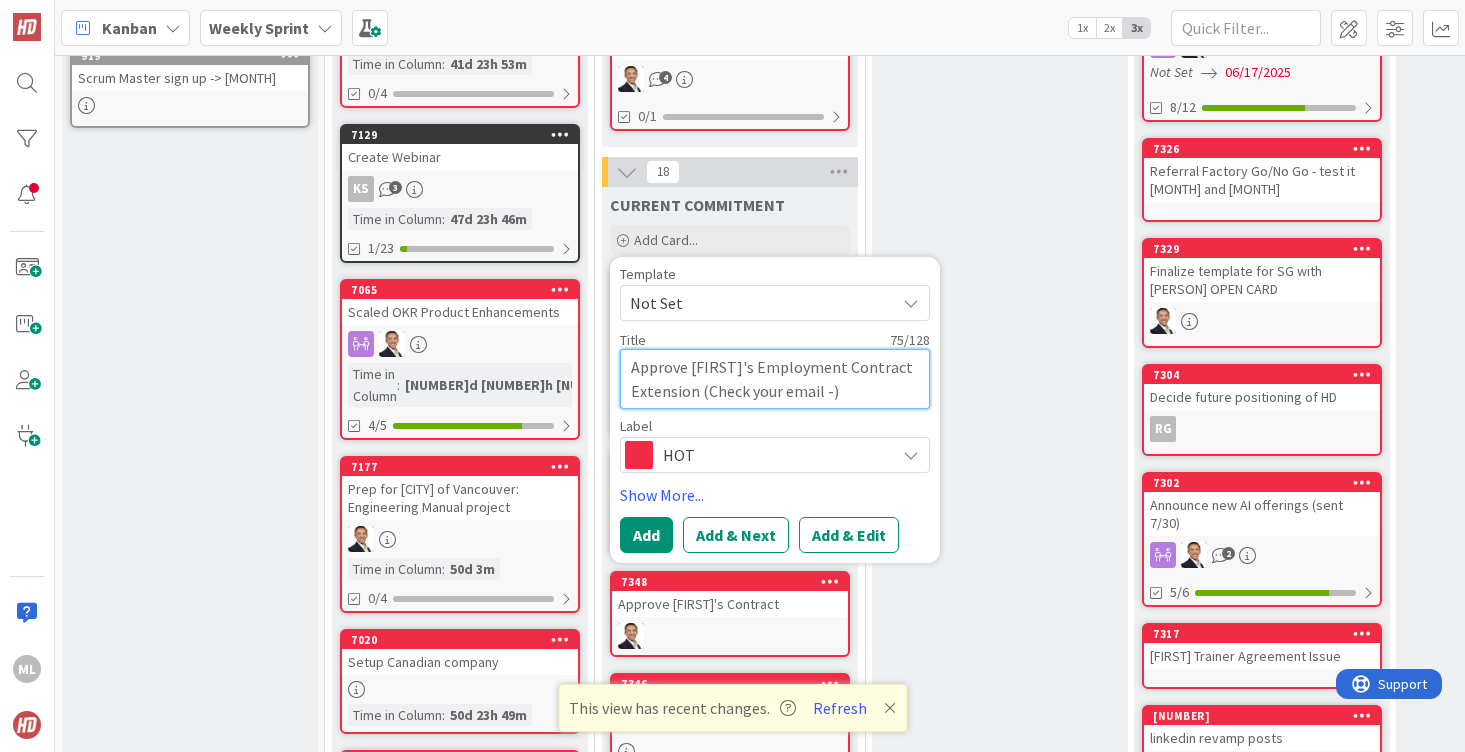 type on "Approve [FIRST]'s Employment Contract Extension (Check your email - )" 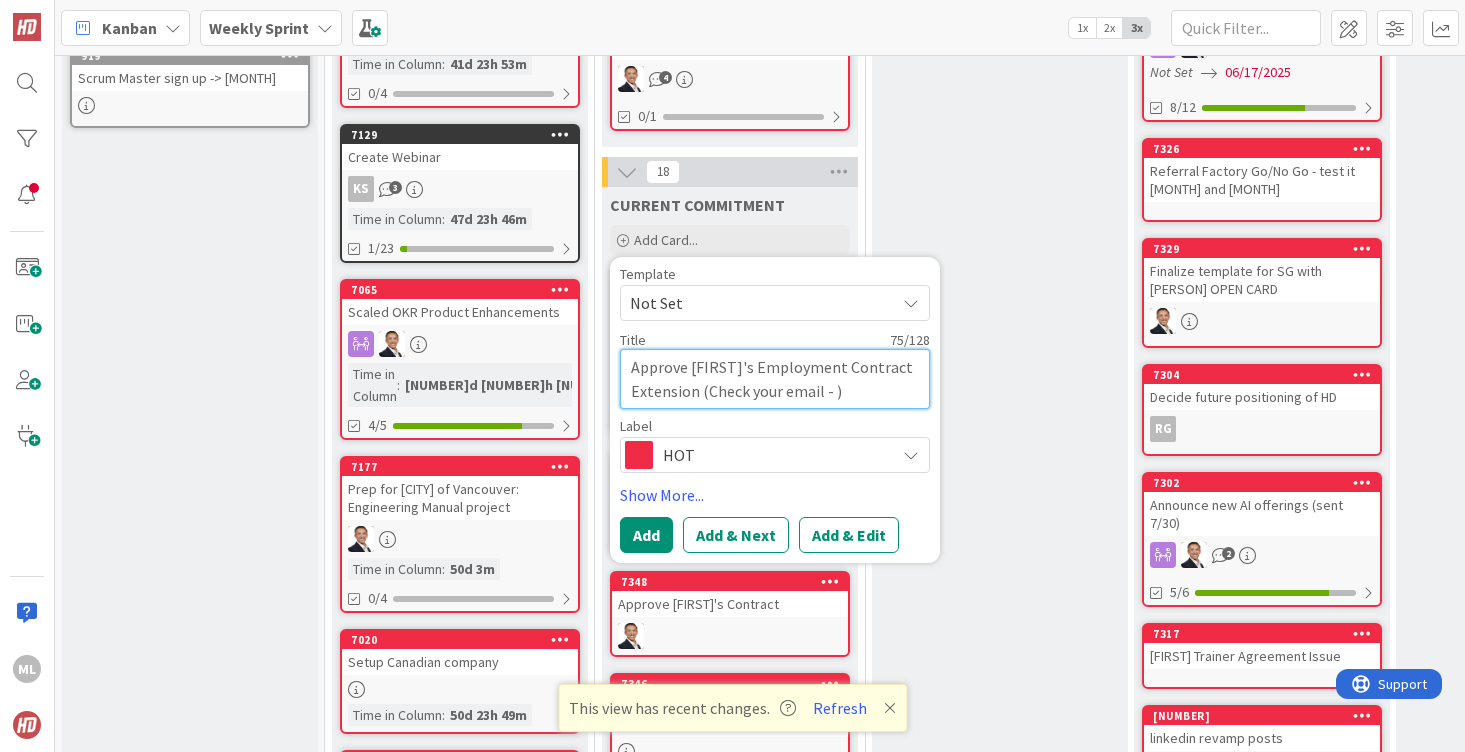 type on "x" 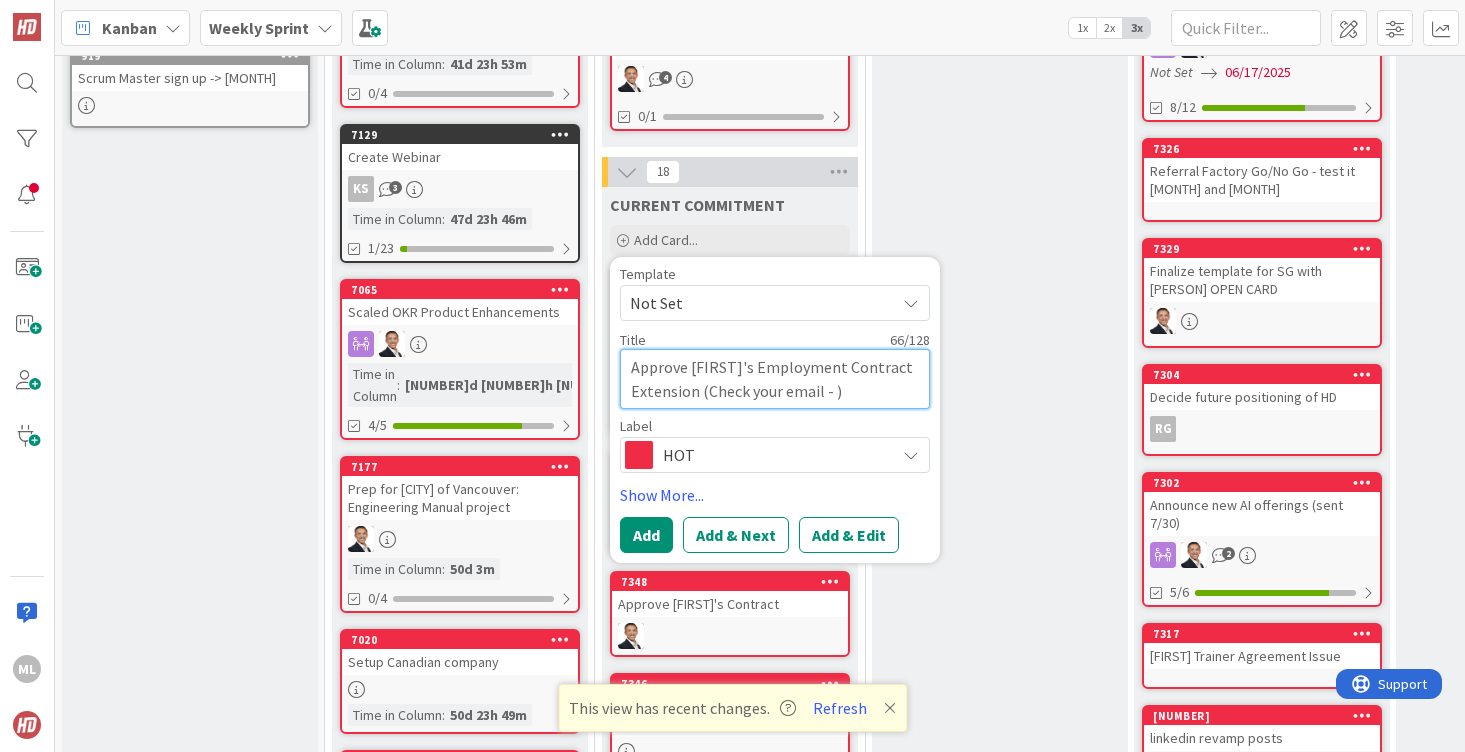 type on "Approve [FIRST]'s Employment Contract Extension (Check your email - P)" 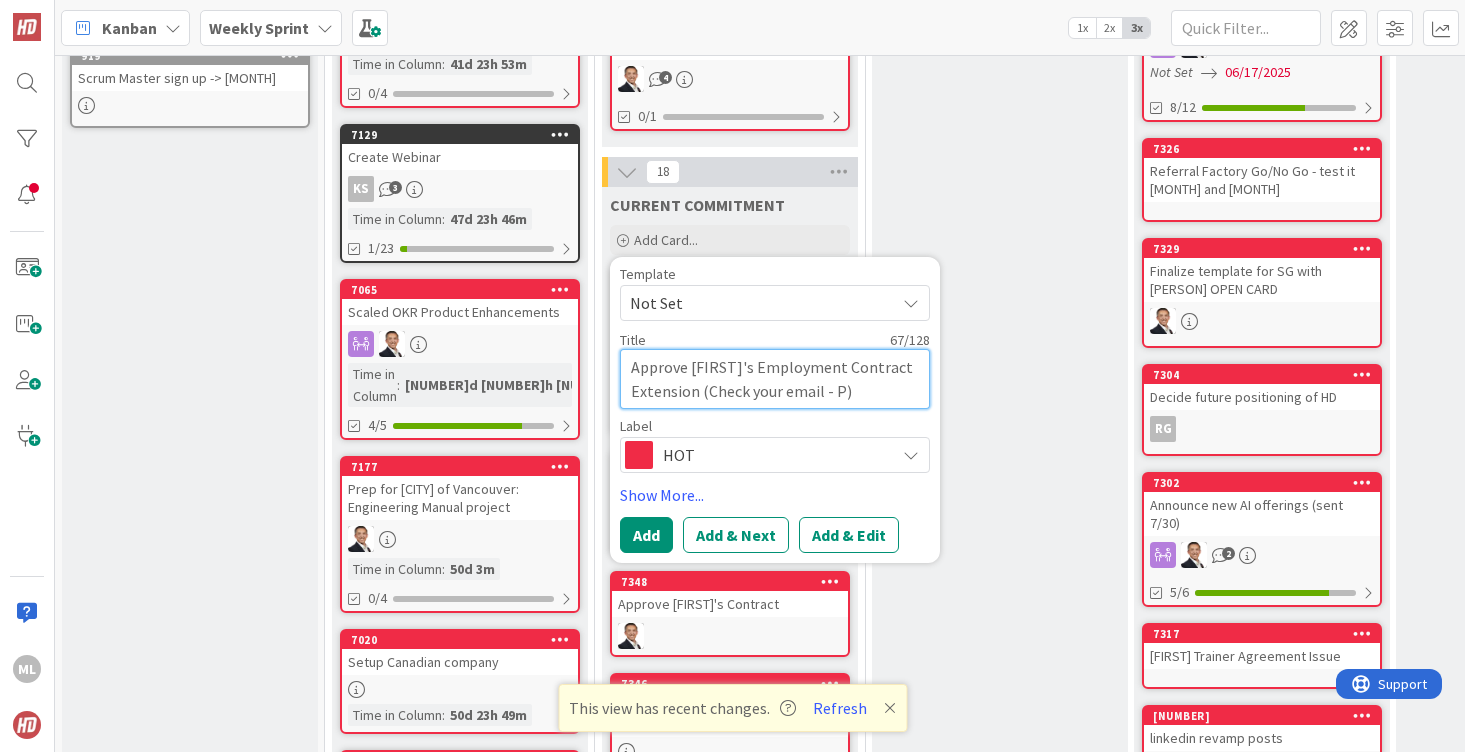 type on "Approve [FIRST]'s Employment Contract Extension (Check your email - Pr)" 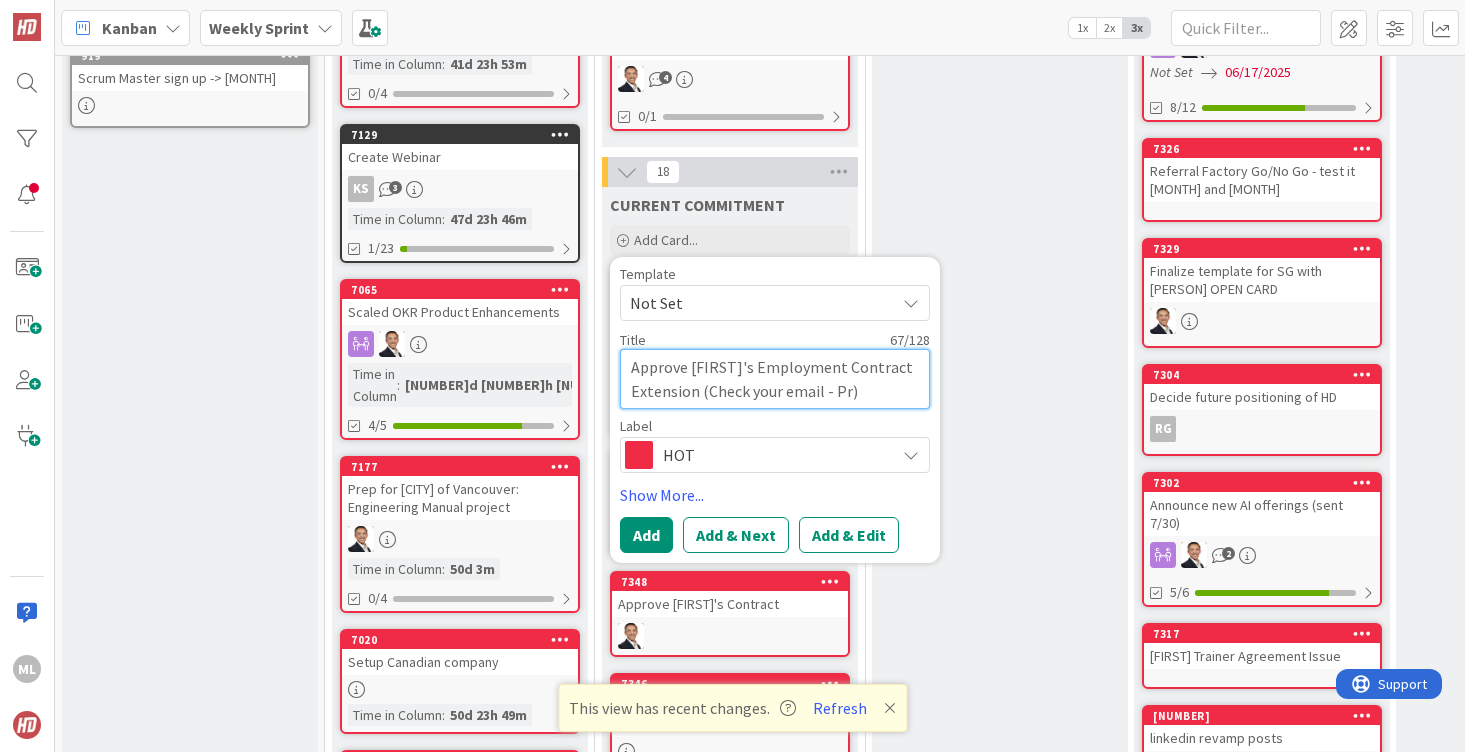 type on "Approve [FIRST]'s Employment Contract Extension (Check your email - Pri)" 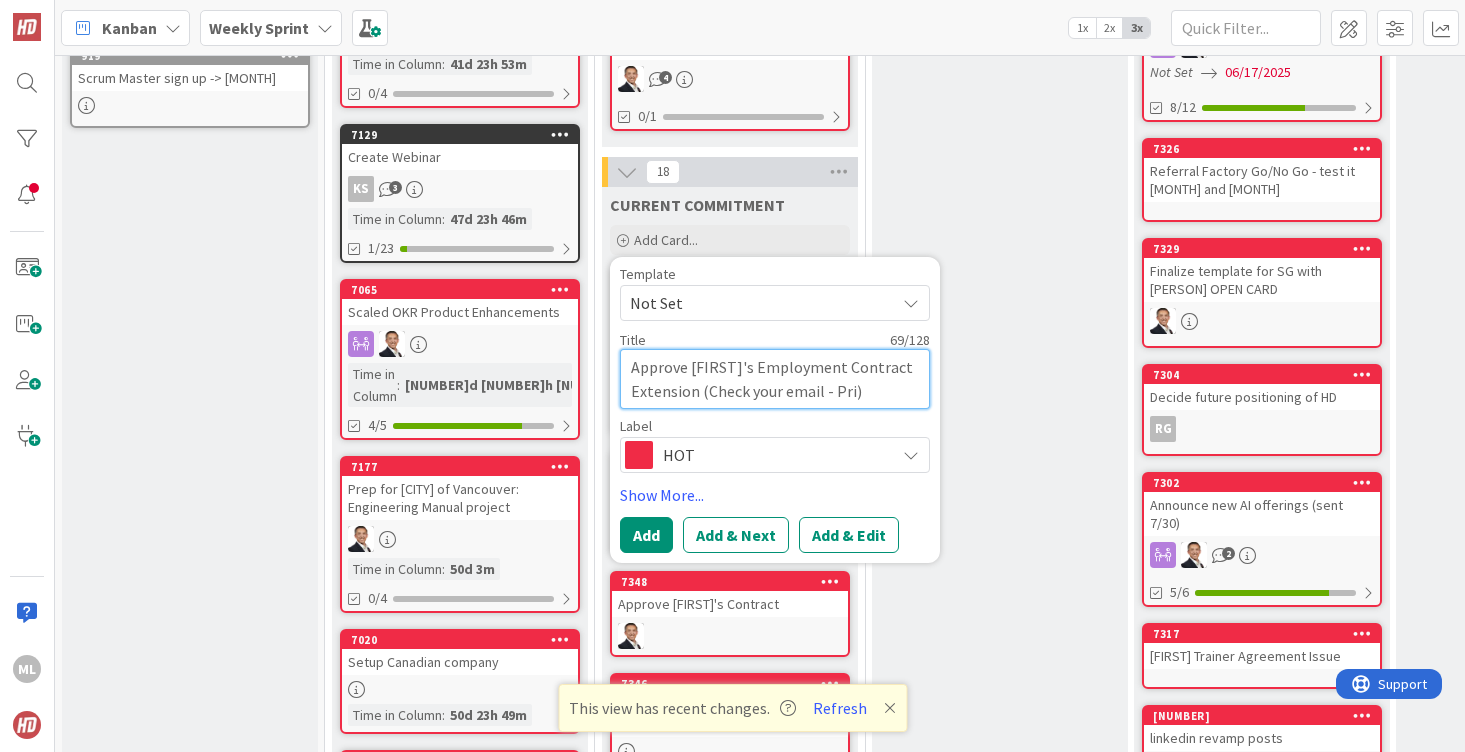 type on "Approve [FIRST]'s Employment Contract Extension (Check your email - Priv)" 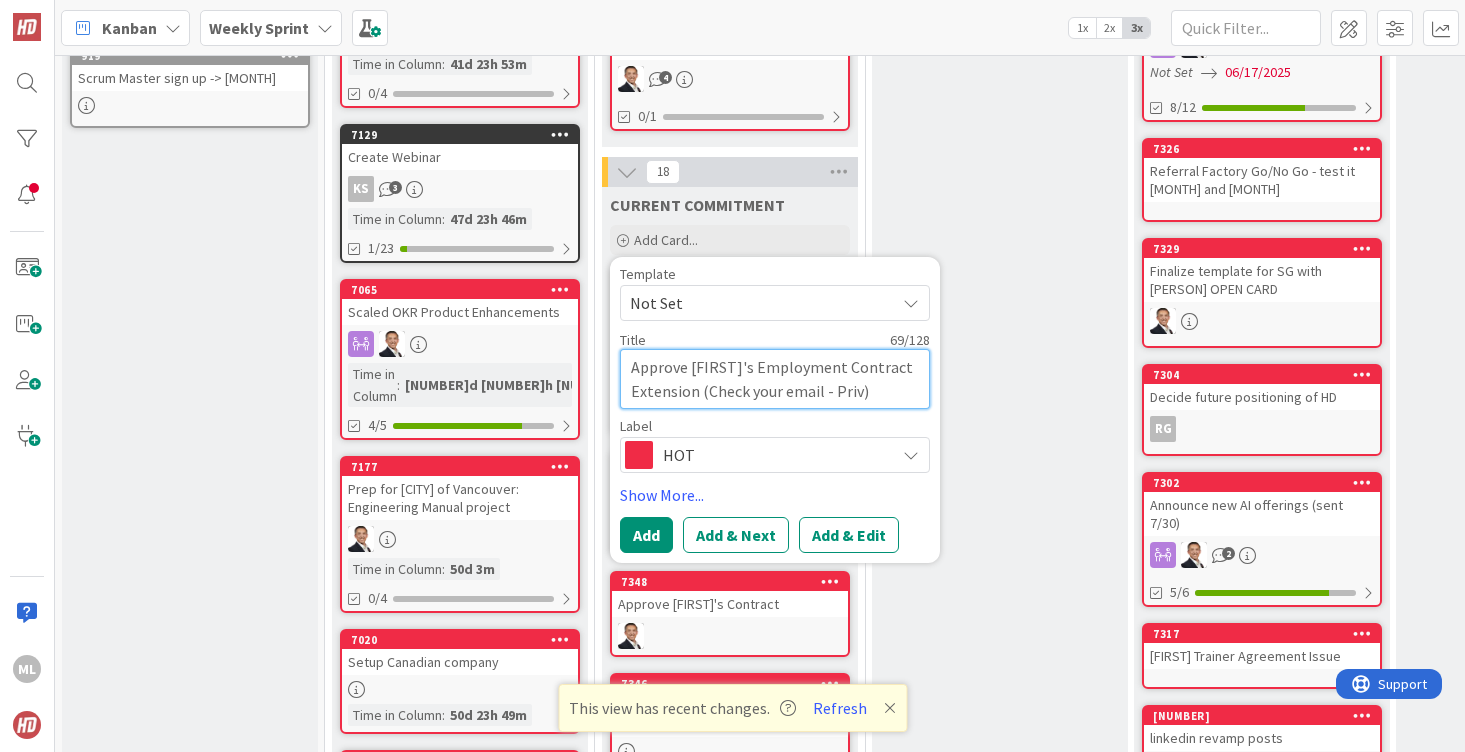 type on "Approve [FIRST]'s Employment Contract Extension (Check your email - Priva)" 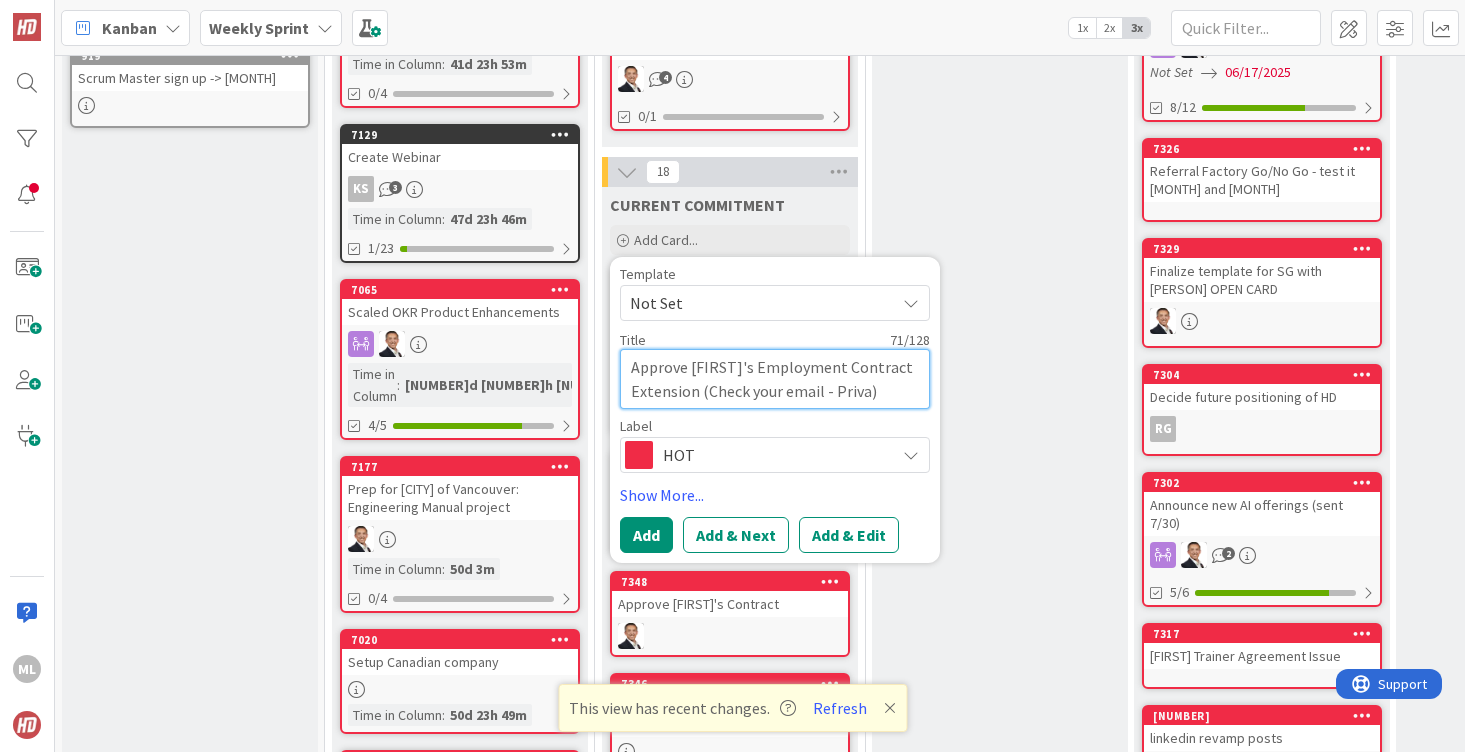type on "Approve [FIRST]'s Employment Contract Extension (Check your email - Privat)" 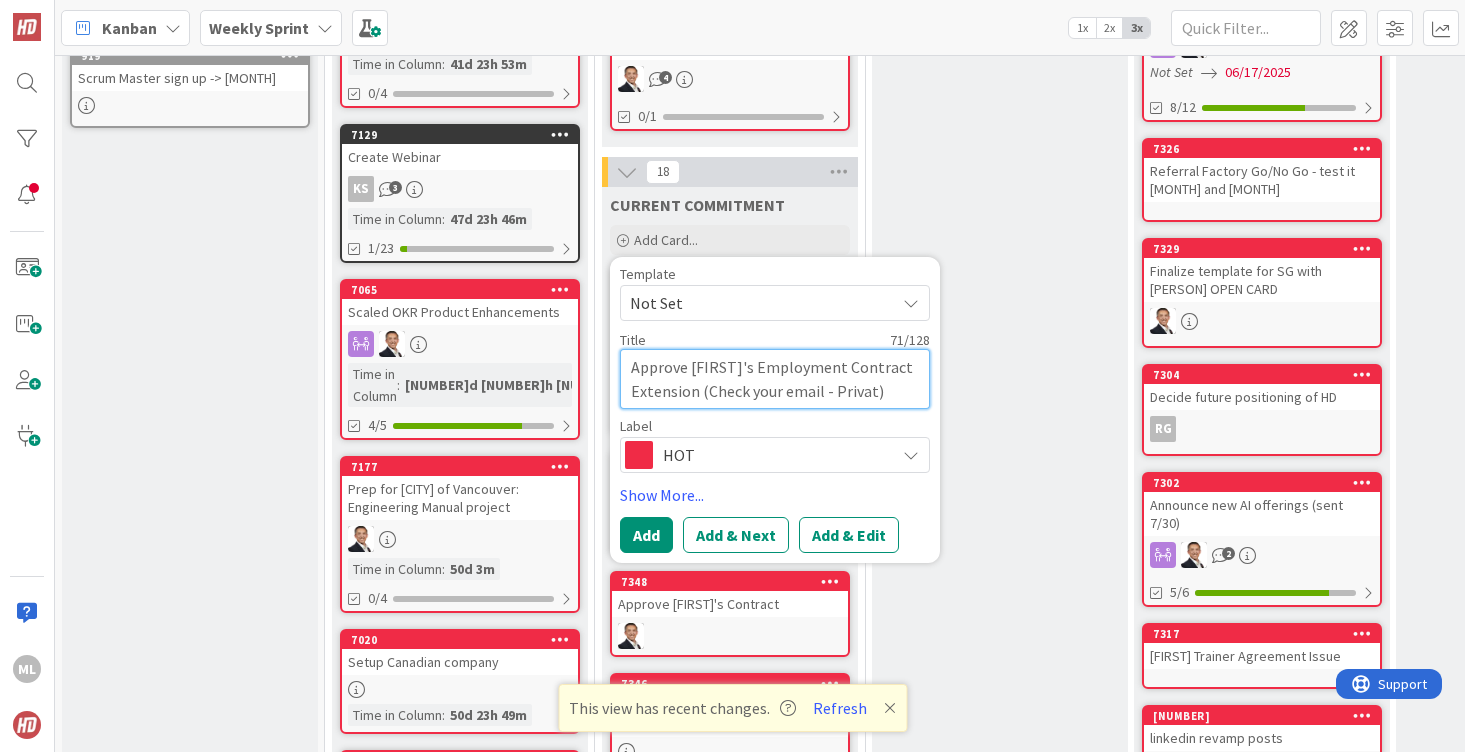 type on "x" 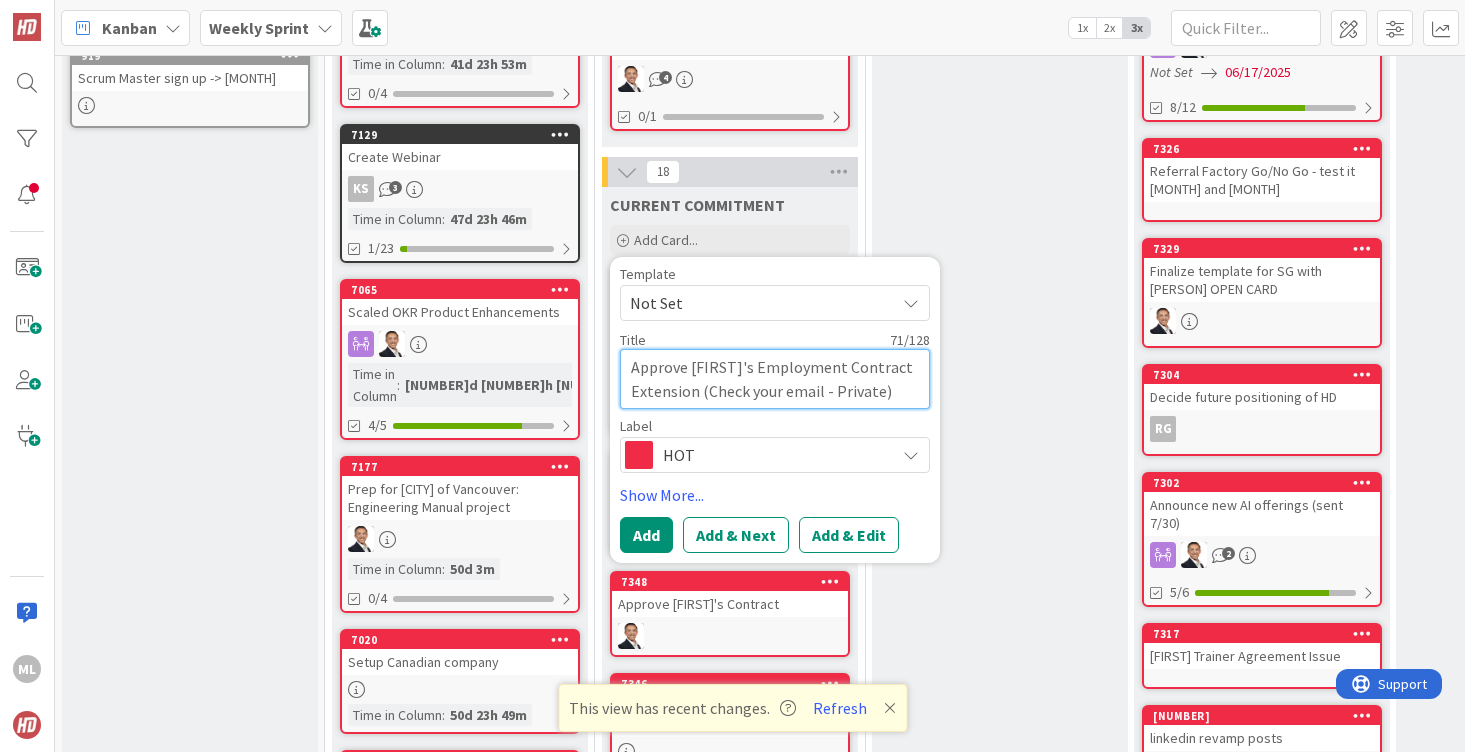 type on "x" 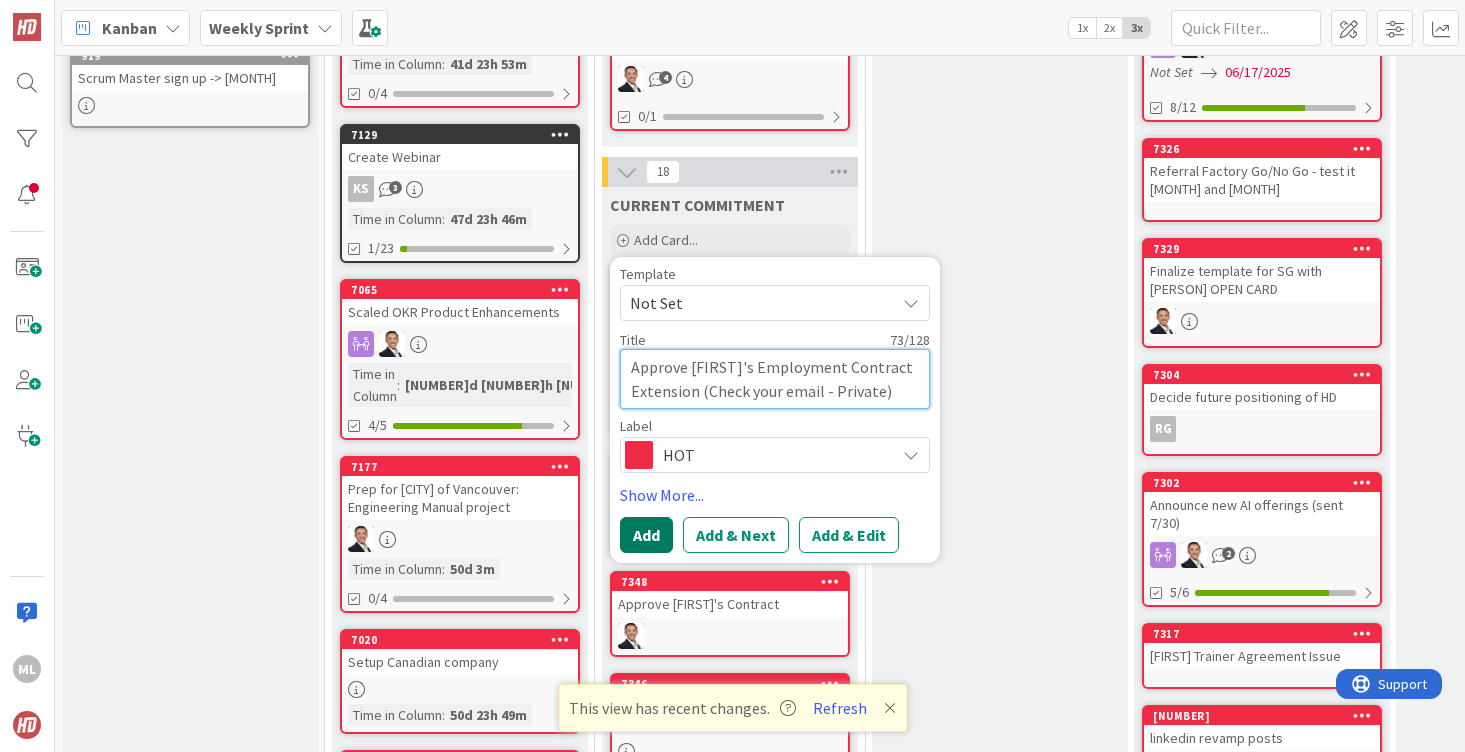 type on "Approve [FIRST]'s Employment Contract Extension (Check your email - Private)" 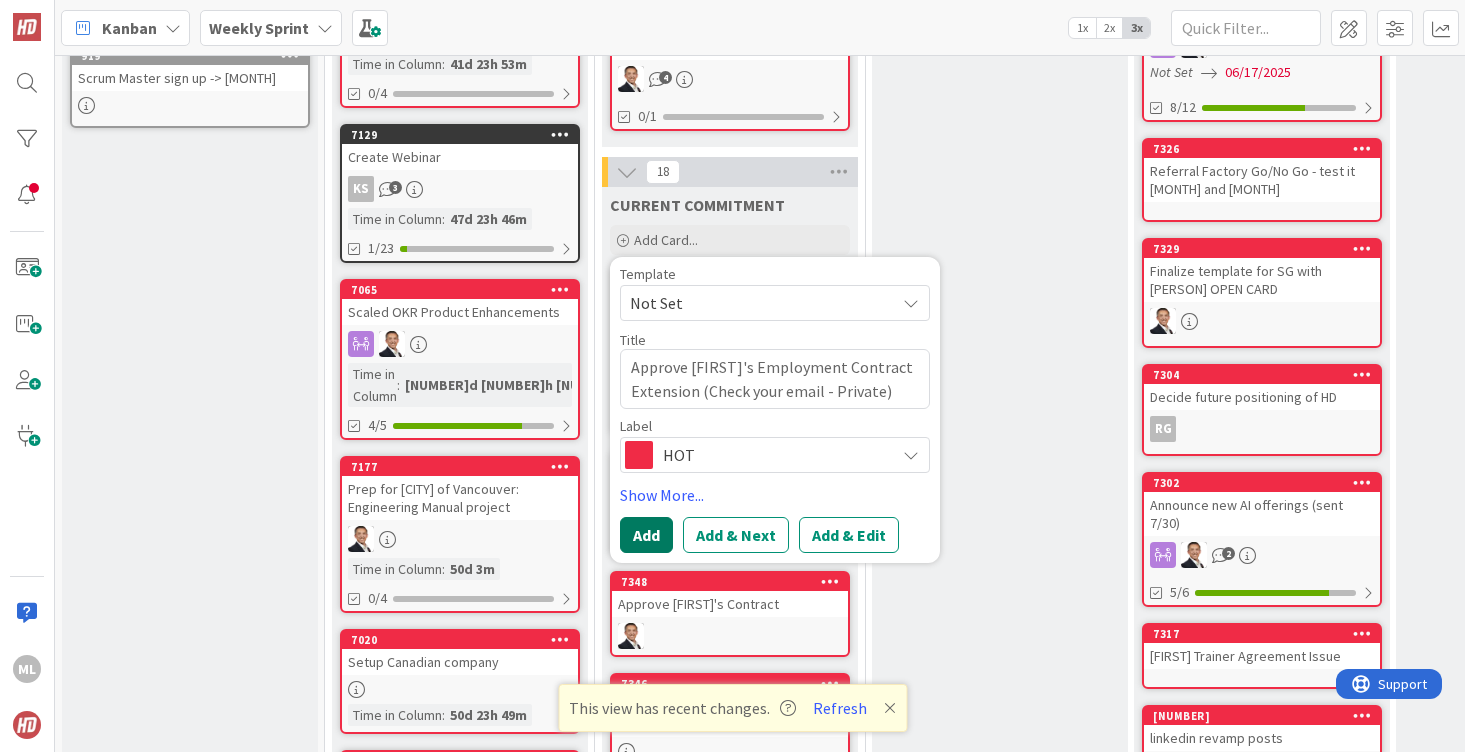 click on "Add" at bounding box center [646, 535] 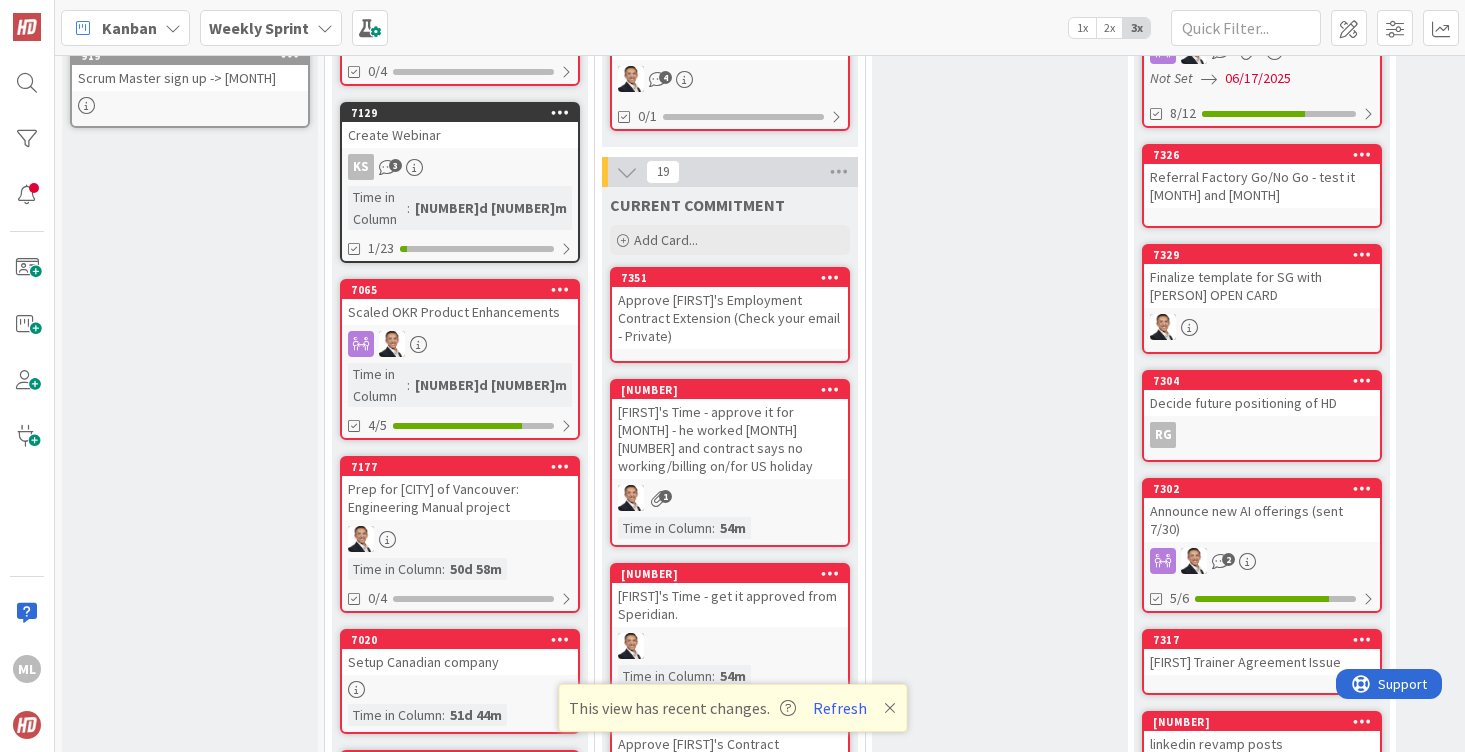 click on "Approve [FIRST]'s Employment Contract Extension (Check your email - Private)" at bounding box center (730, 318) 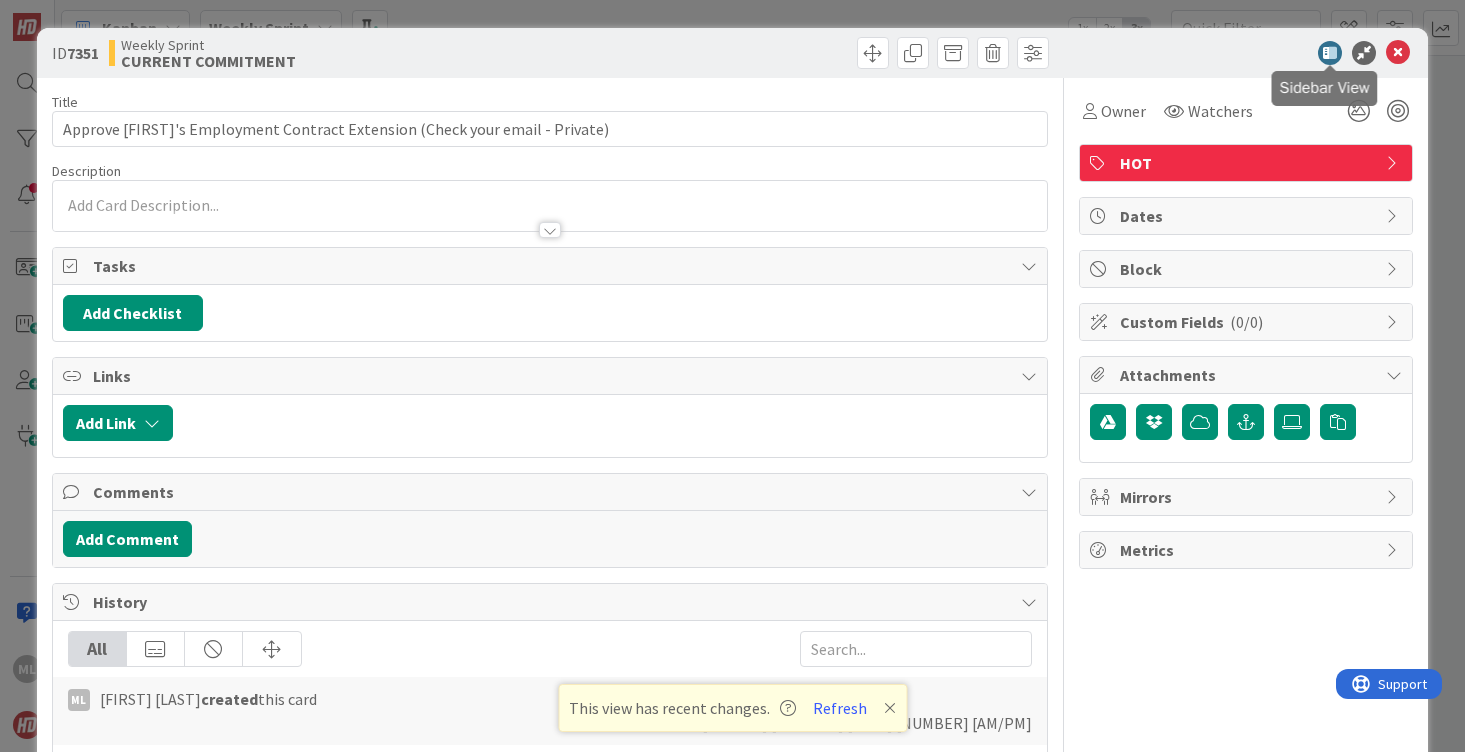 scroll, scrollTop: 0, scrollLeft: 0, axis: both 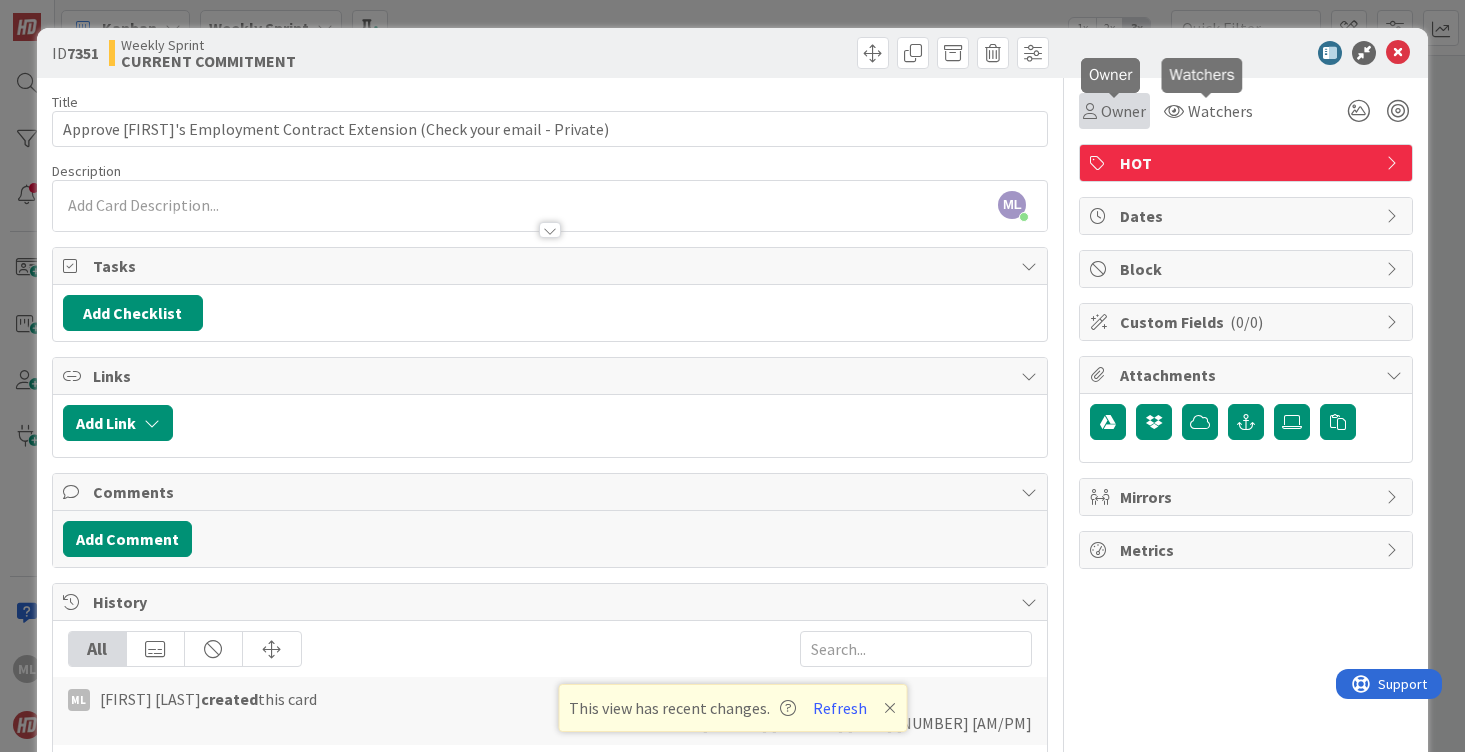 click on "Owner" at bounding box center (1123, 111) 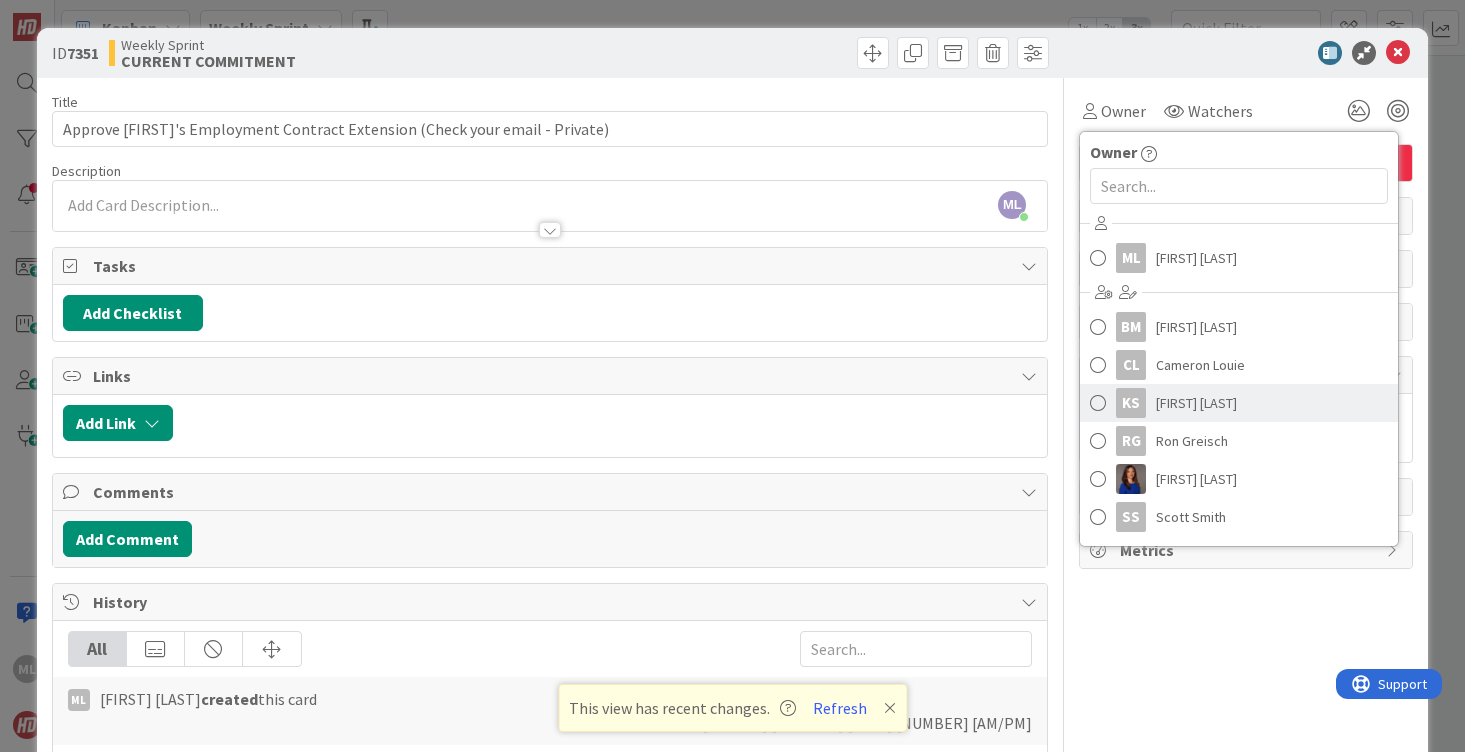 scroll, scrollTop: 74, scrollLeft: 0, axis: vertical 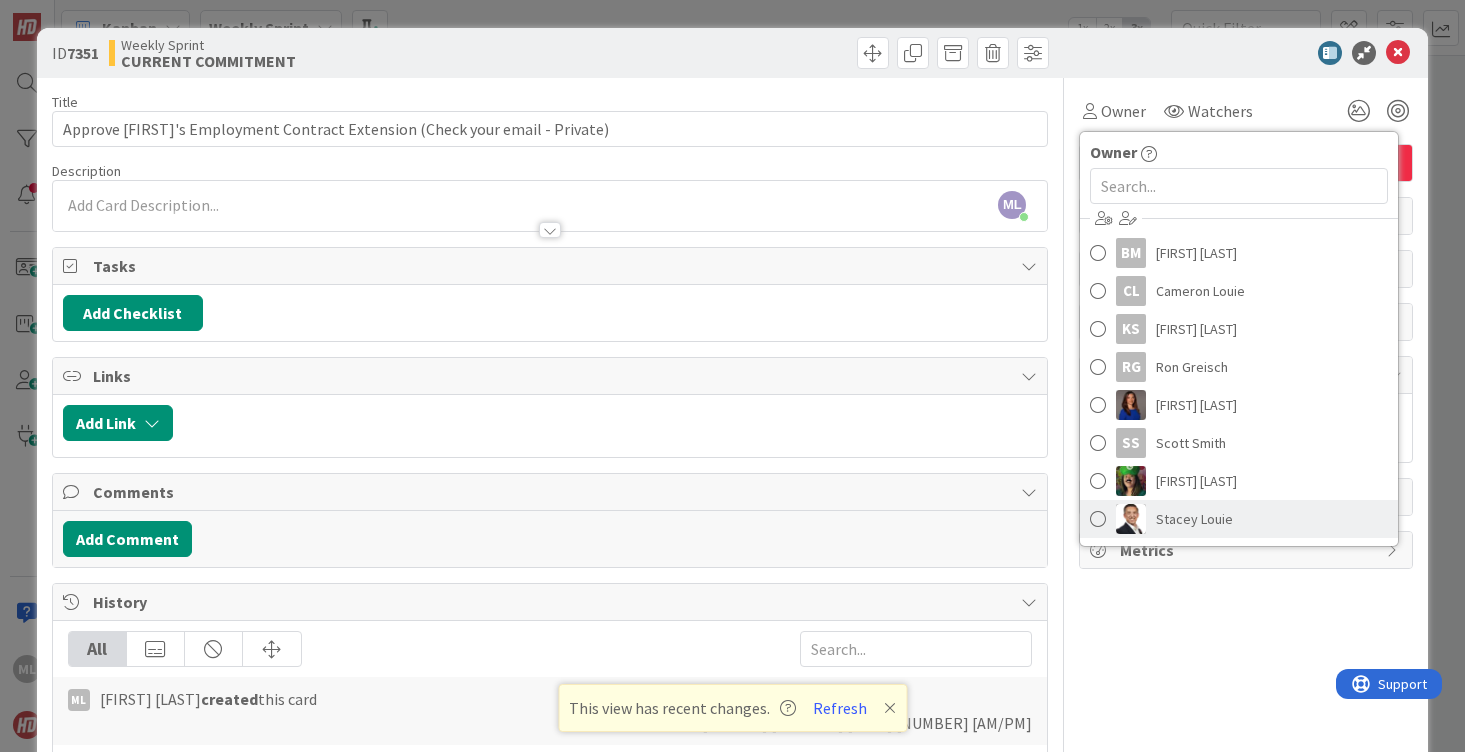click at bounding box center [1098, 519] 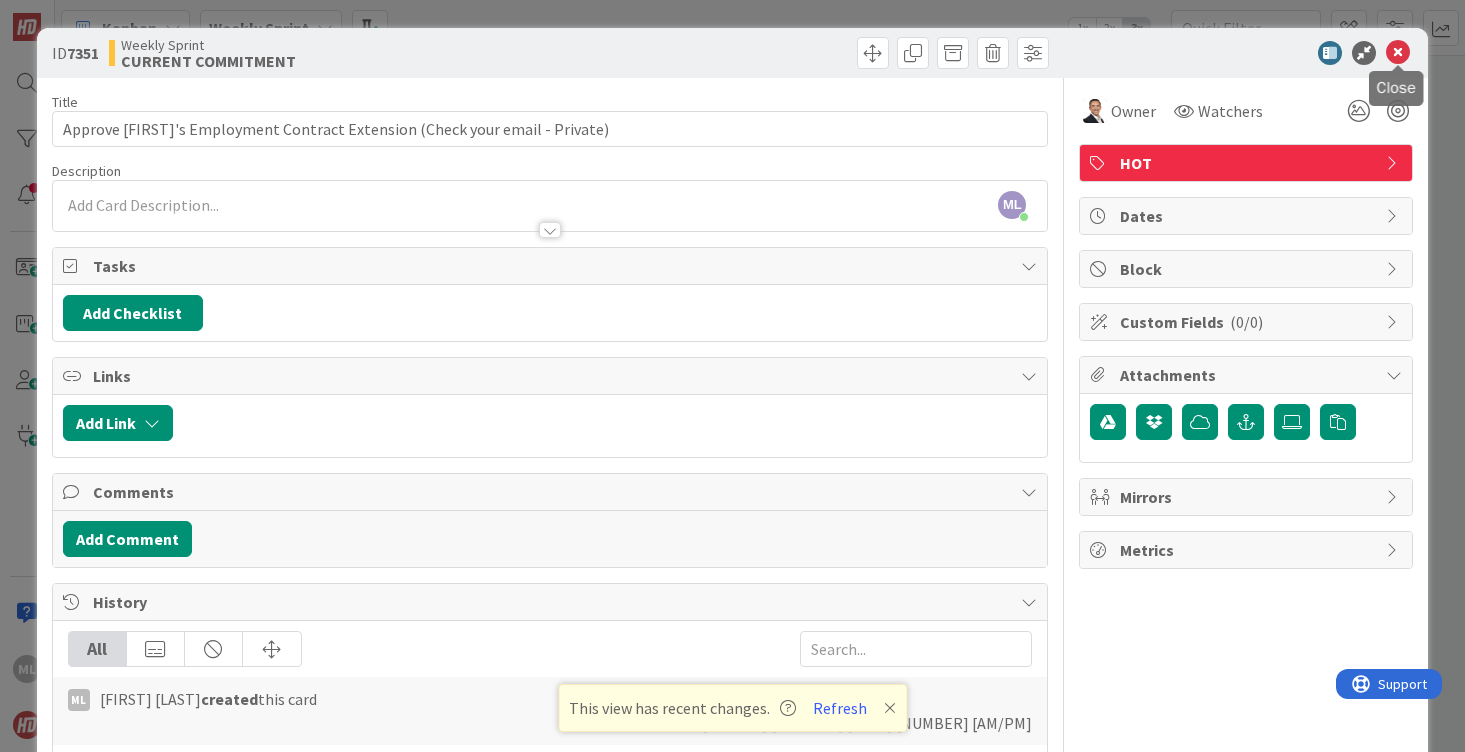 click at bounding box center [1398, 53] 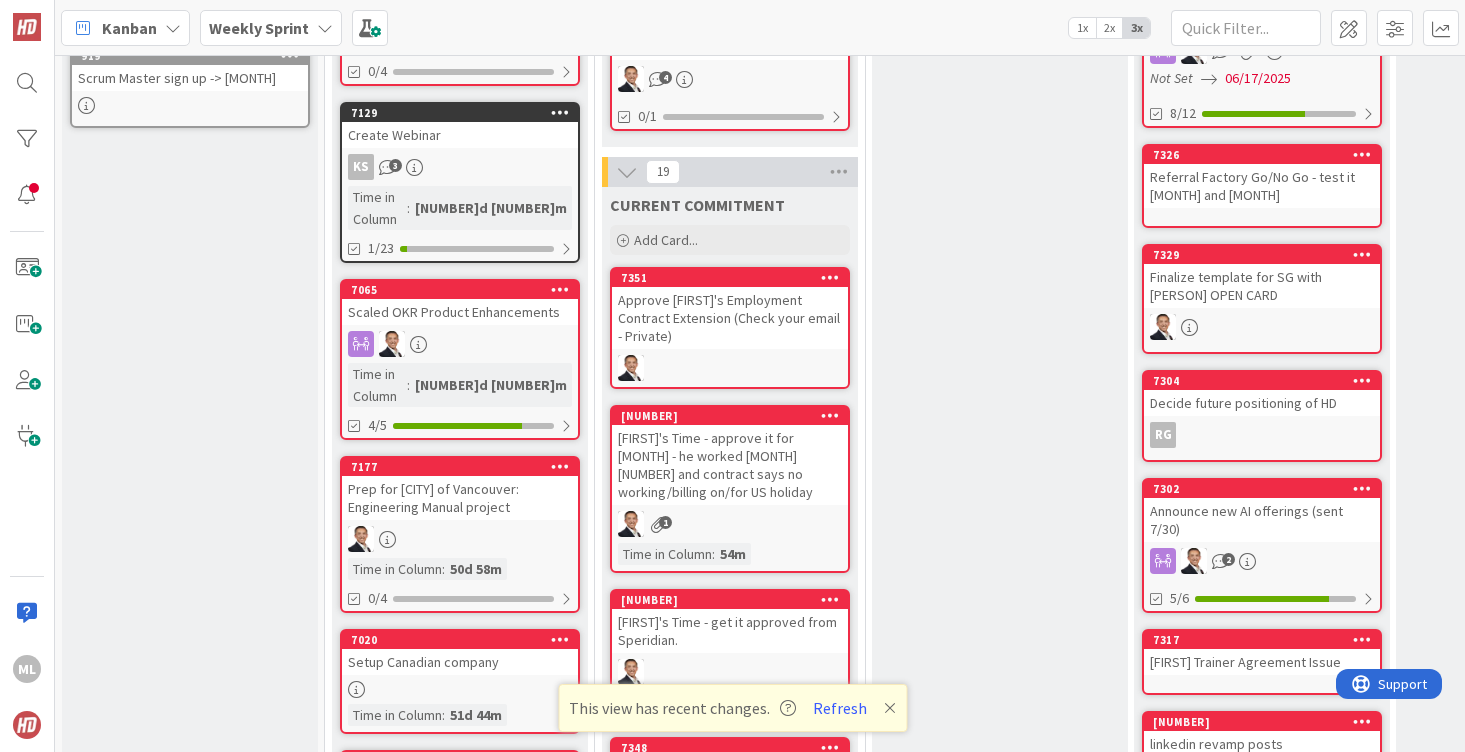 scroll, scrollTop: 0, scrollLeft: 0, axis: both 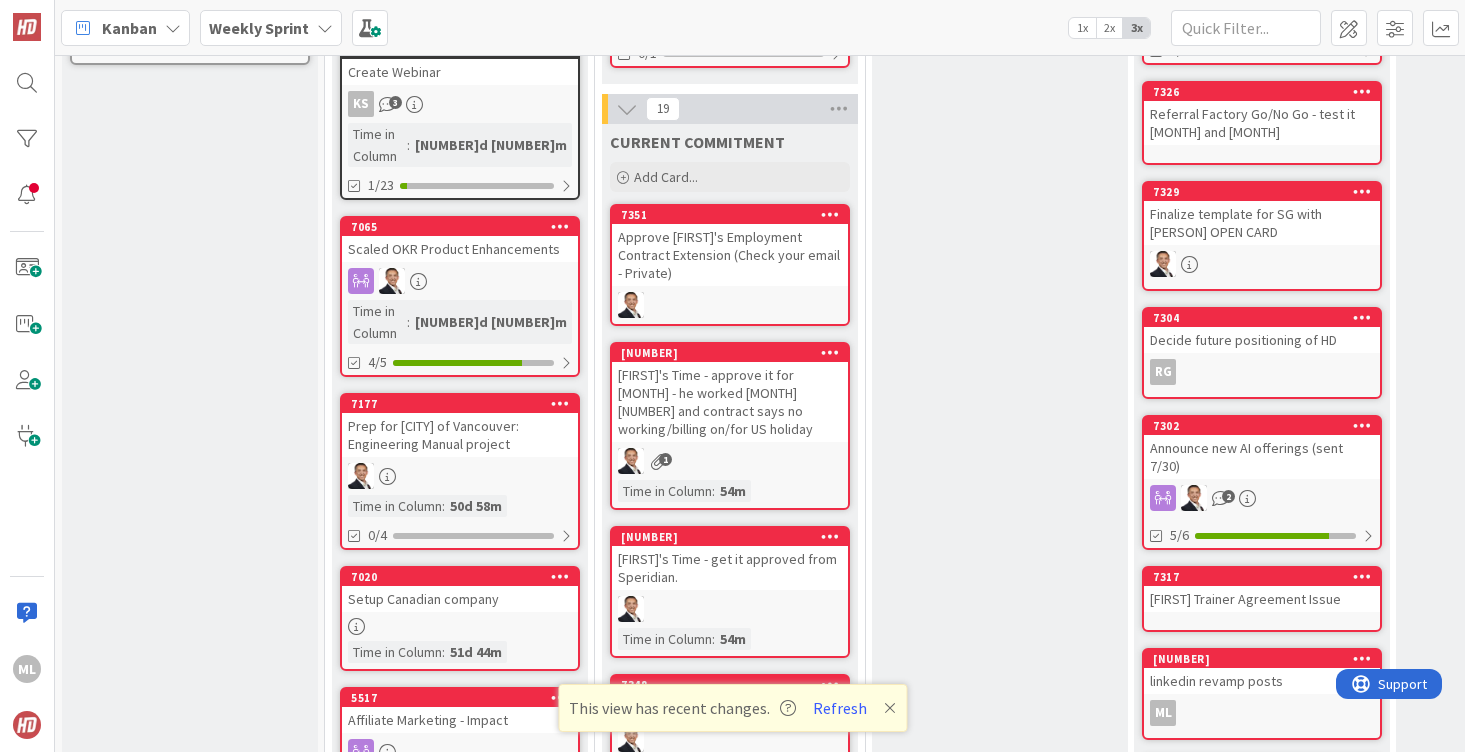 click on "[FIRST]'s Time - get it approved from Speridian." at bounding box center (730, 568) 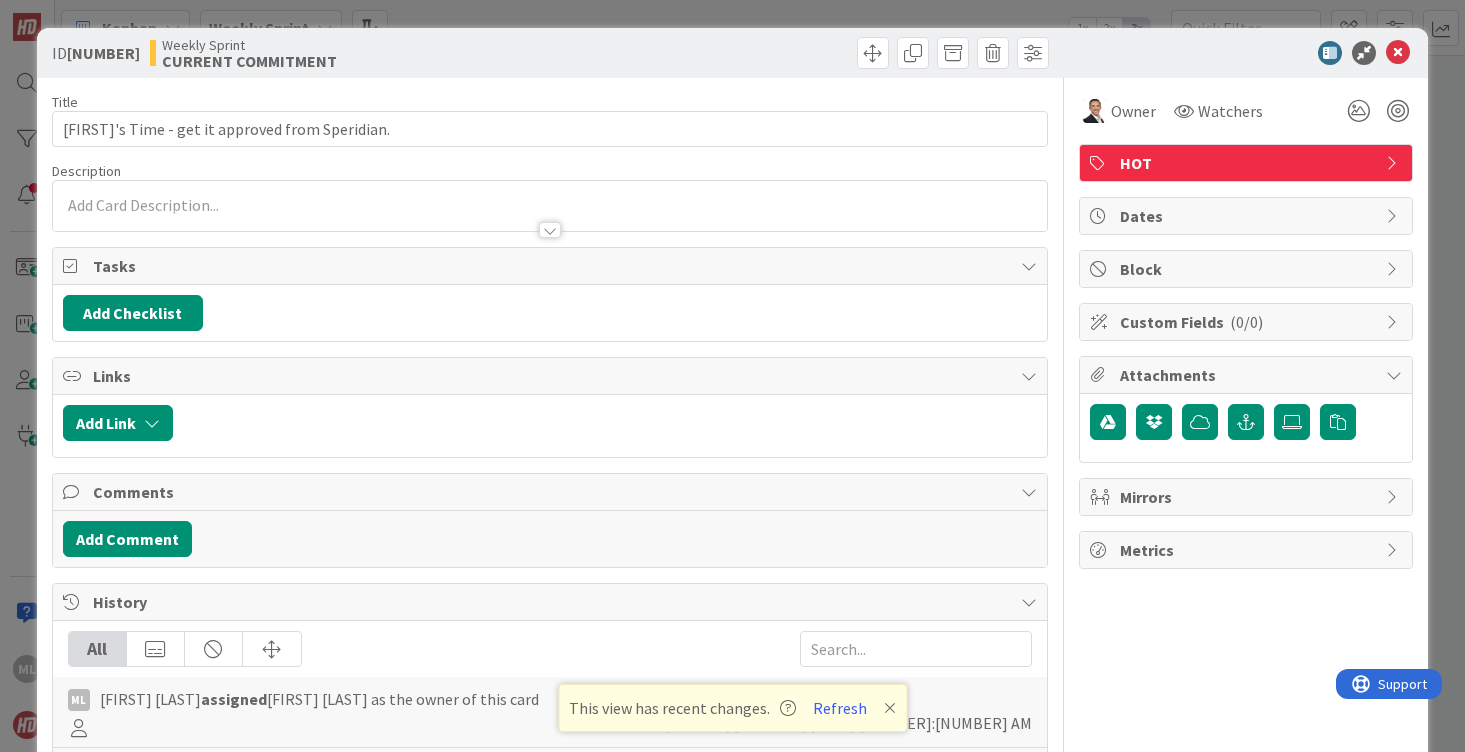 scroll, scrollTop: 0, scrollLeft: 0, axis: both 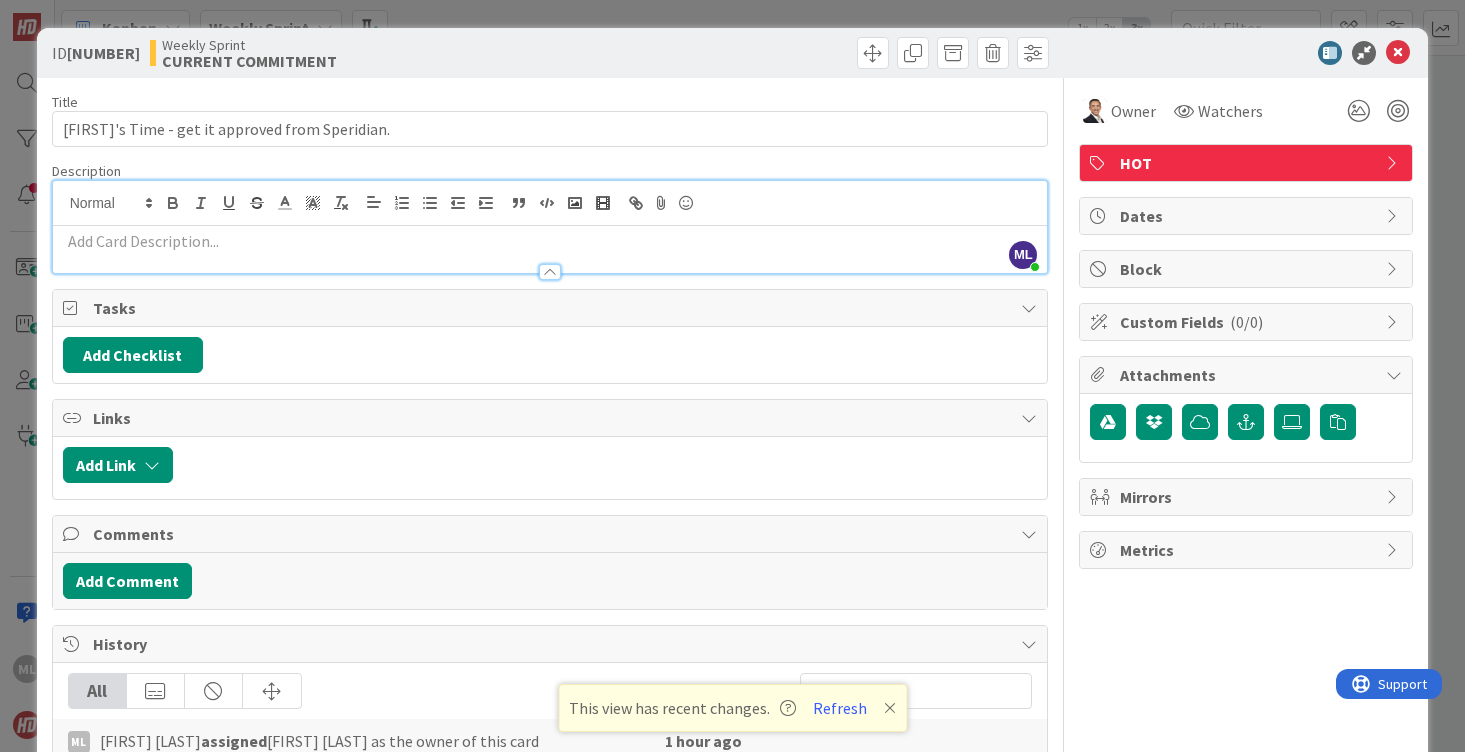type 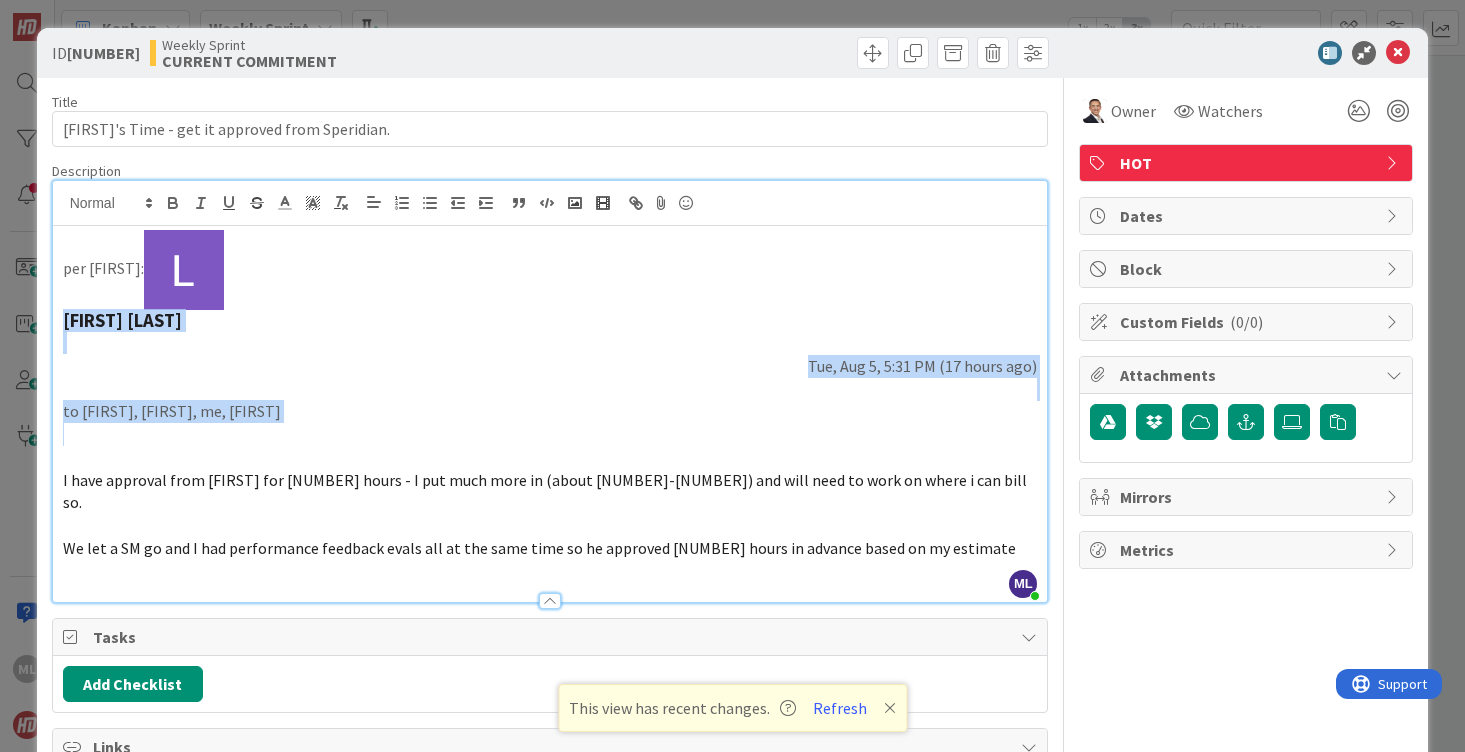 drag, startPoint x: 62, startPoint y: 322, endPoint x: 259, endPoint y: 440, distance: 229.63667 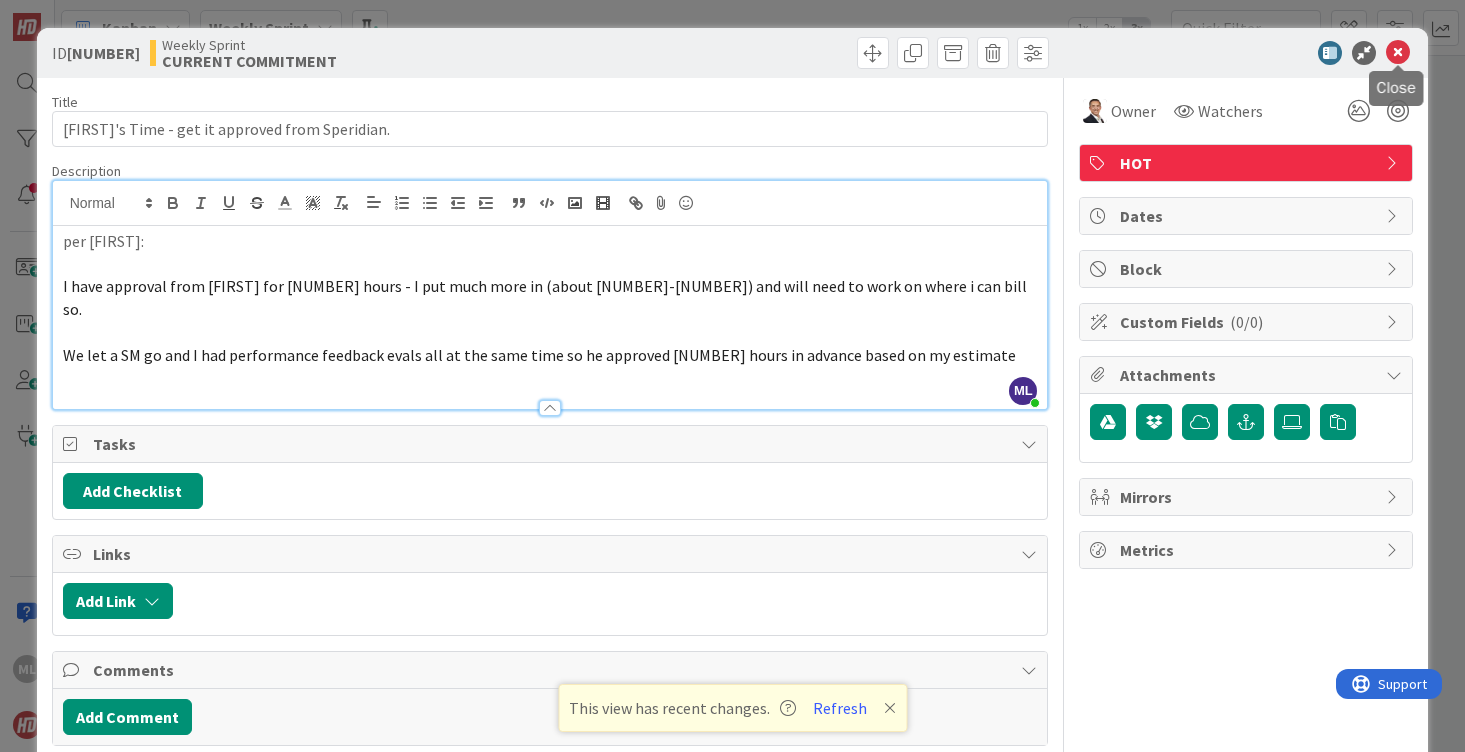 click at bounding box center [1398, 53] 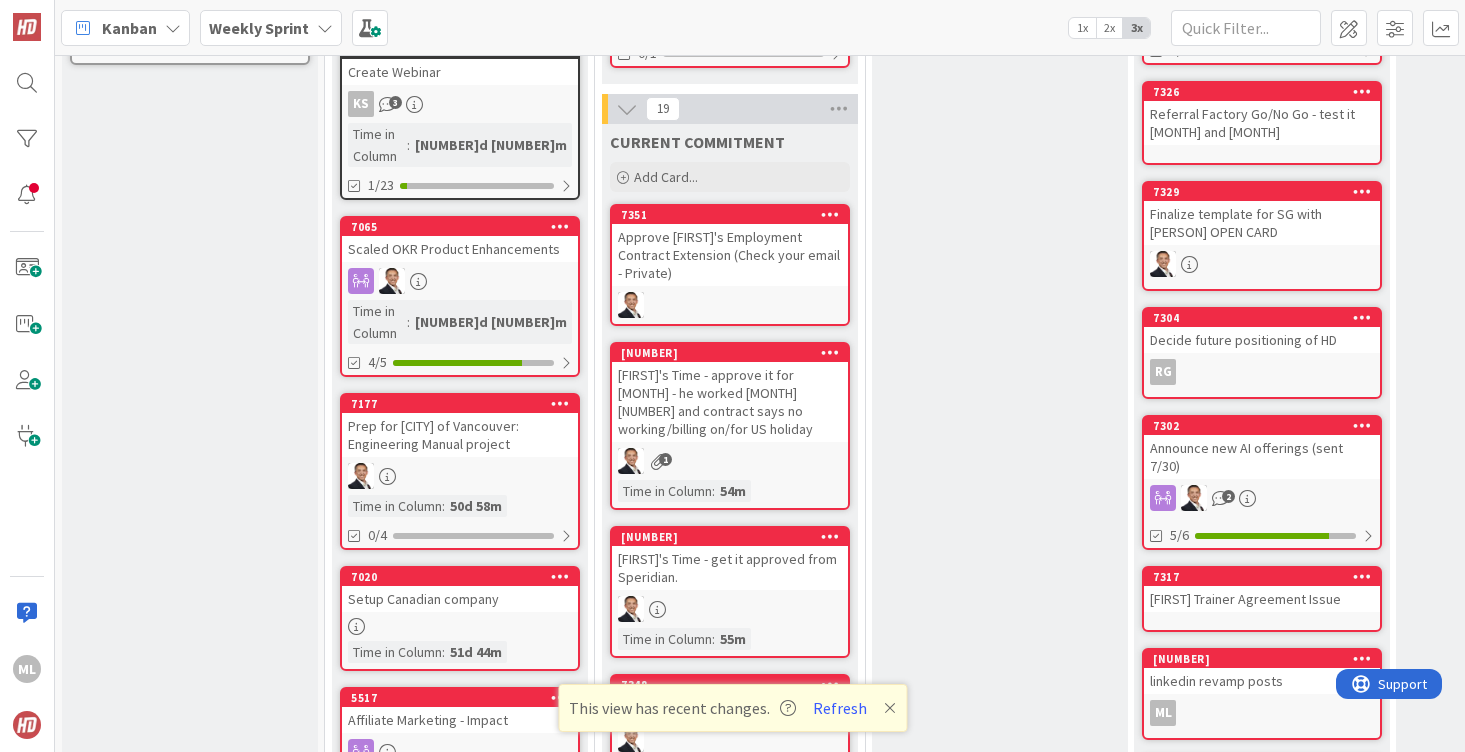 scroll, scrollTop: 0, scrollLeft: 0, axis: both 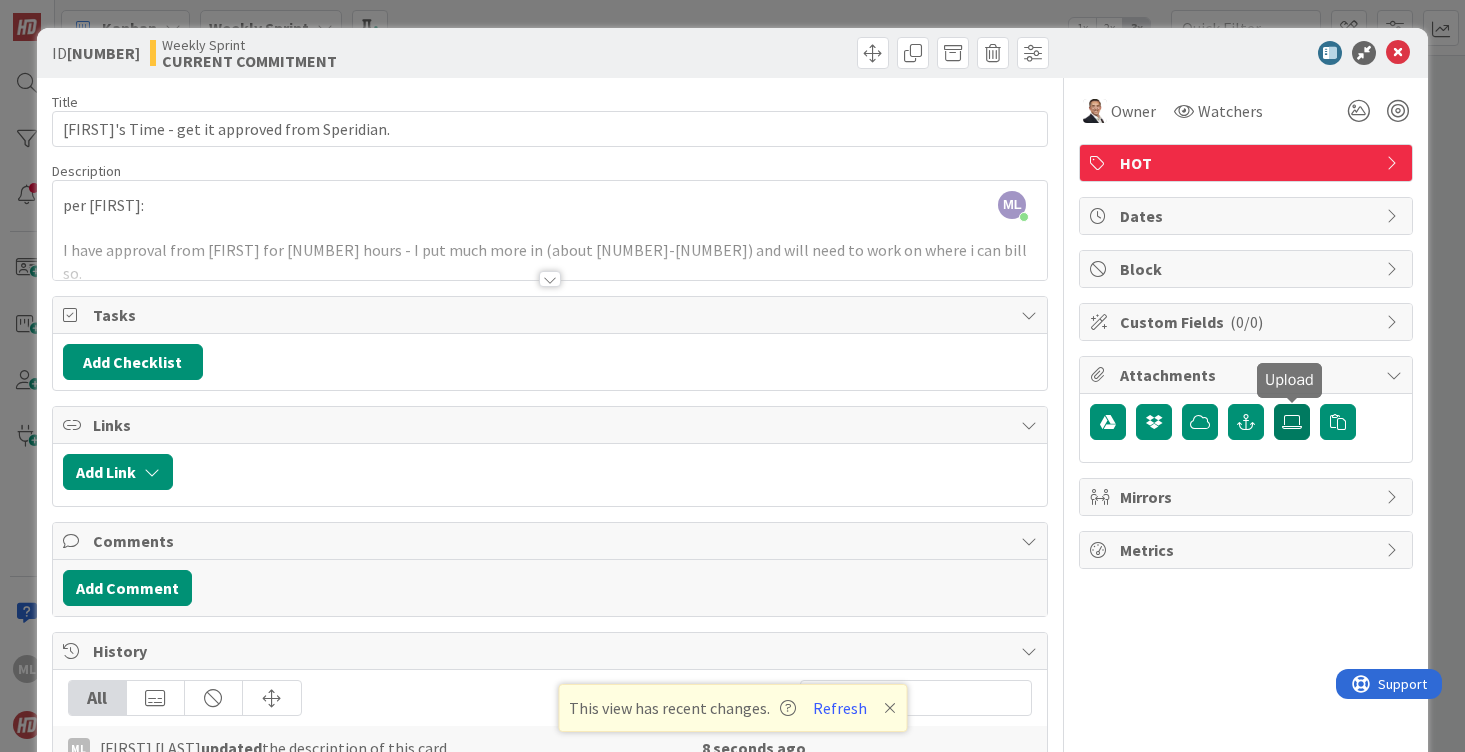 click at bounding box center [1292, 422] 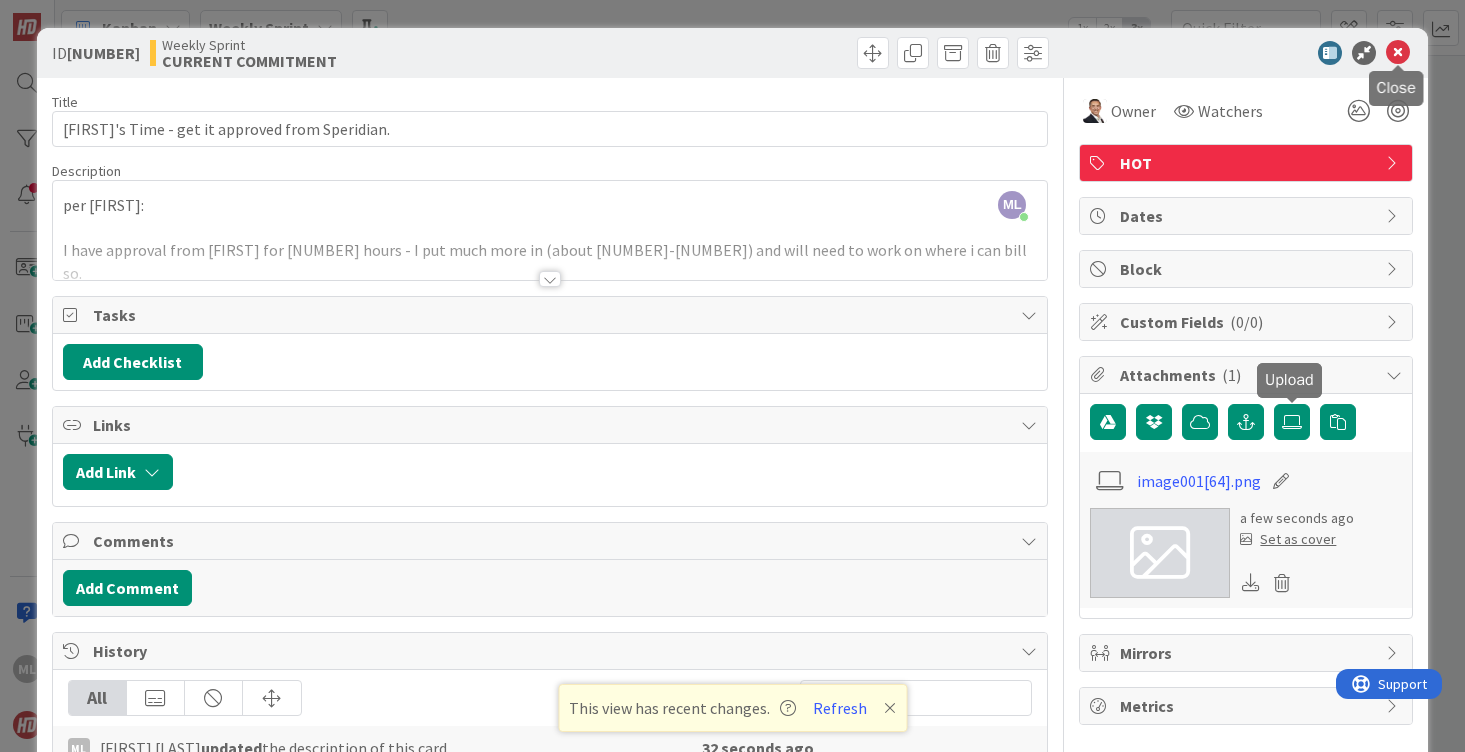 click at bounding box center [1398, 53] 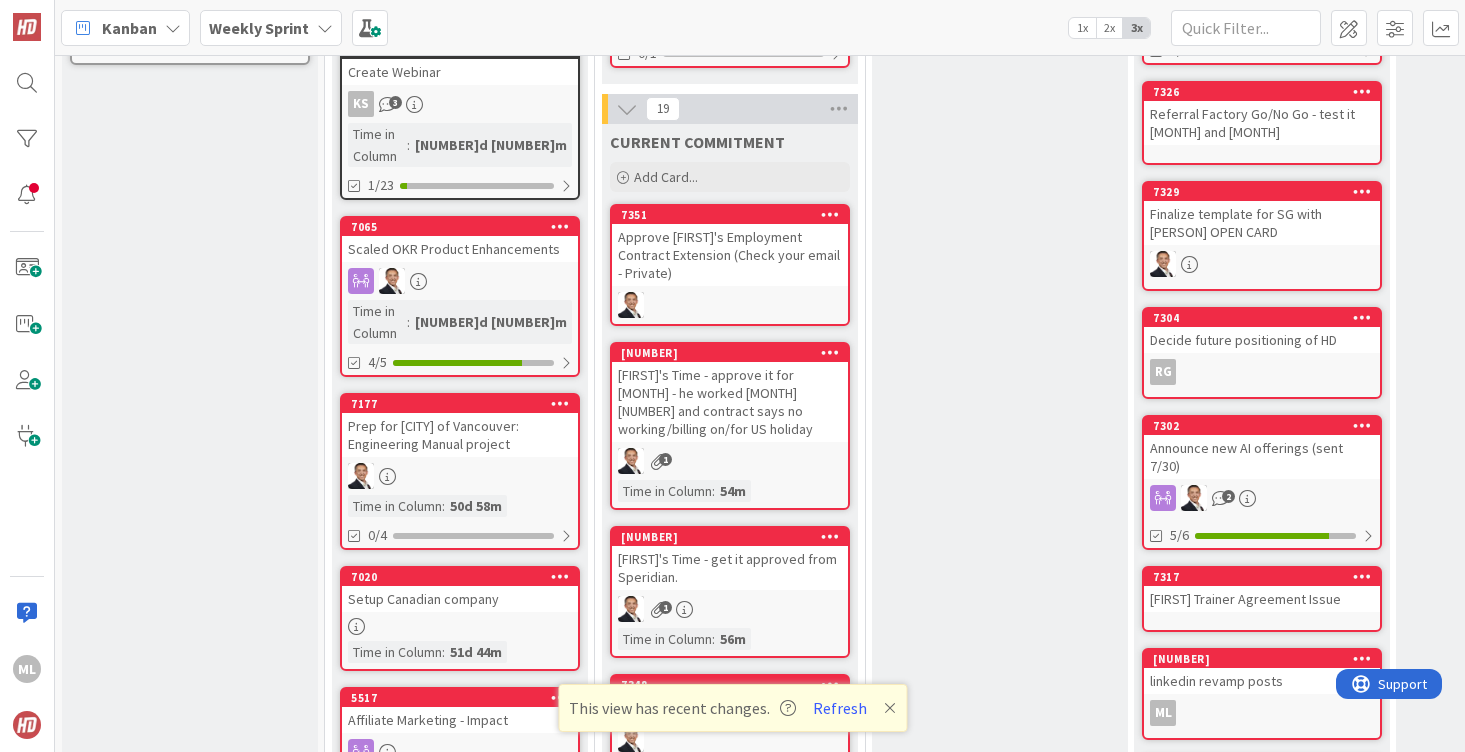scroll, scrollTop: 0, scrollLeft: 0, axis: both 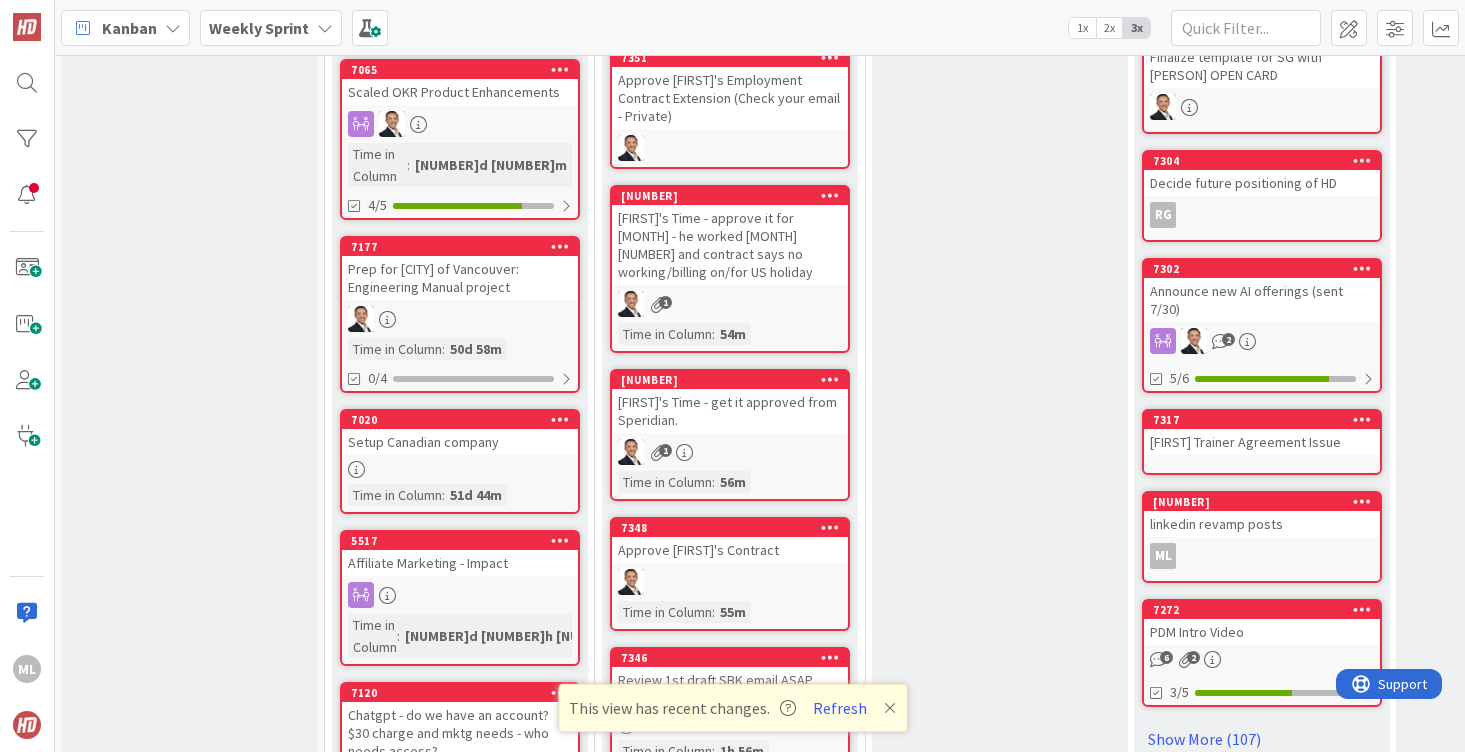 click at bounding box center (730, 582) 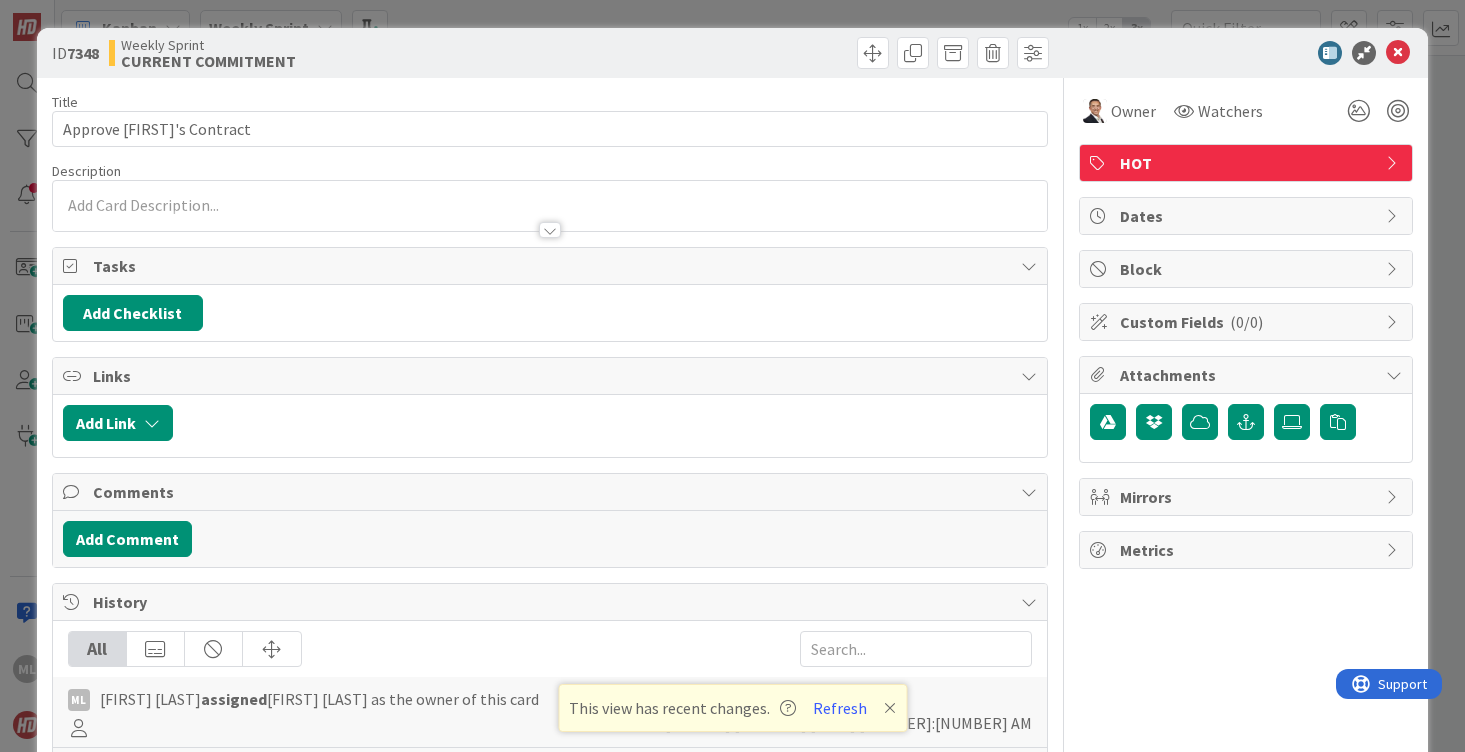 scroll, scrollTop: 0, scrollLeft: 0, axis: both 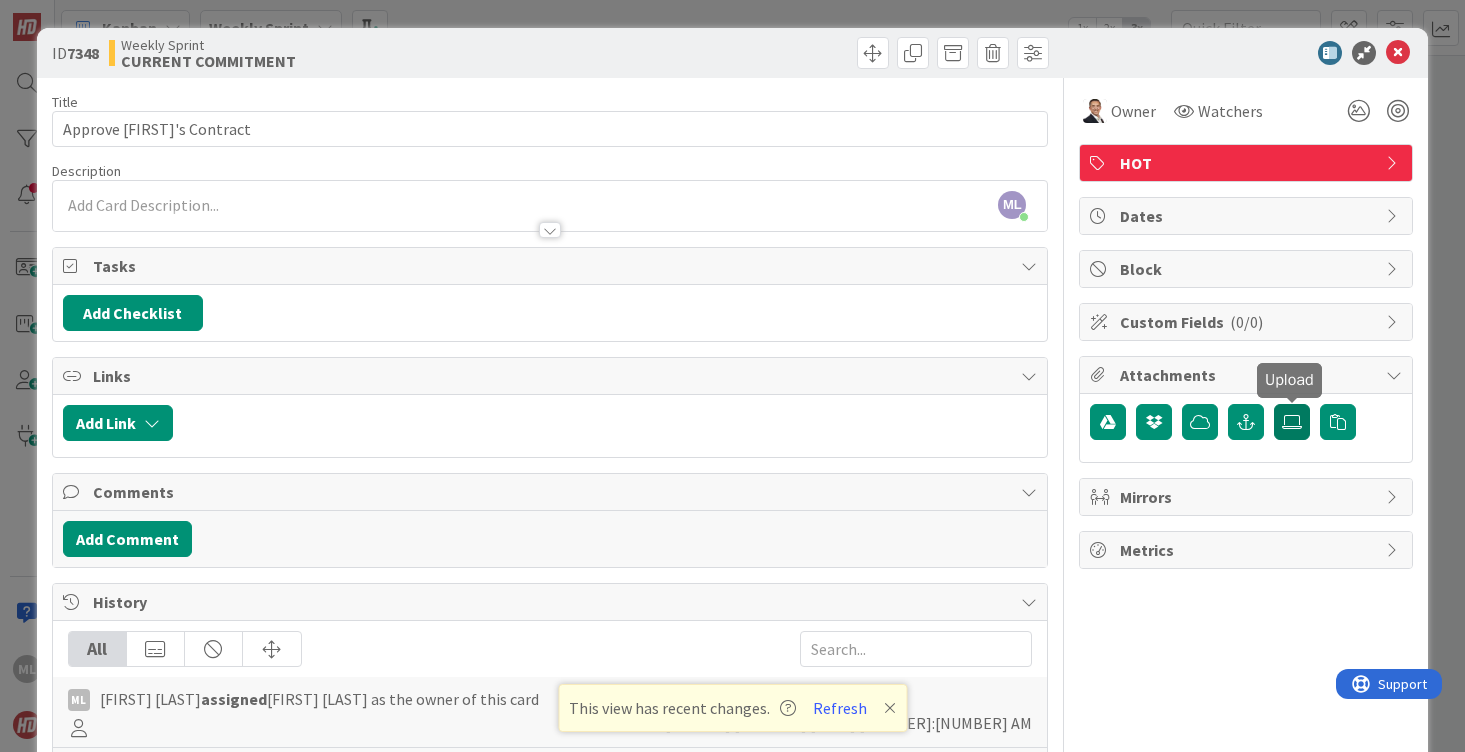 click at bounding box center (1292, 422) 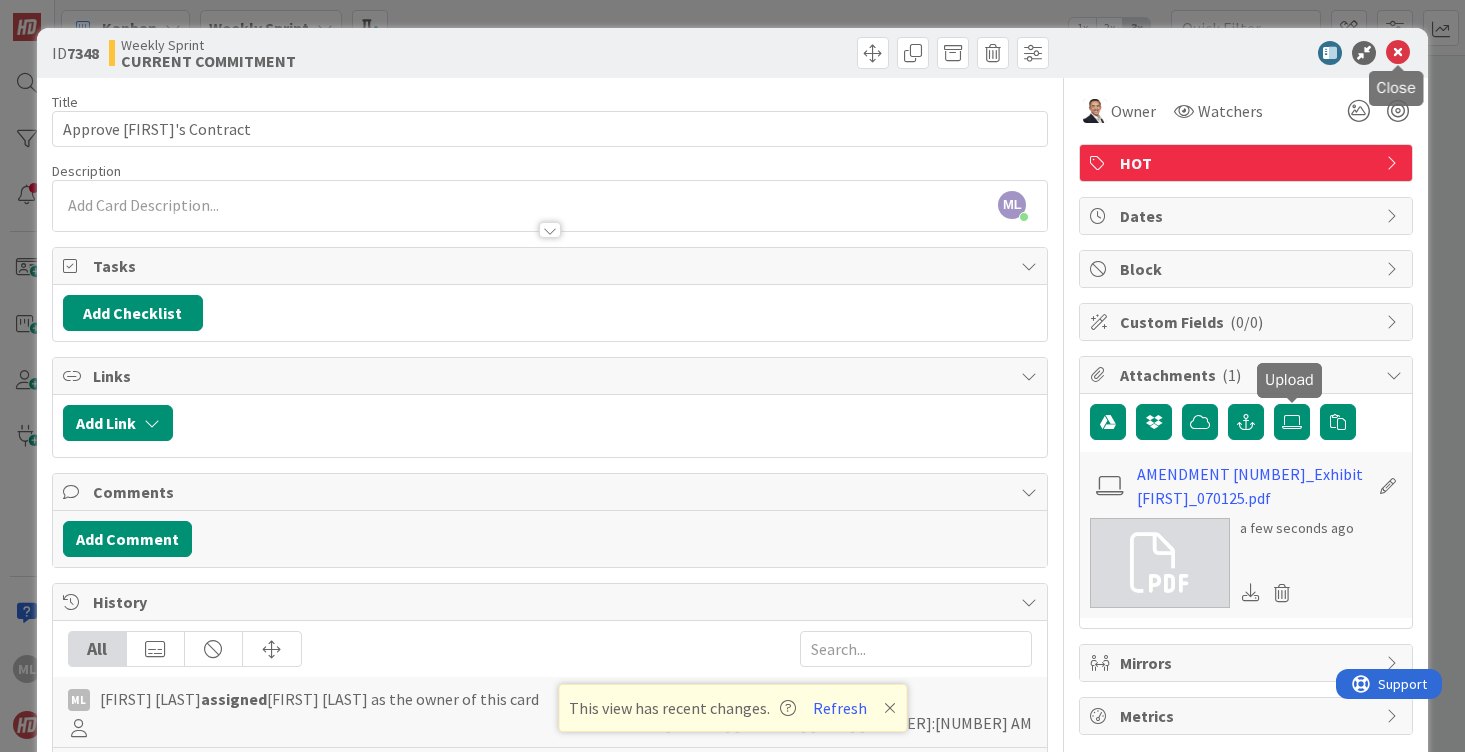 click at bounding box center [1398, 53] 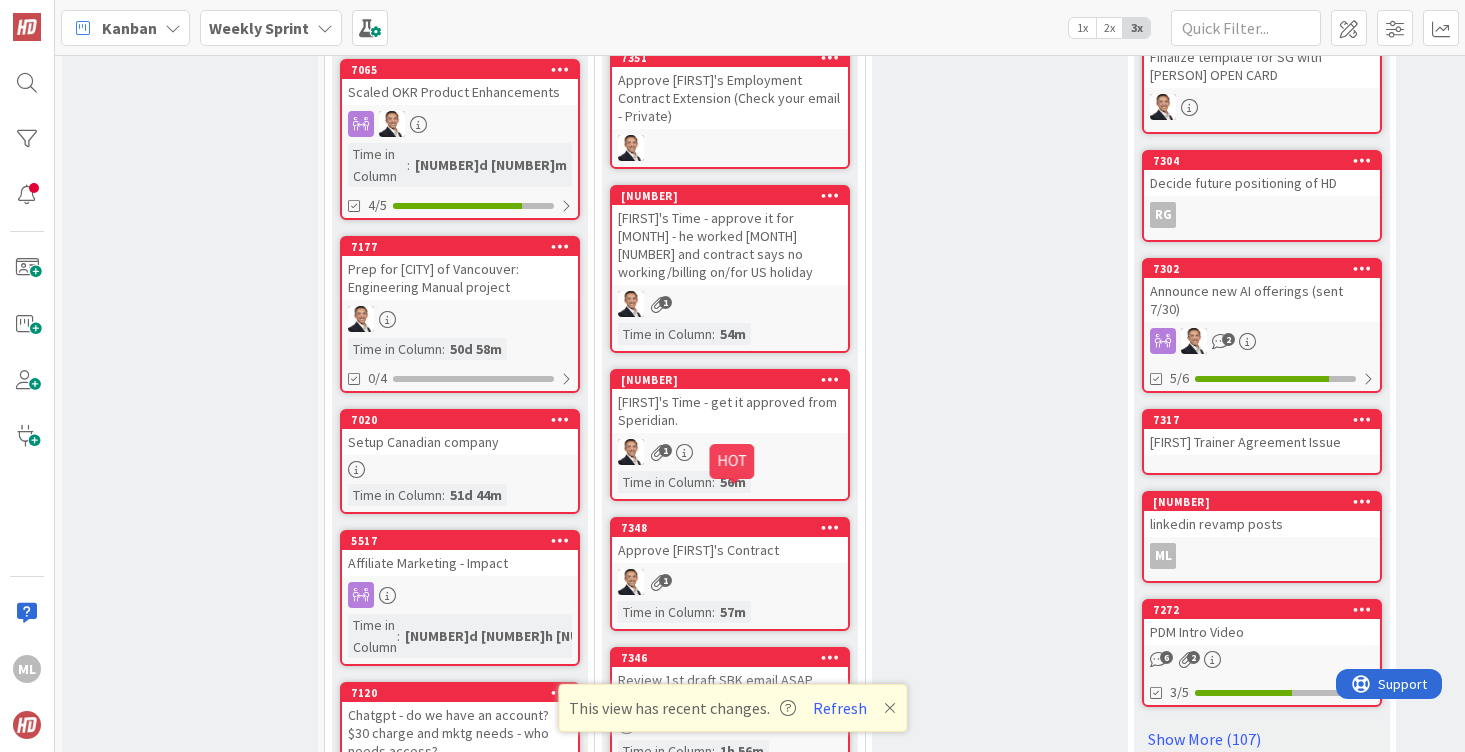 scroll, scrollTop: 0, scrollLeft: 0, axis: both 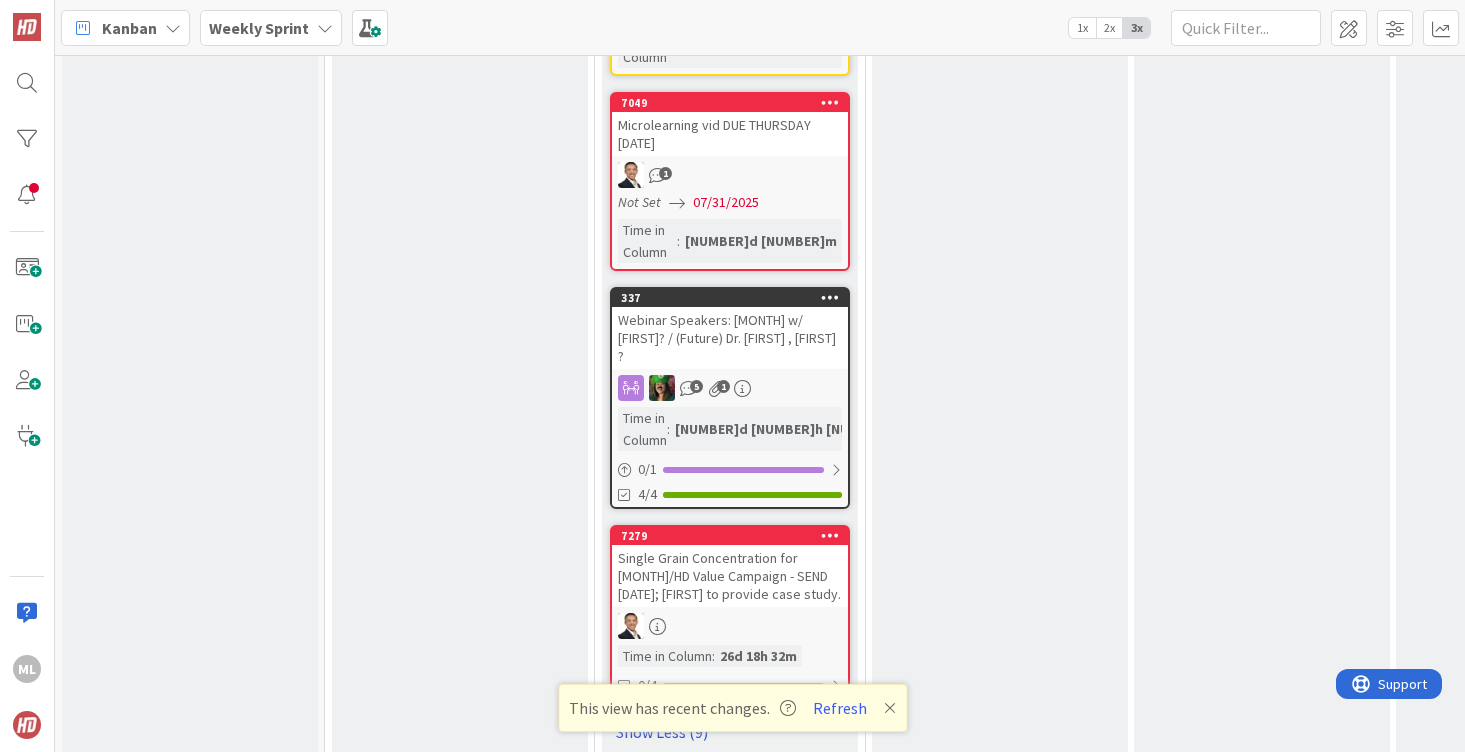 click on "Show Less (9)" at bounding box center [730, 732] 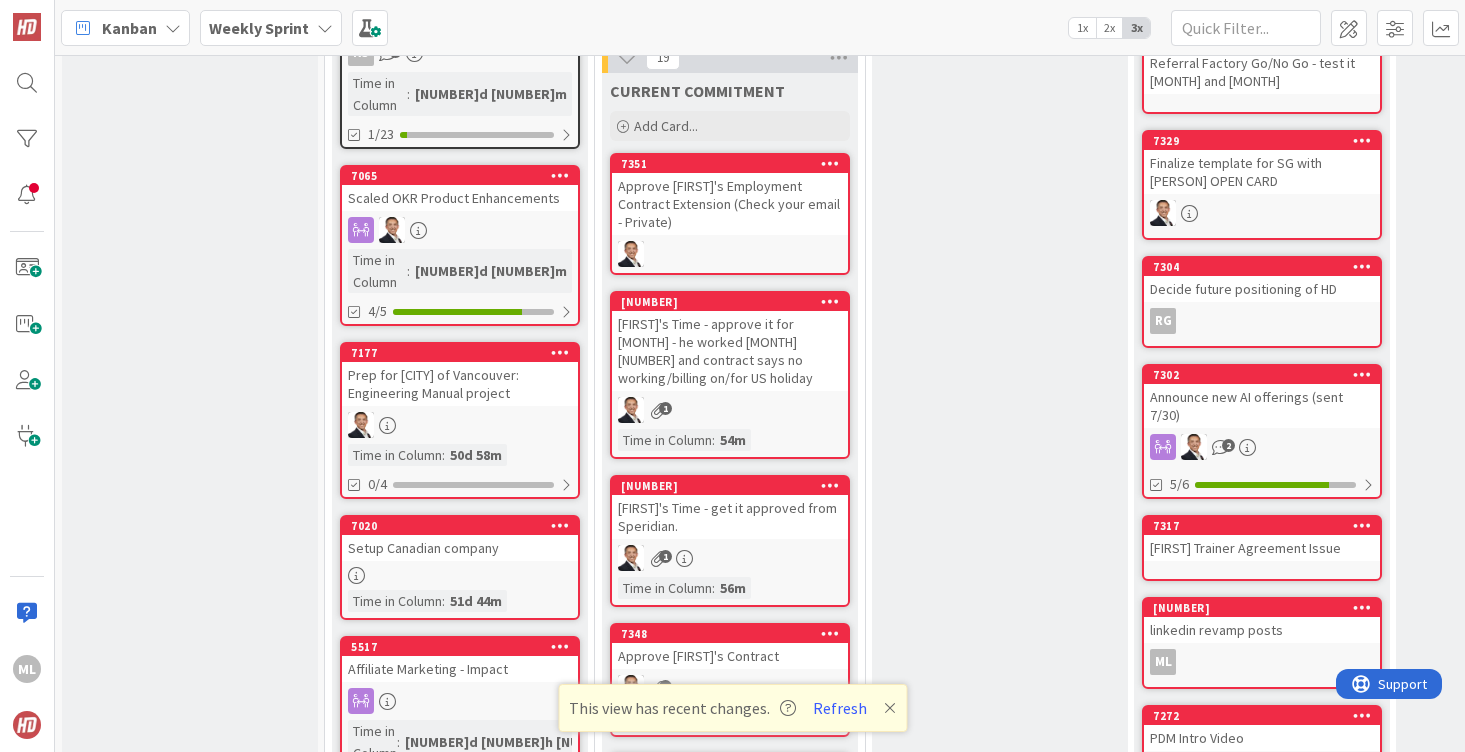 scroll, scrollTop: 689, scrollLeft: 0, axis: vertical 